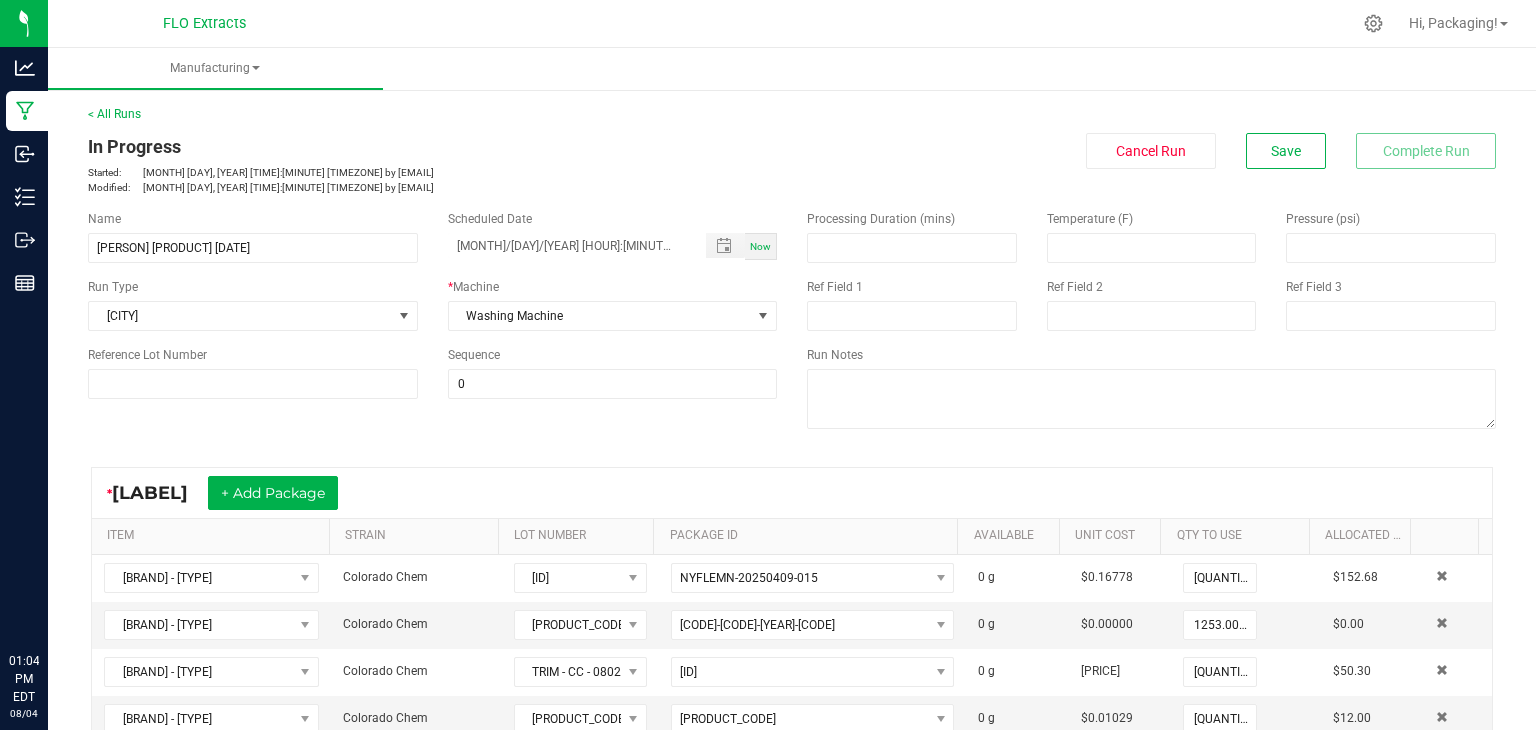 scroll, scrollTop: 0, scrollLeft: 0, axis: both 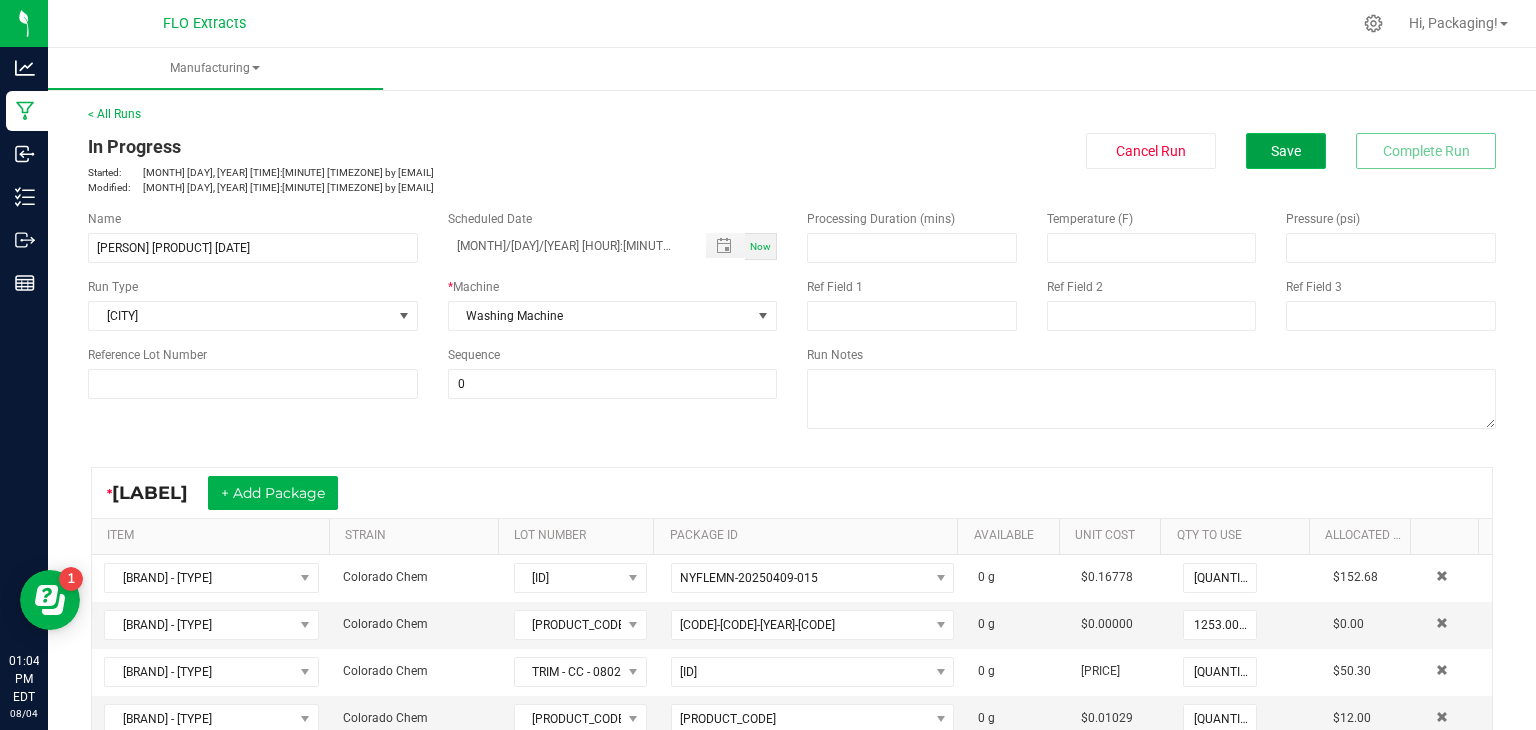 click on "Save" at bounding box center (1286, 151) 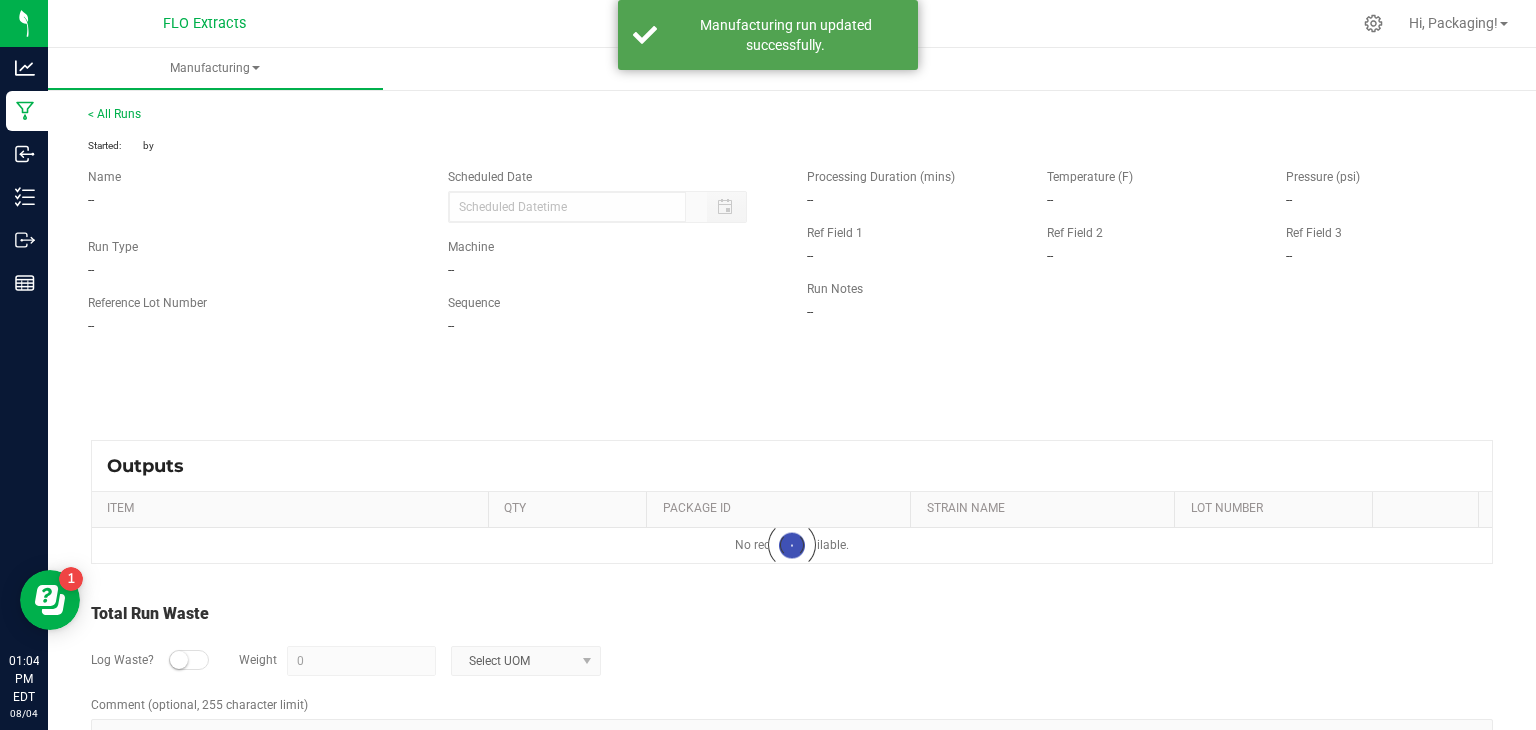 type on "[MONTH]/[DAY]/[YEAR] [HOUR]:[MINUTE] [AM/PM]" 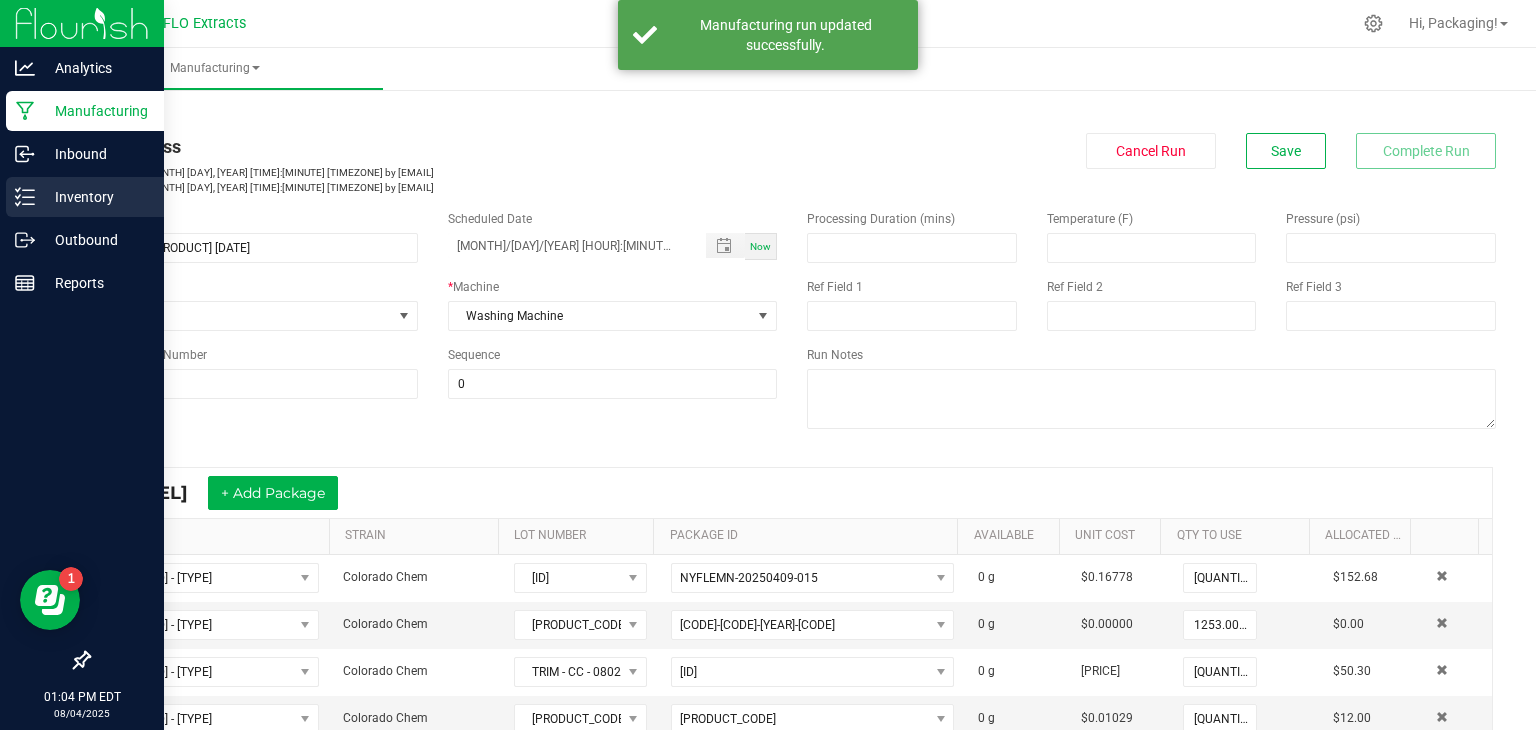 click on "Inventory" at bounding box center [95, 197] 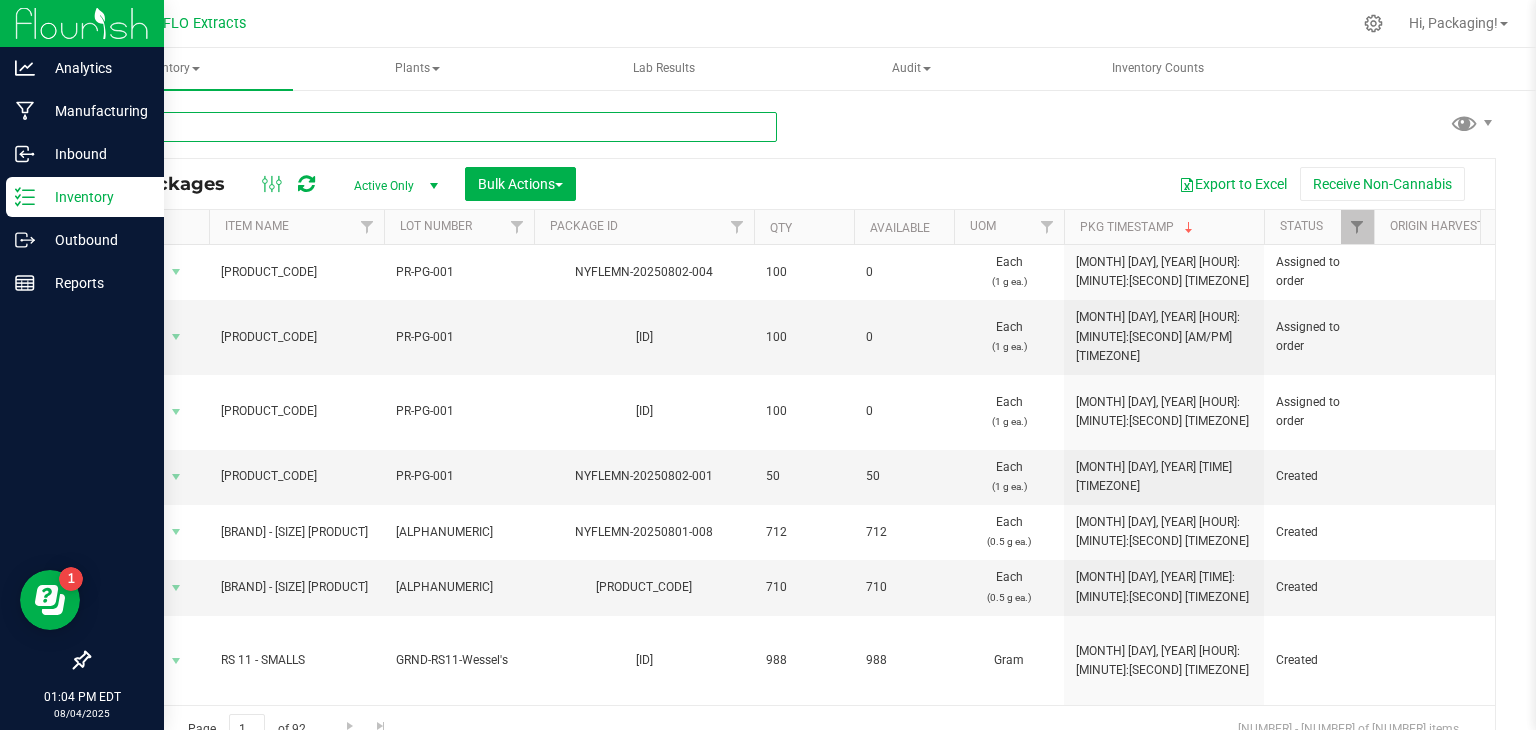 click at bounding box center [432, 127] 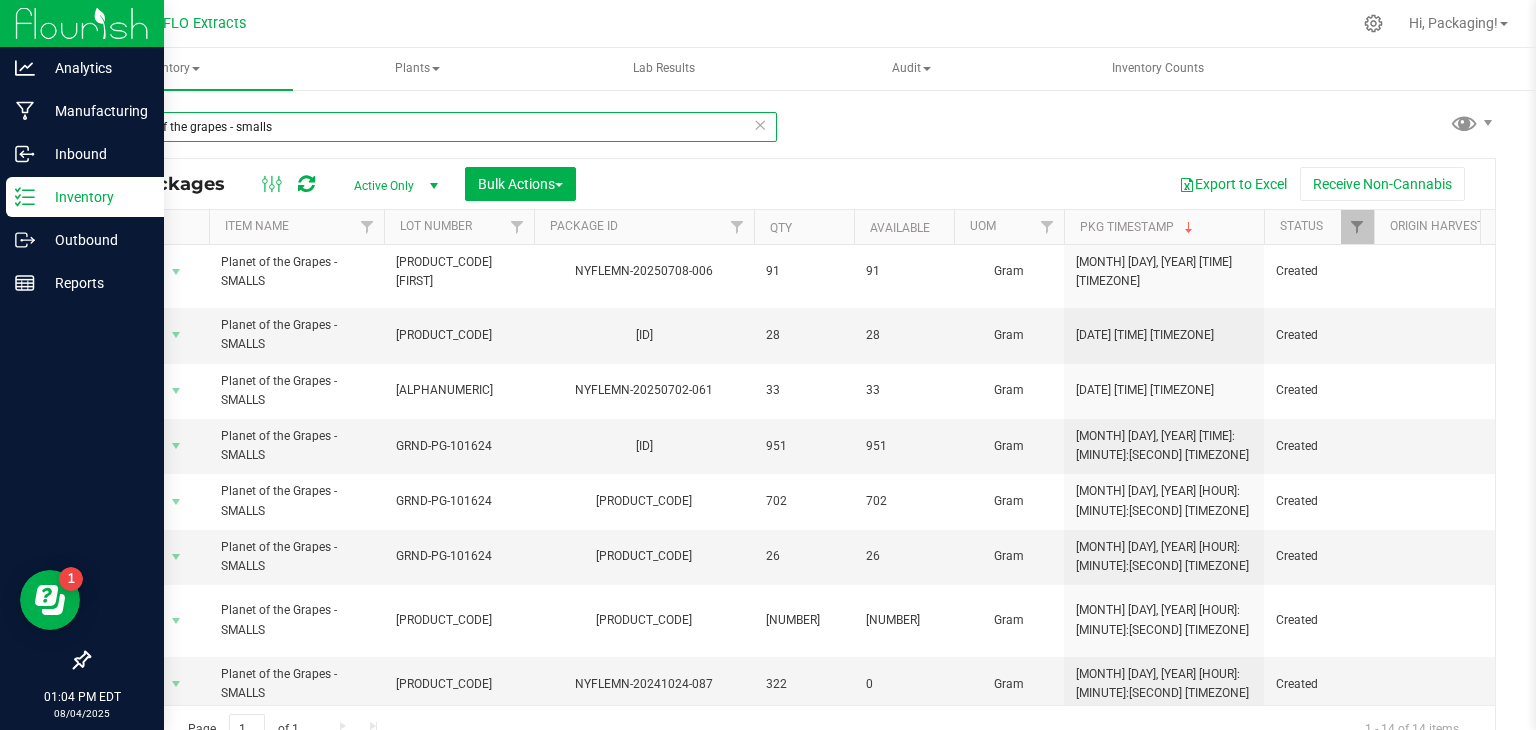 scroll, scrollTop: 359, scrollLeft: 0, axis: vertical 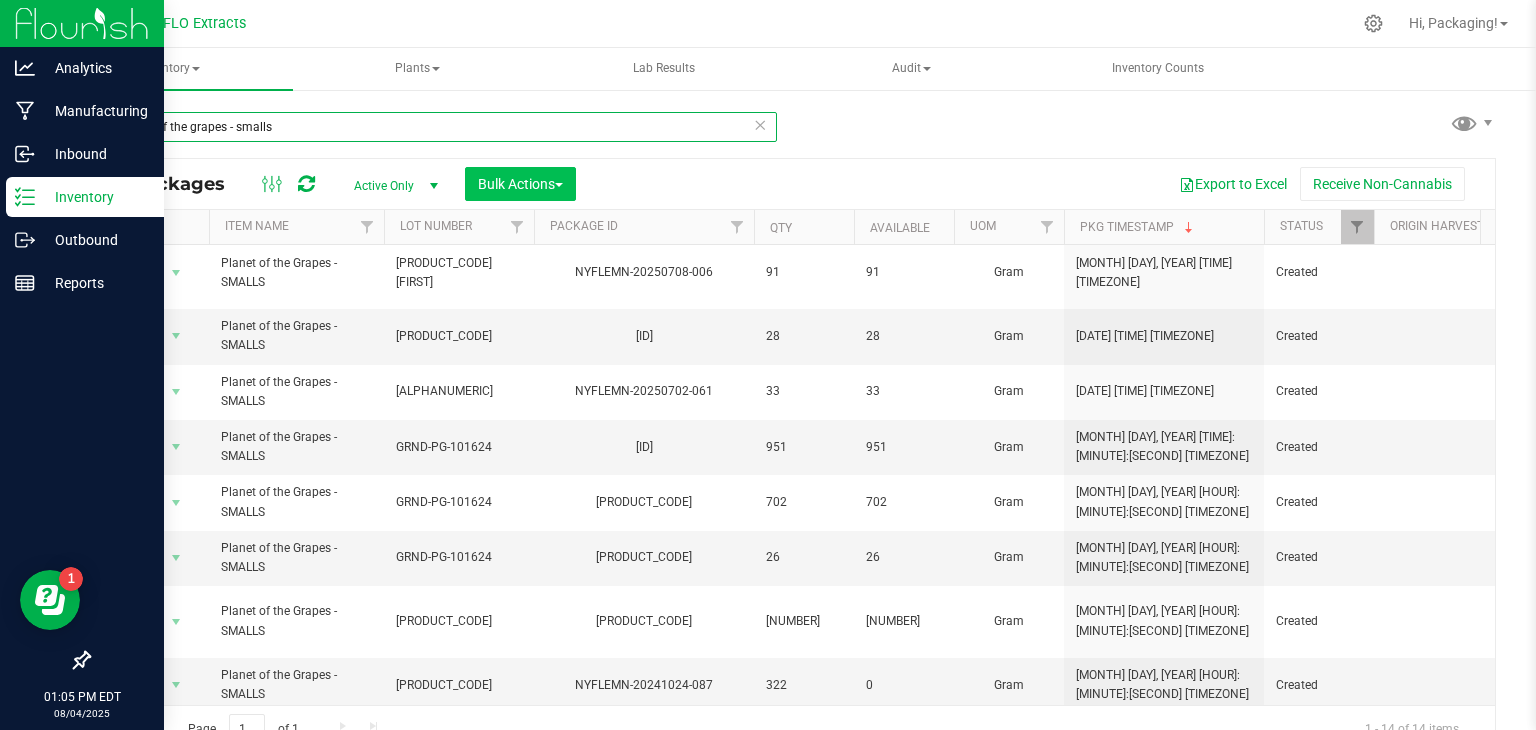 type on "planet of the grapes - smalls" 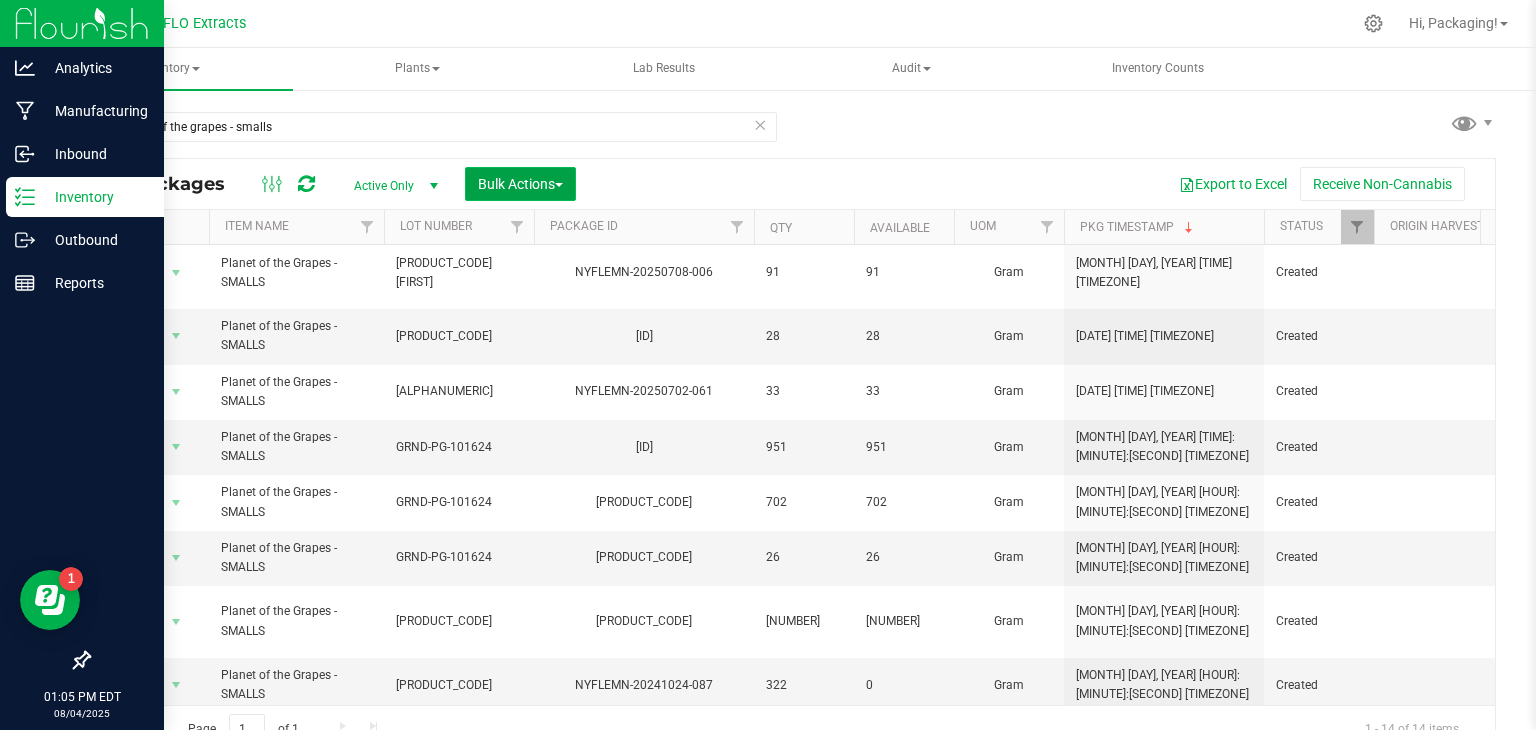 click on "Bulk Actions" at bounding box center [520, 184] 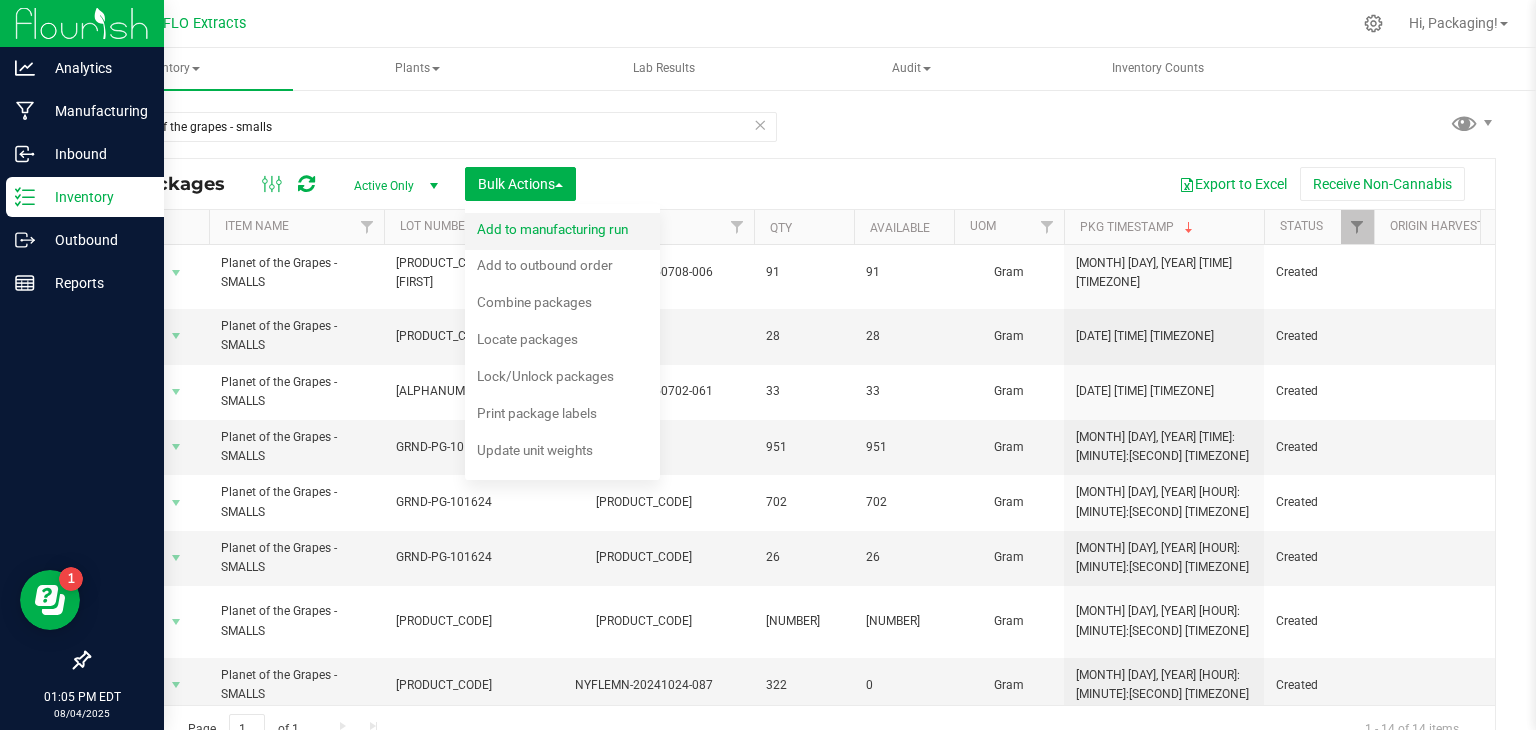 click on "Add to manufacturing run" at bounding box center (552, 229) 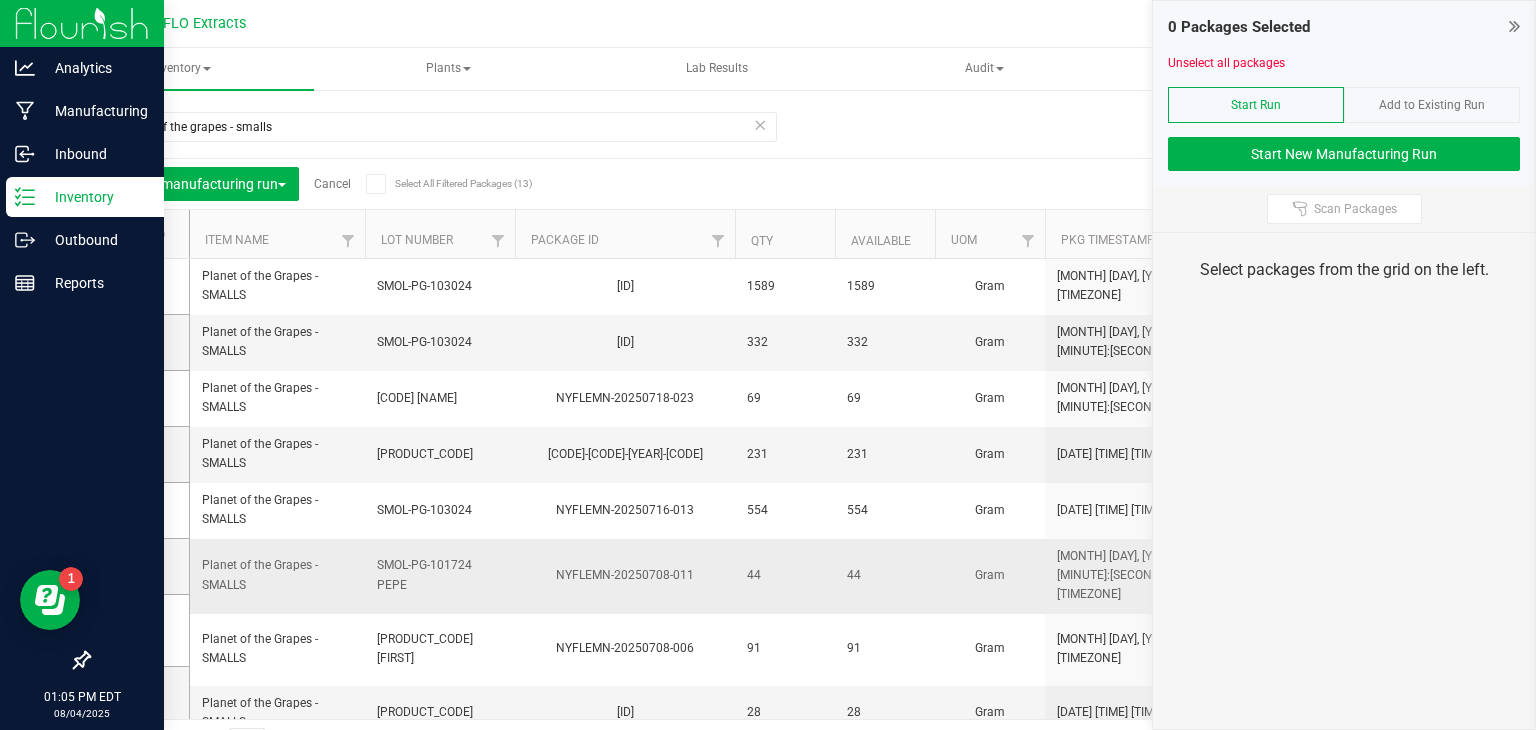 scroll, scrollTop: 315, scrollLeft: 0, axis: vertical 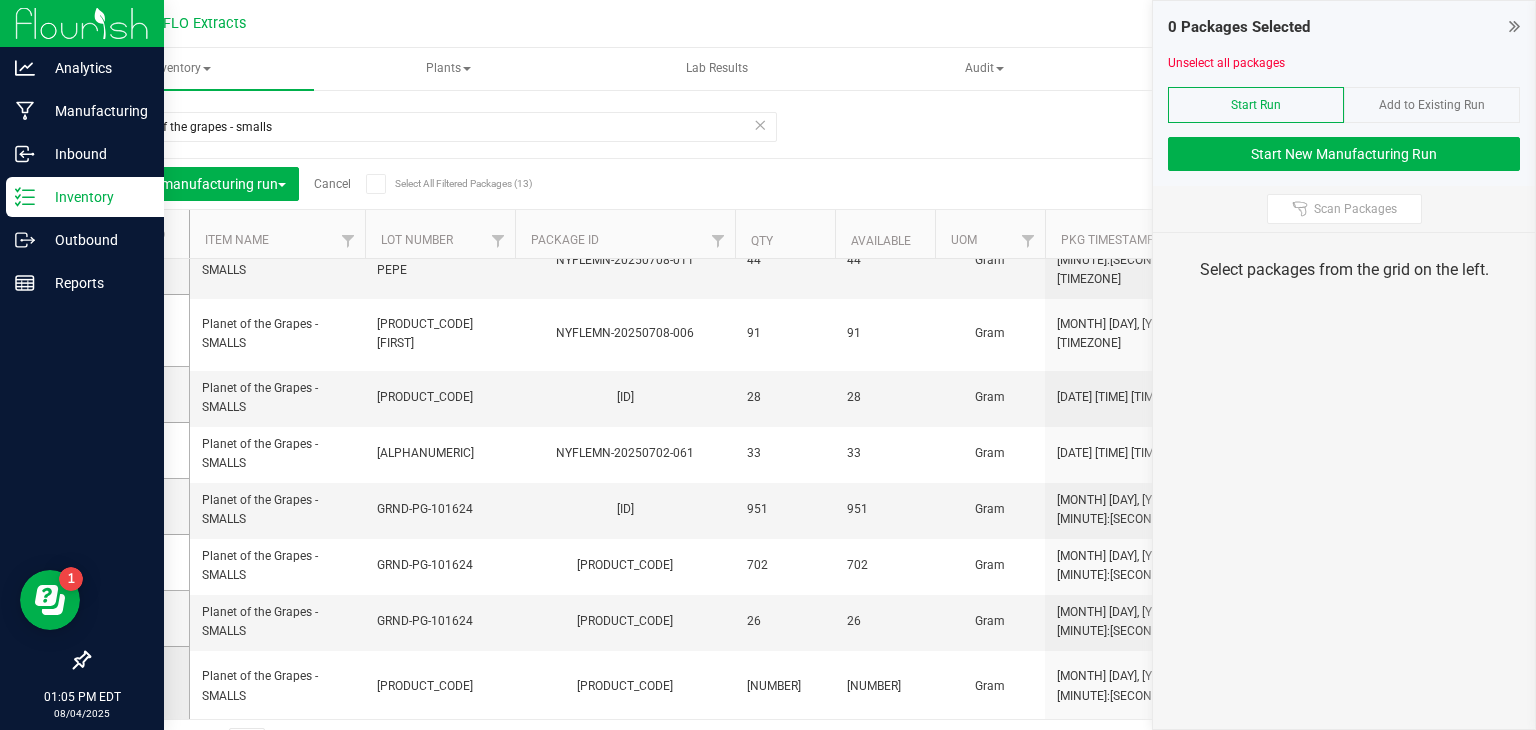 click at bounding box center [135, 683] 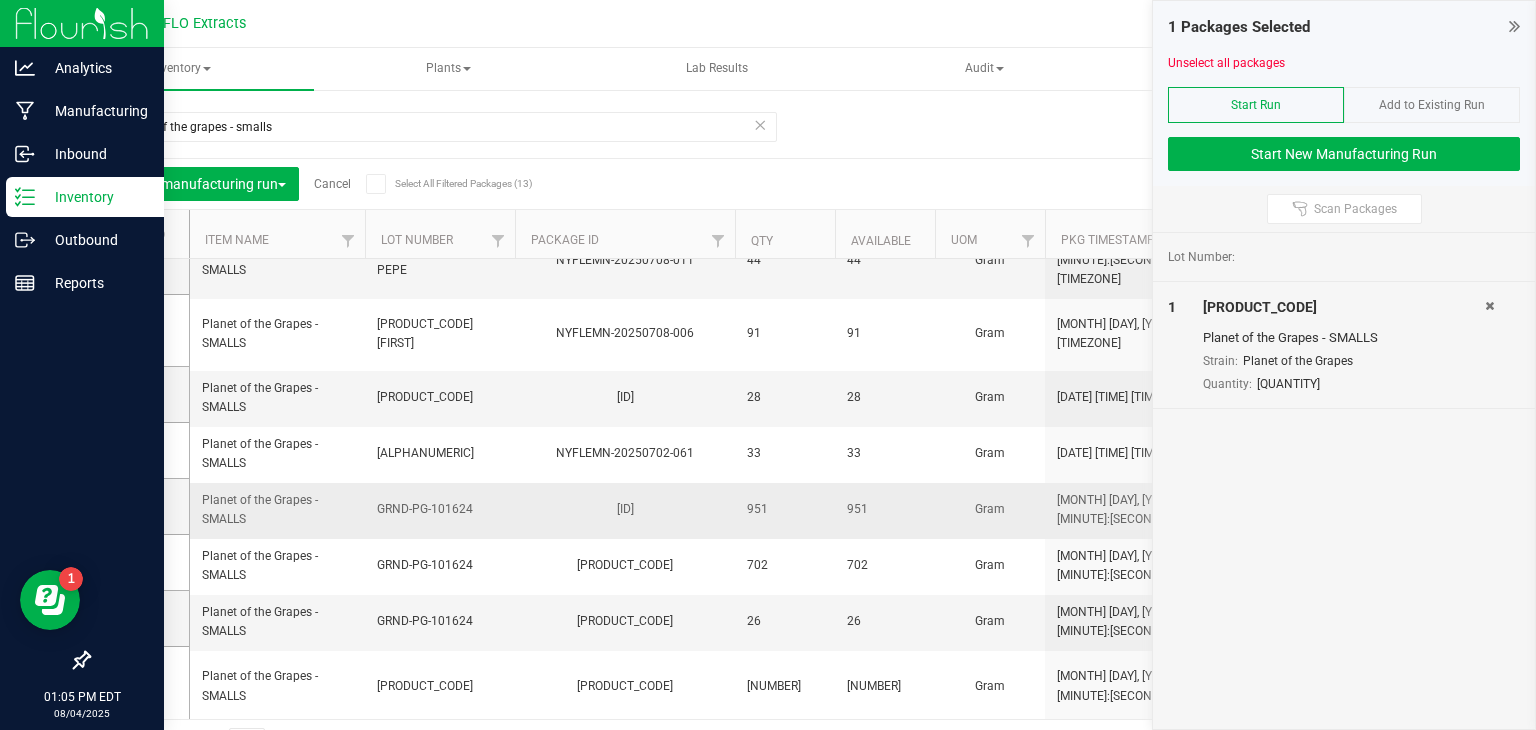 scroll, scrollTop: 223, scrollLeft: 18, axis: both 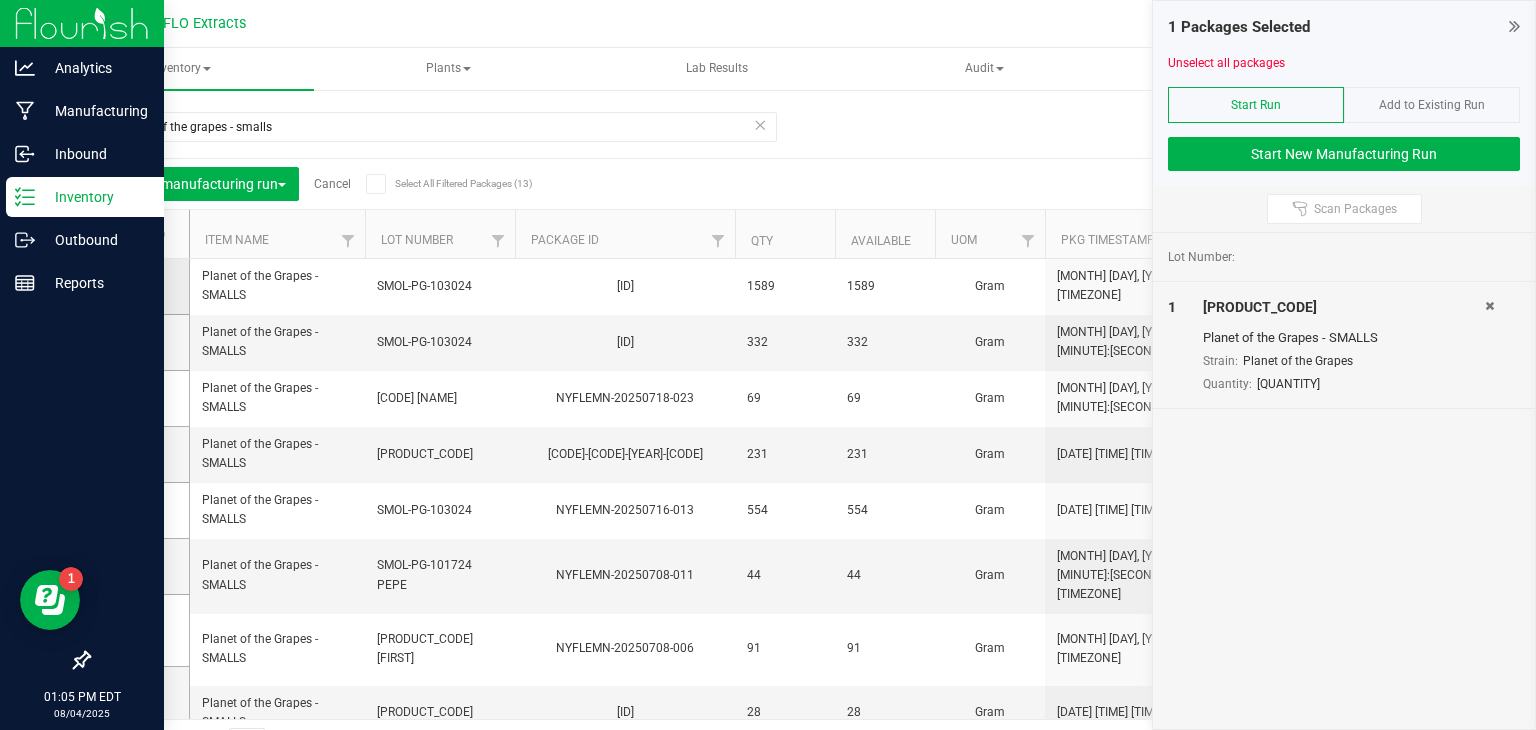 click at bounding box center (133, 286) 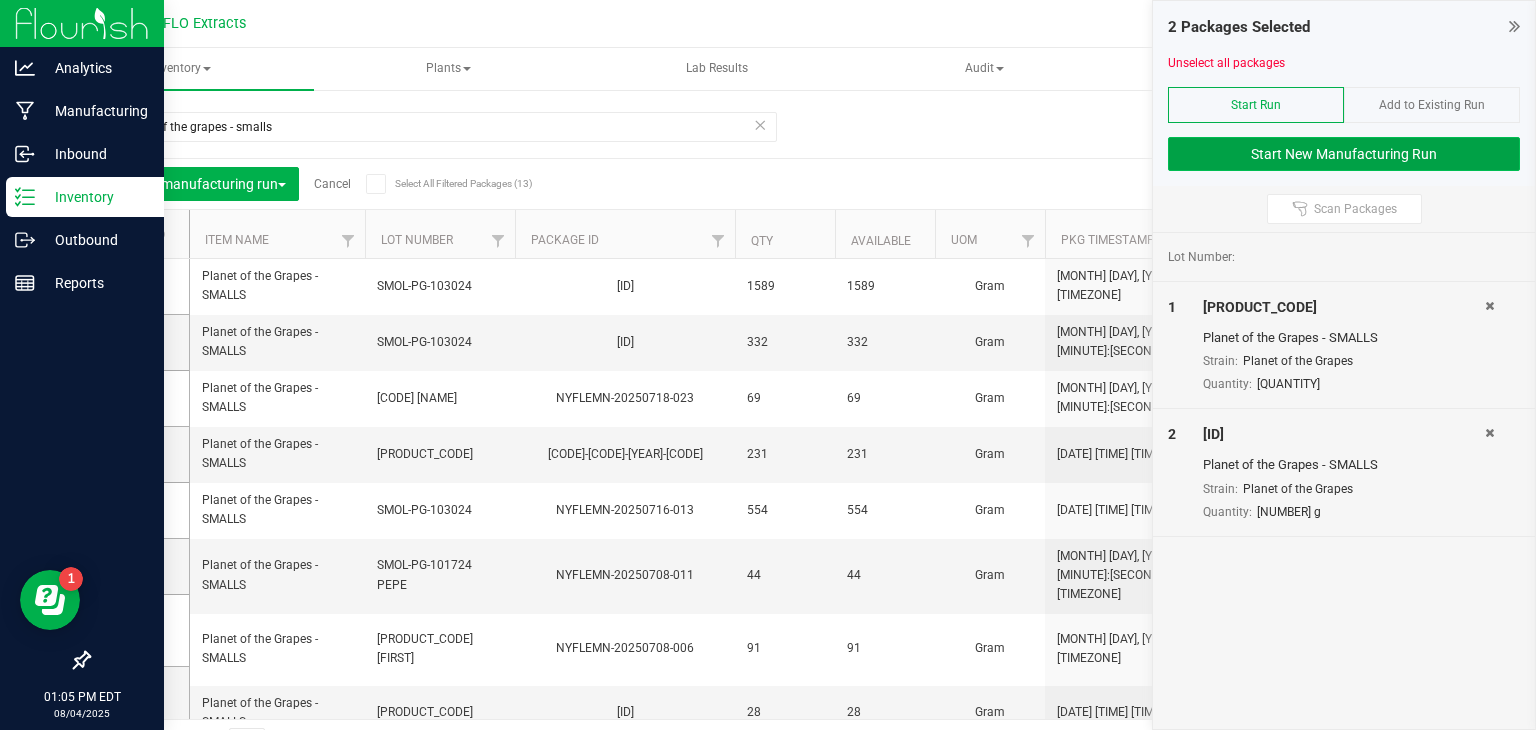 click on "Start New Manufacturing Run" at bounding box center (1344, 154) 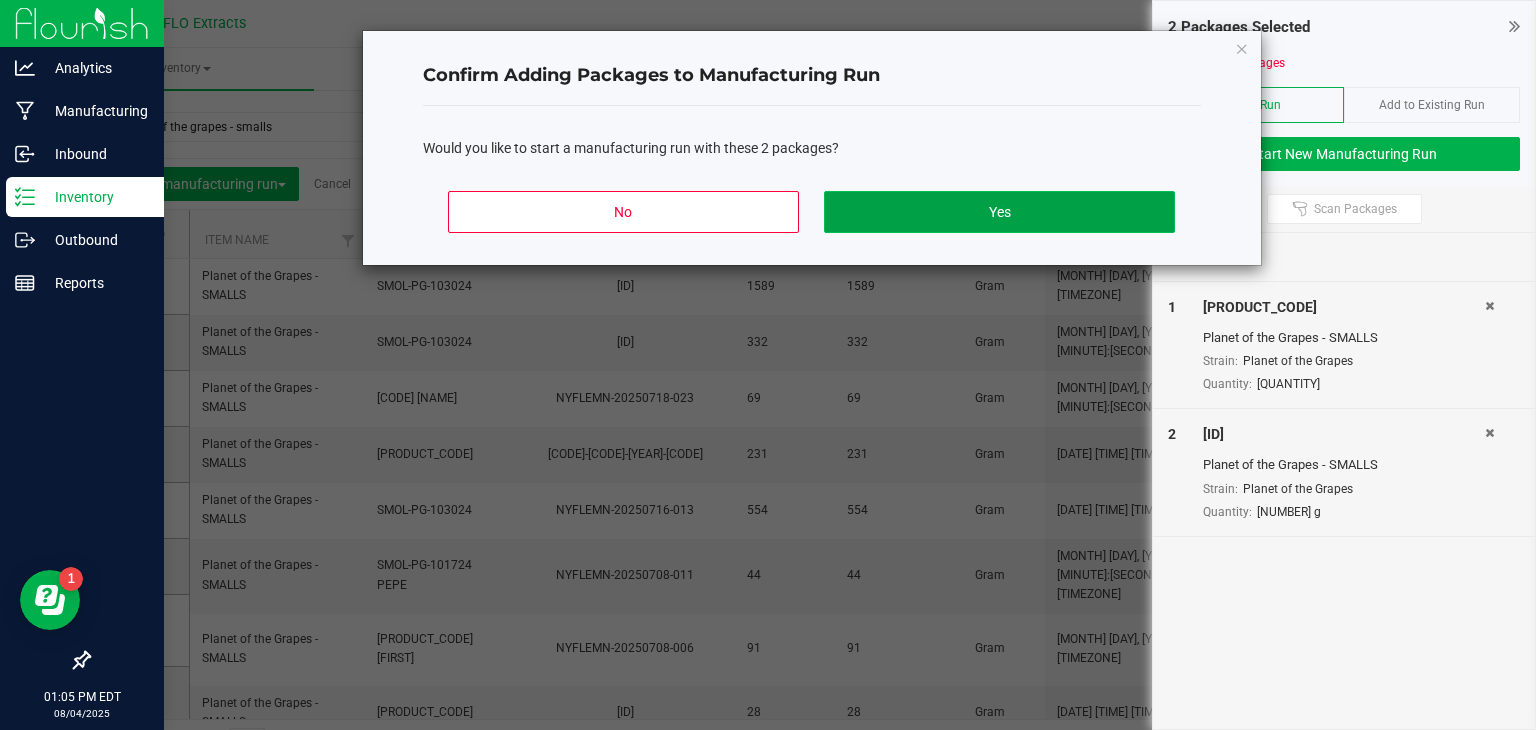 click on "Yes" 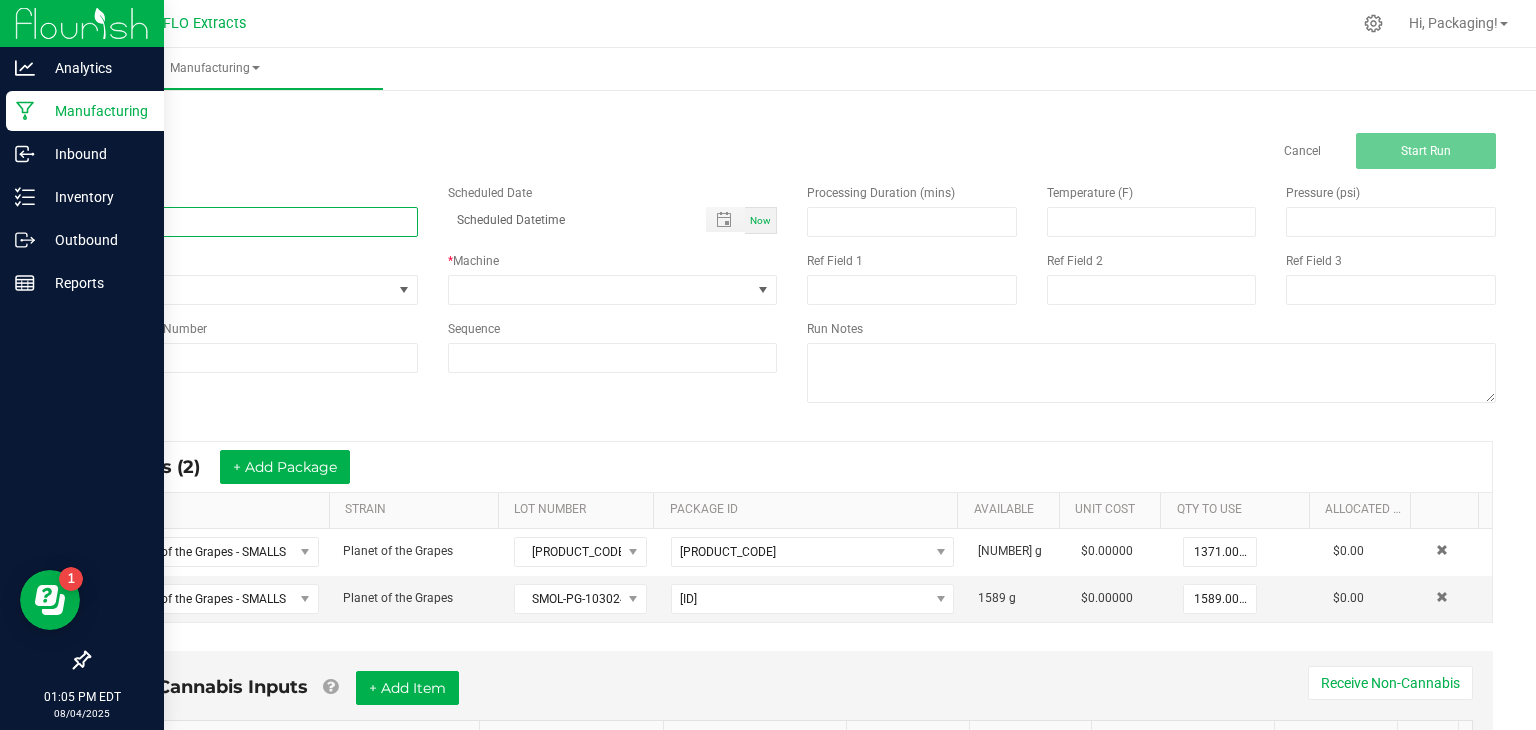 click at bounding box center [253, 222] 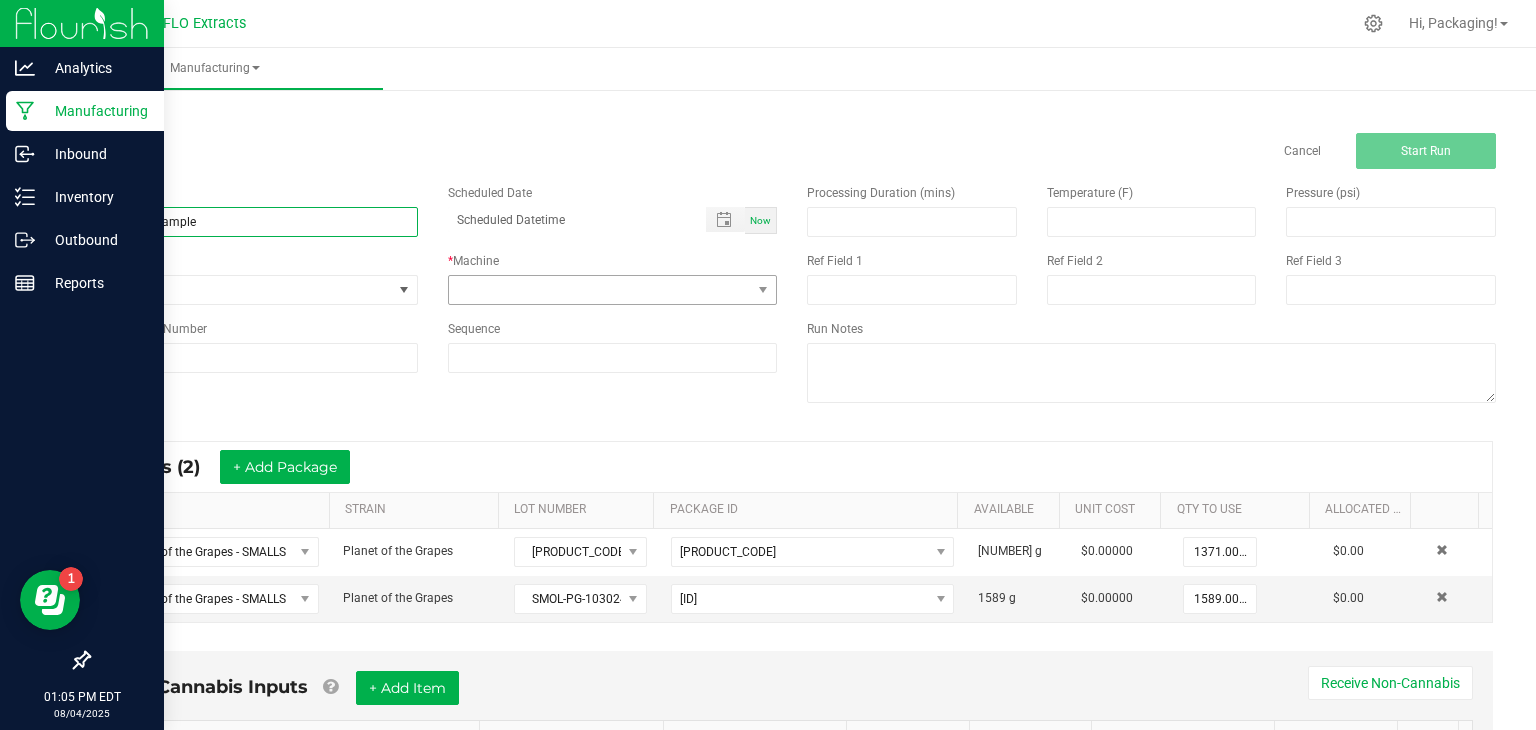 type on "for Preroll sample" 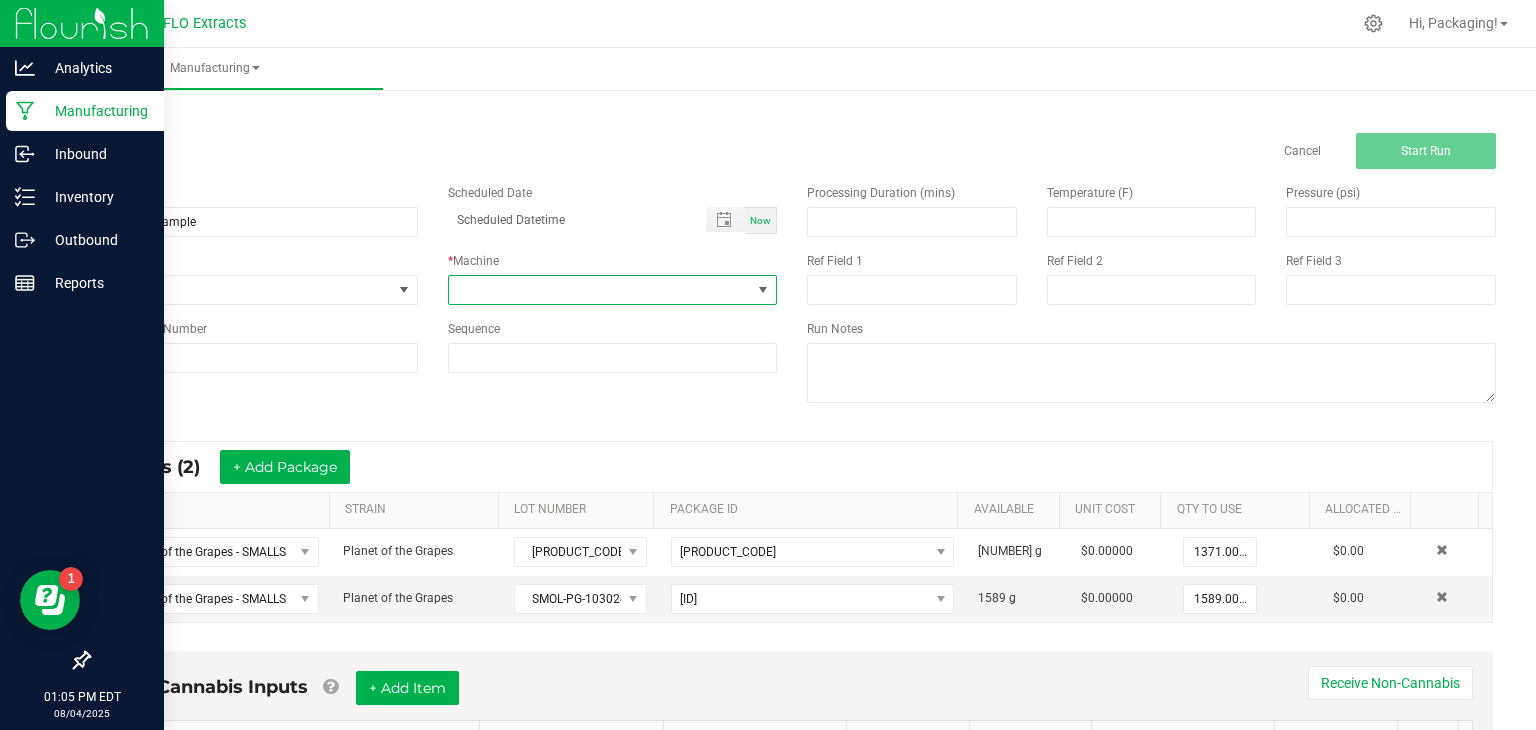 click at bounding box center [600, 290] 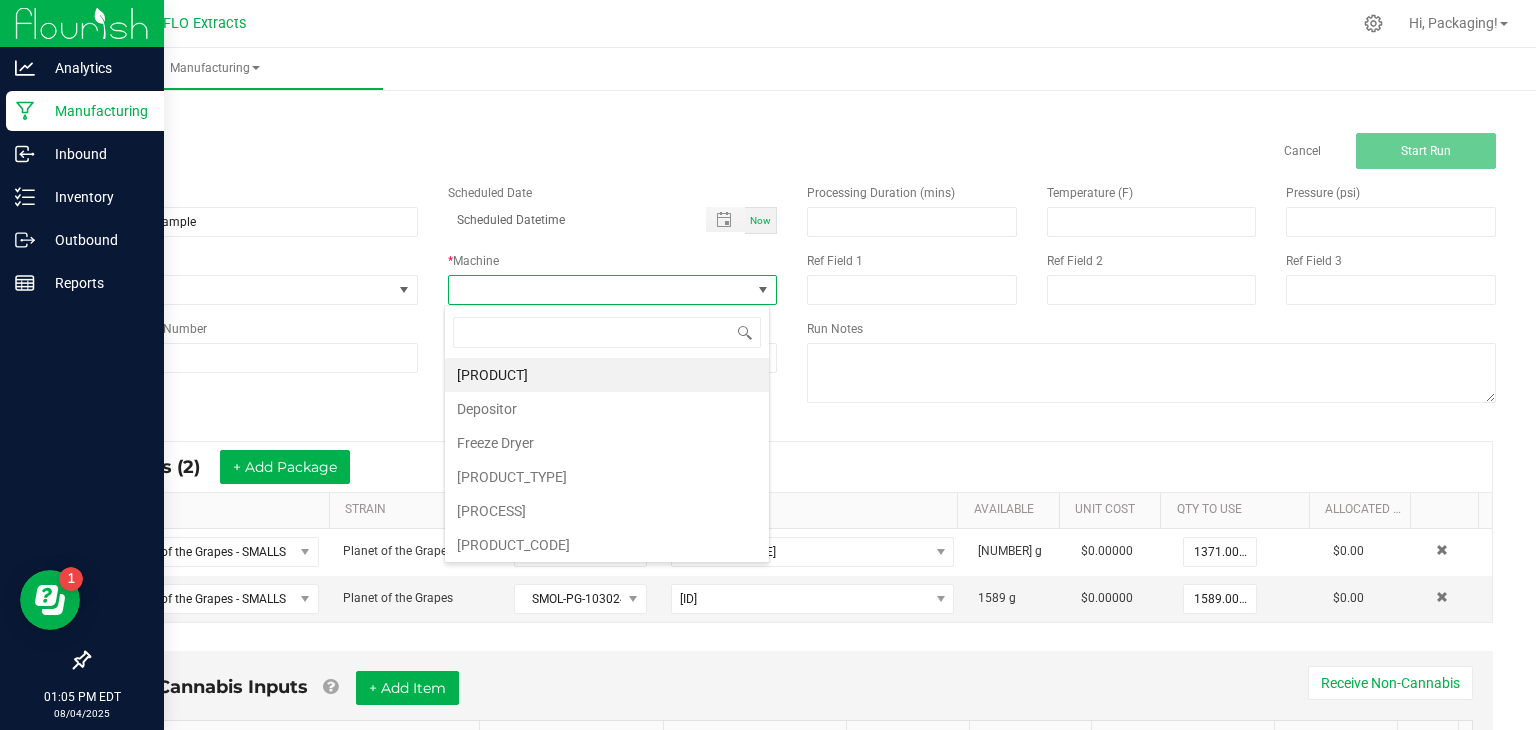 scroll, scrollTop: 99970, scrollLeft: 99674, axis: both 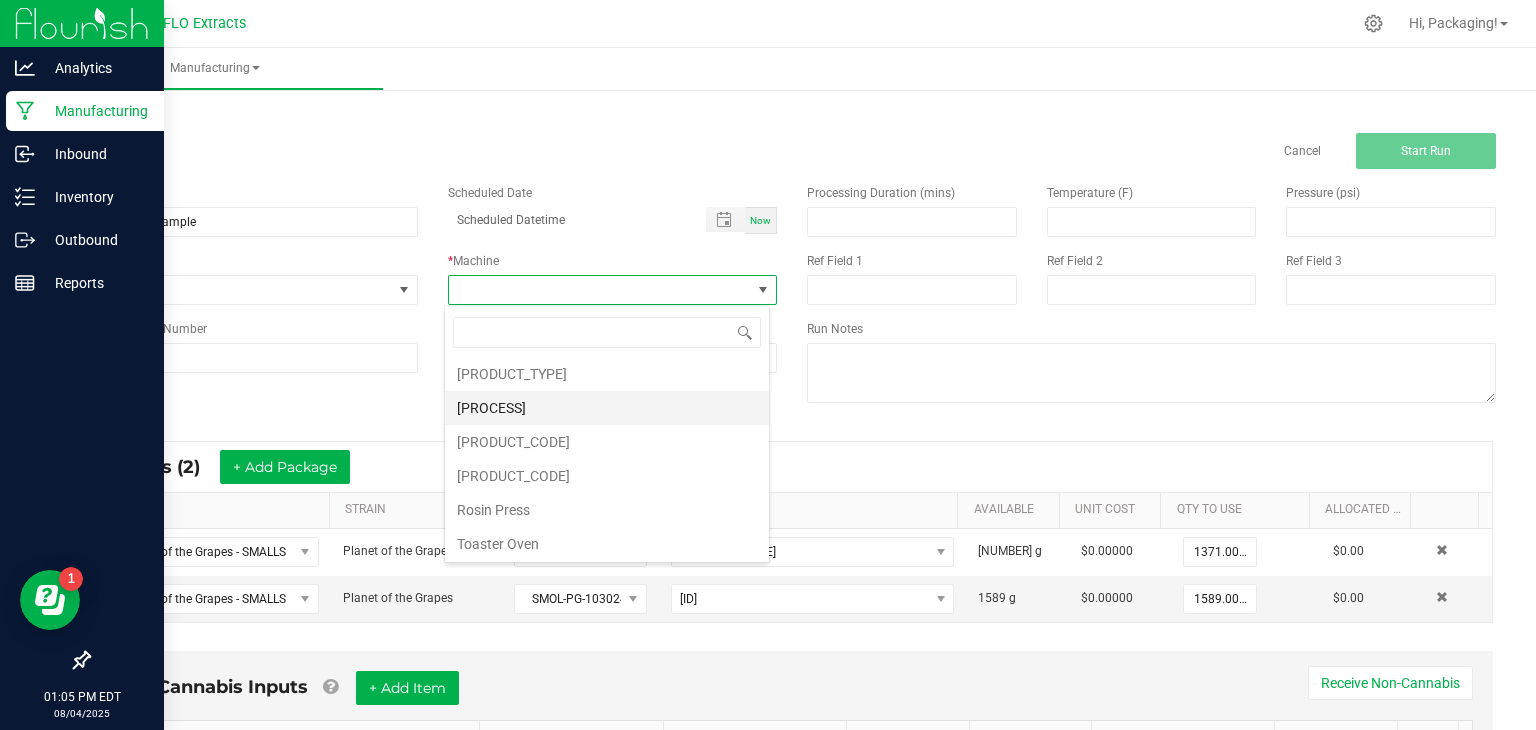 click on "[PROCESS]" at bounding box center (607, 408) 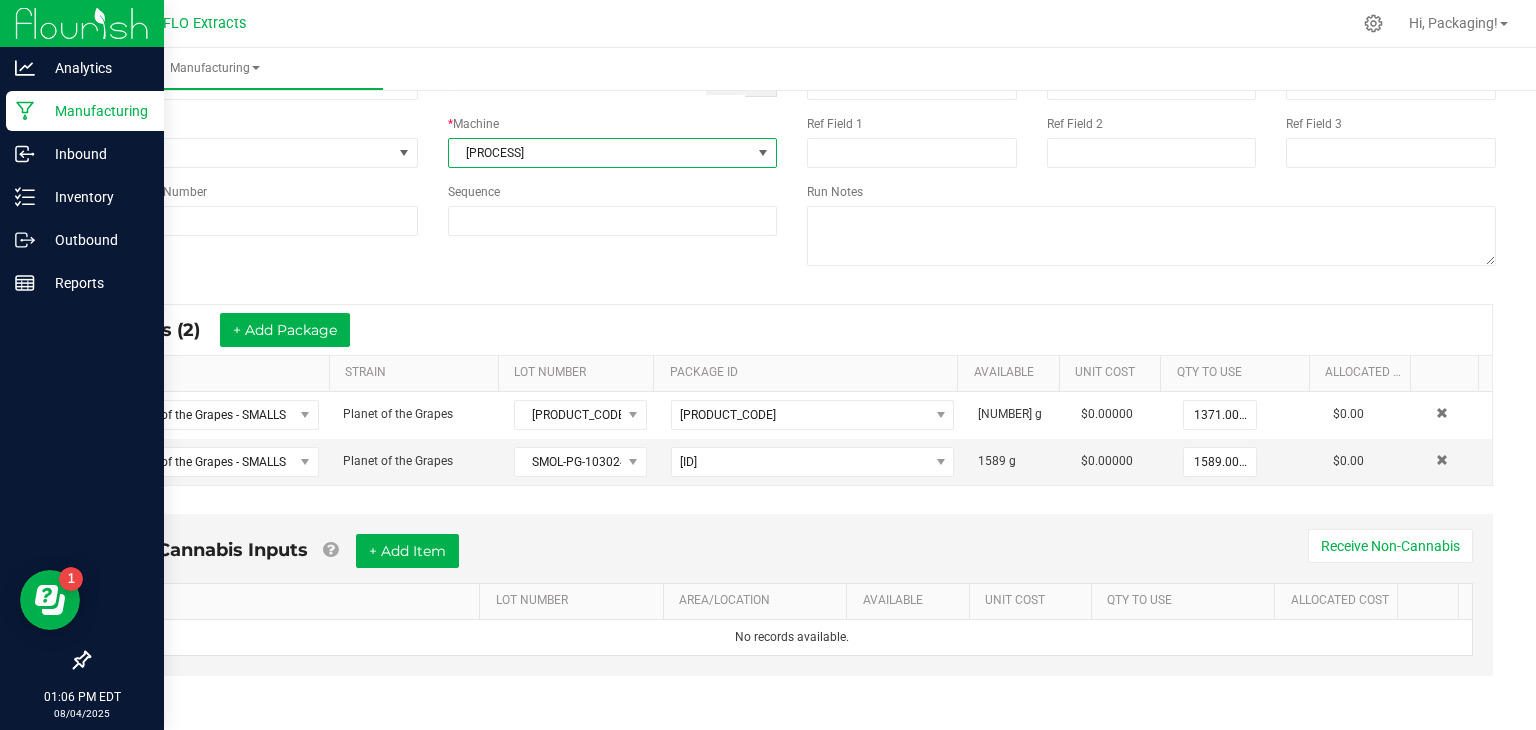 scroll, scrollTop: 0, scrollLeft: 0, axis: both 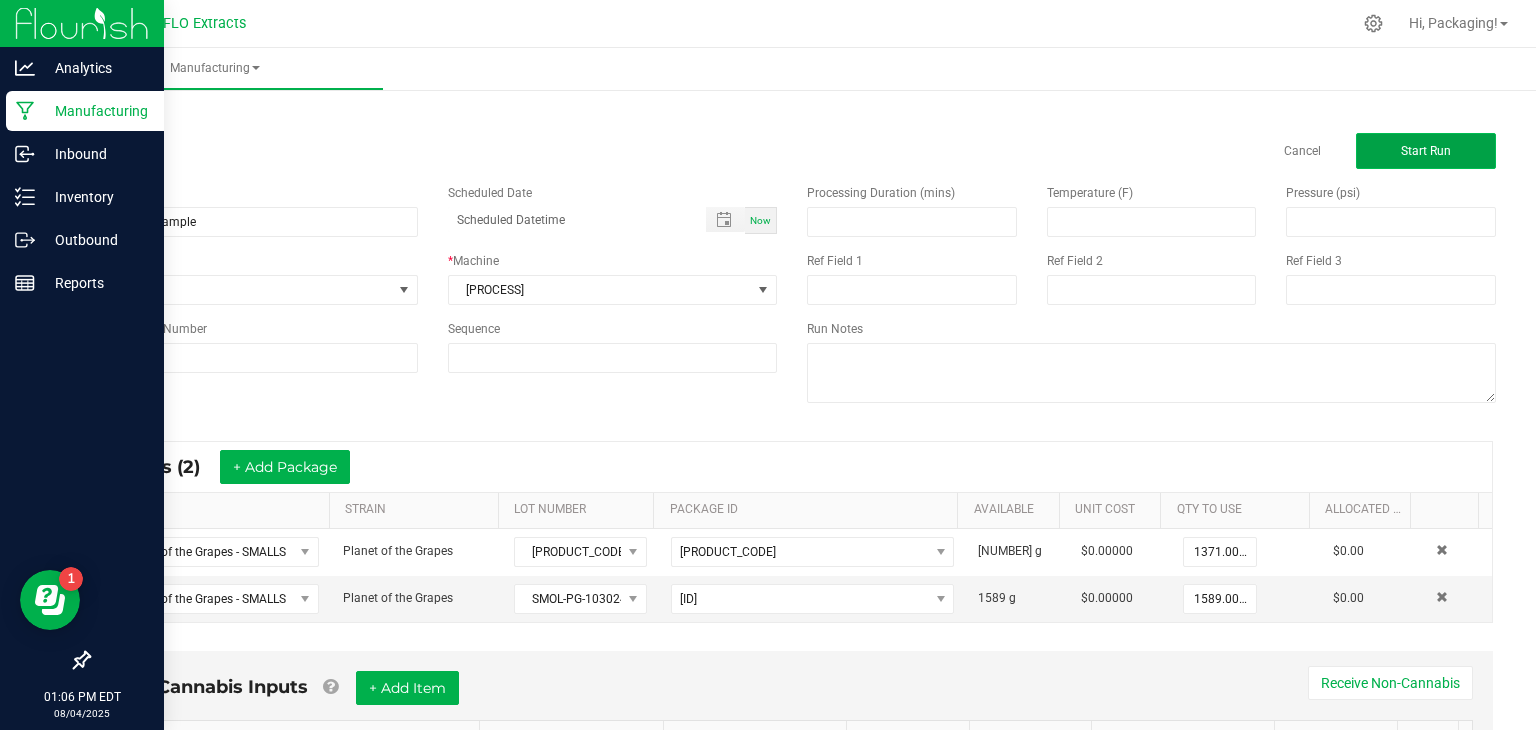 click on "Start Run" 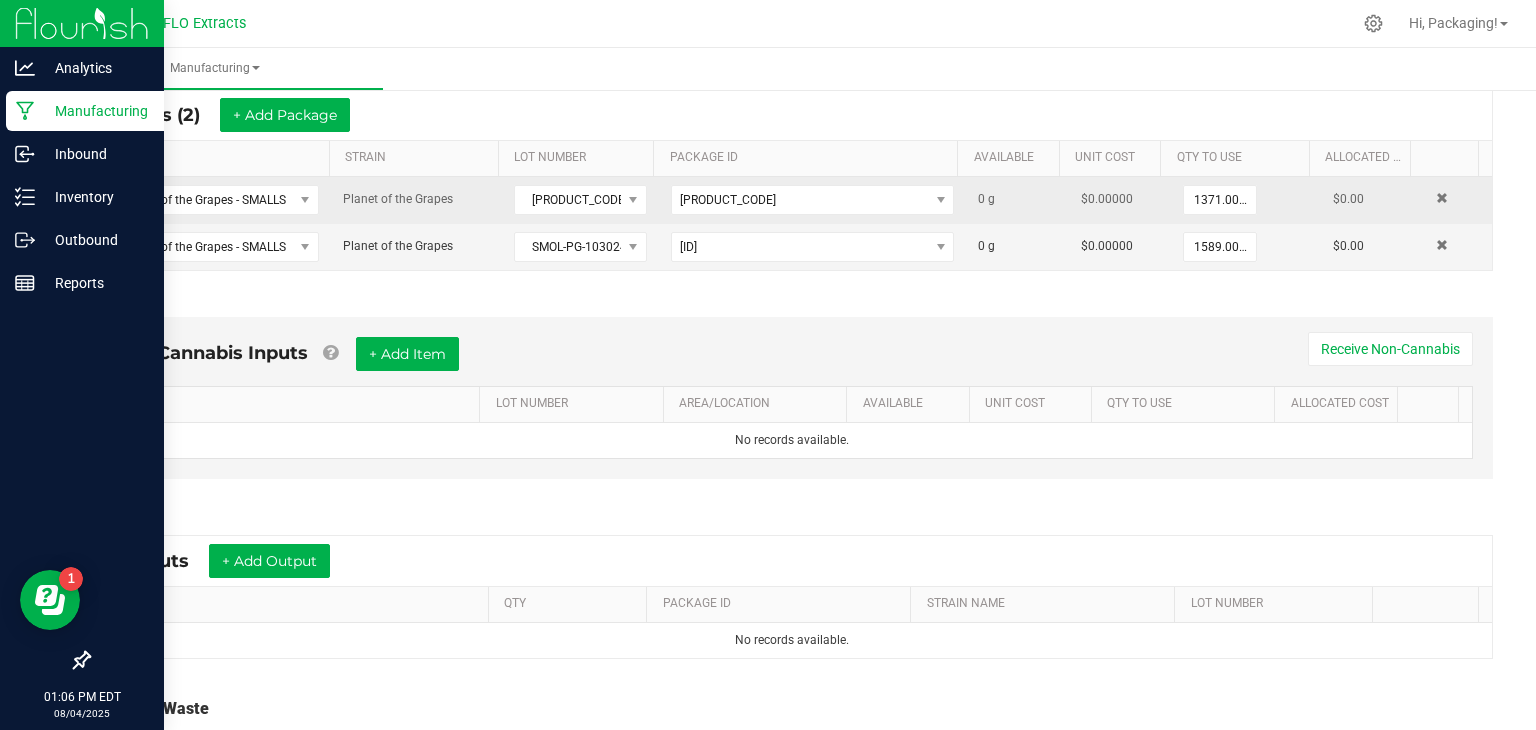 scroll, scrollTop: 380, scrollLeft: 0, axis: vertical 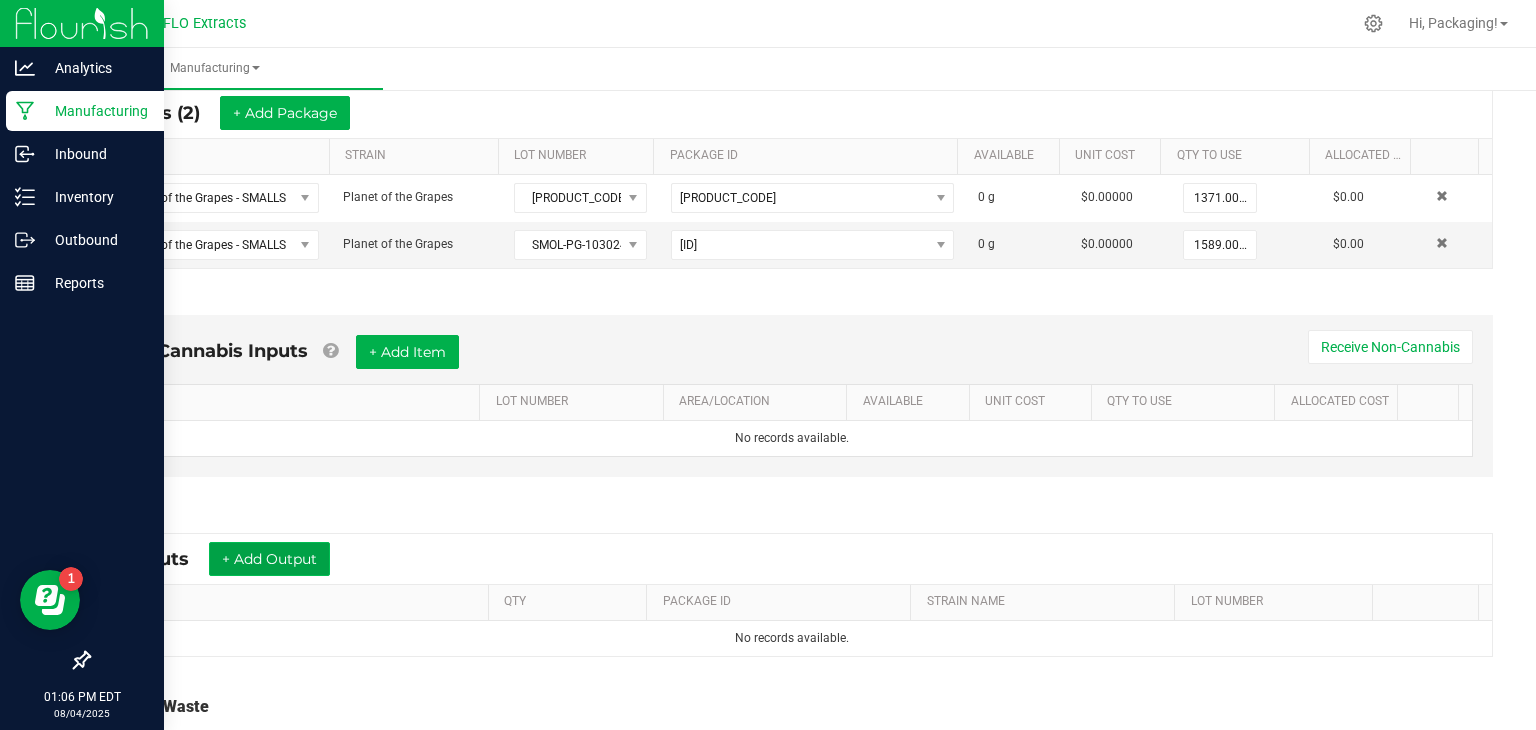 click on "+ Add Output" at bounding box center [269, 559] 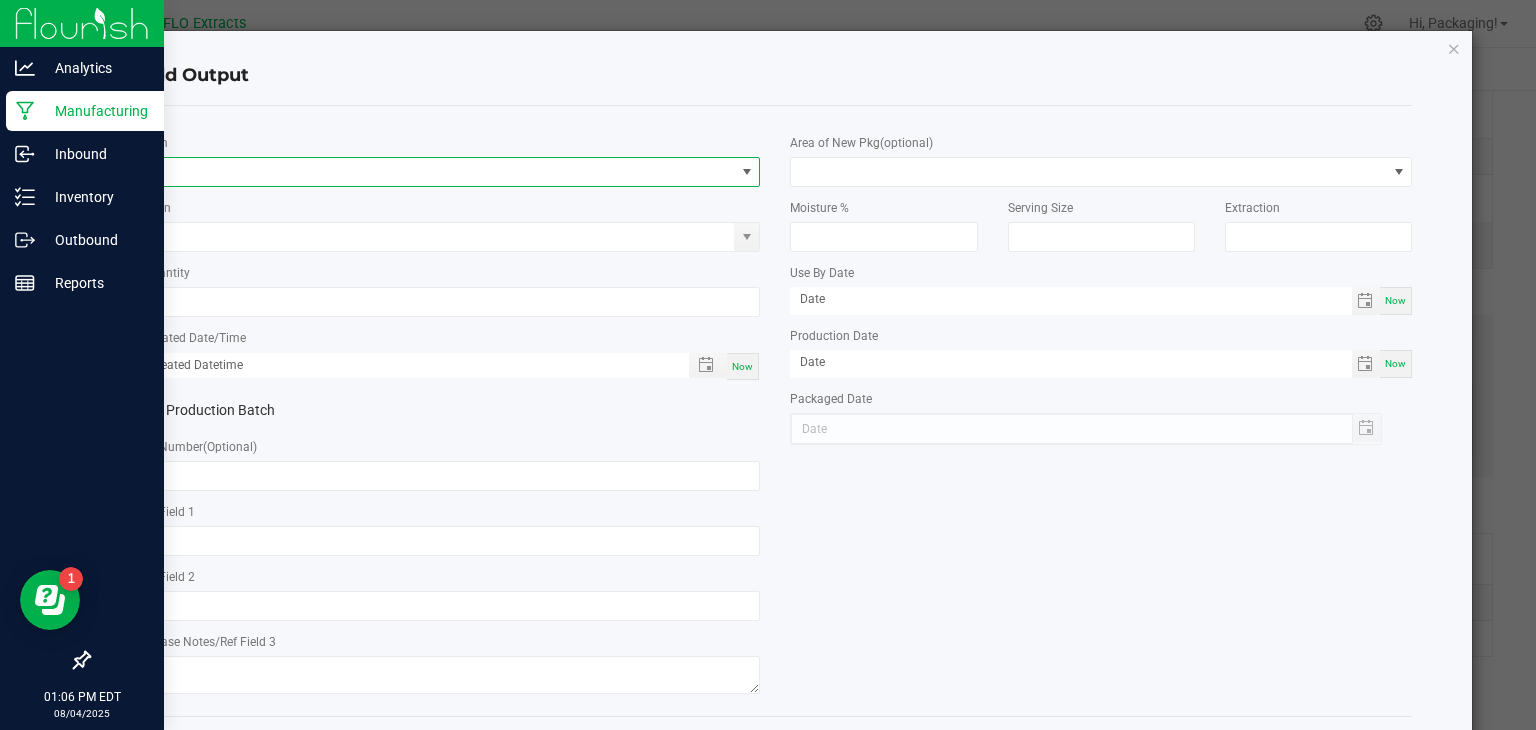 click at bounding box center (437, 172) 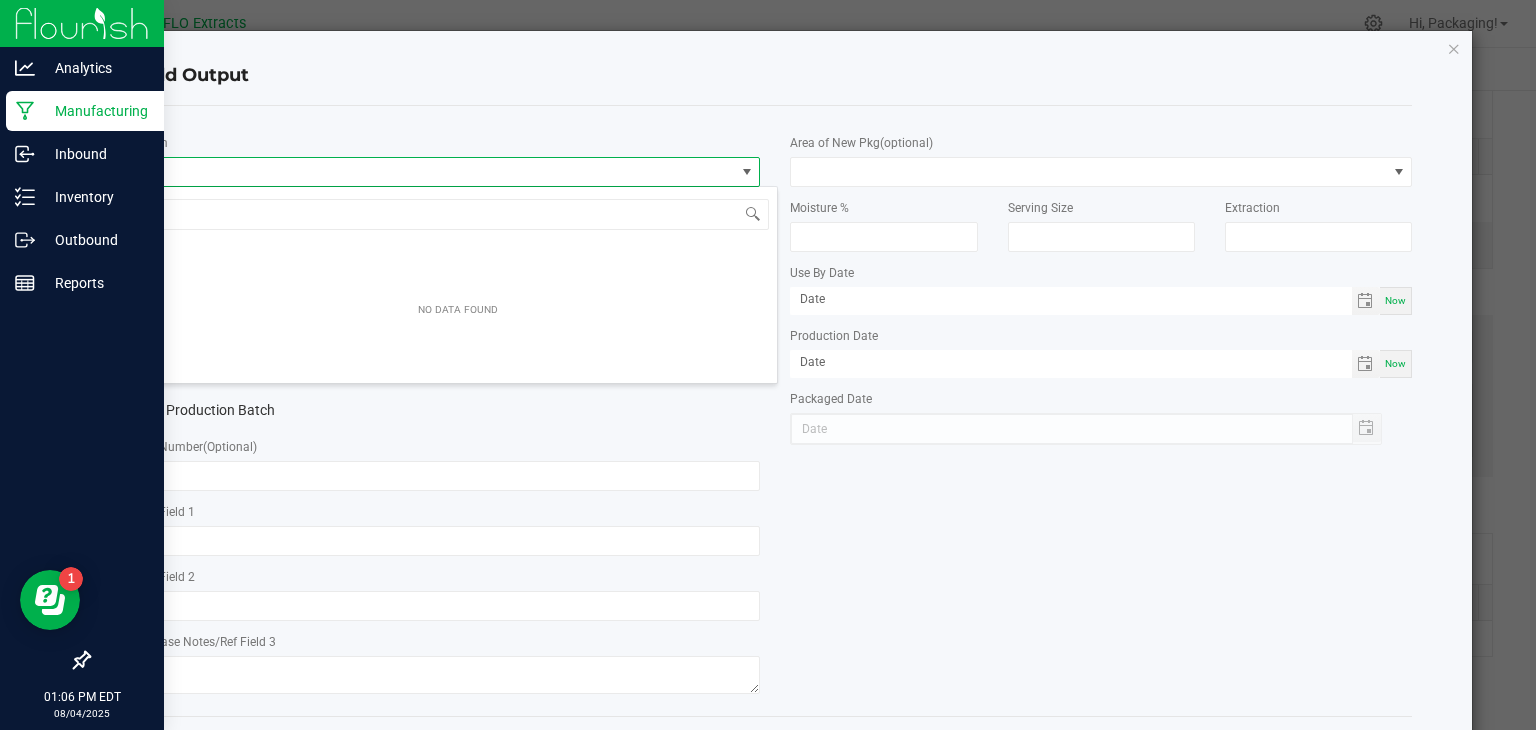 scroll, scrollTop: 99970, scrollLeft: 99384, axis: both 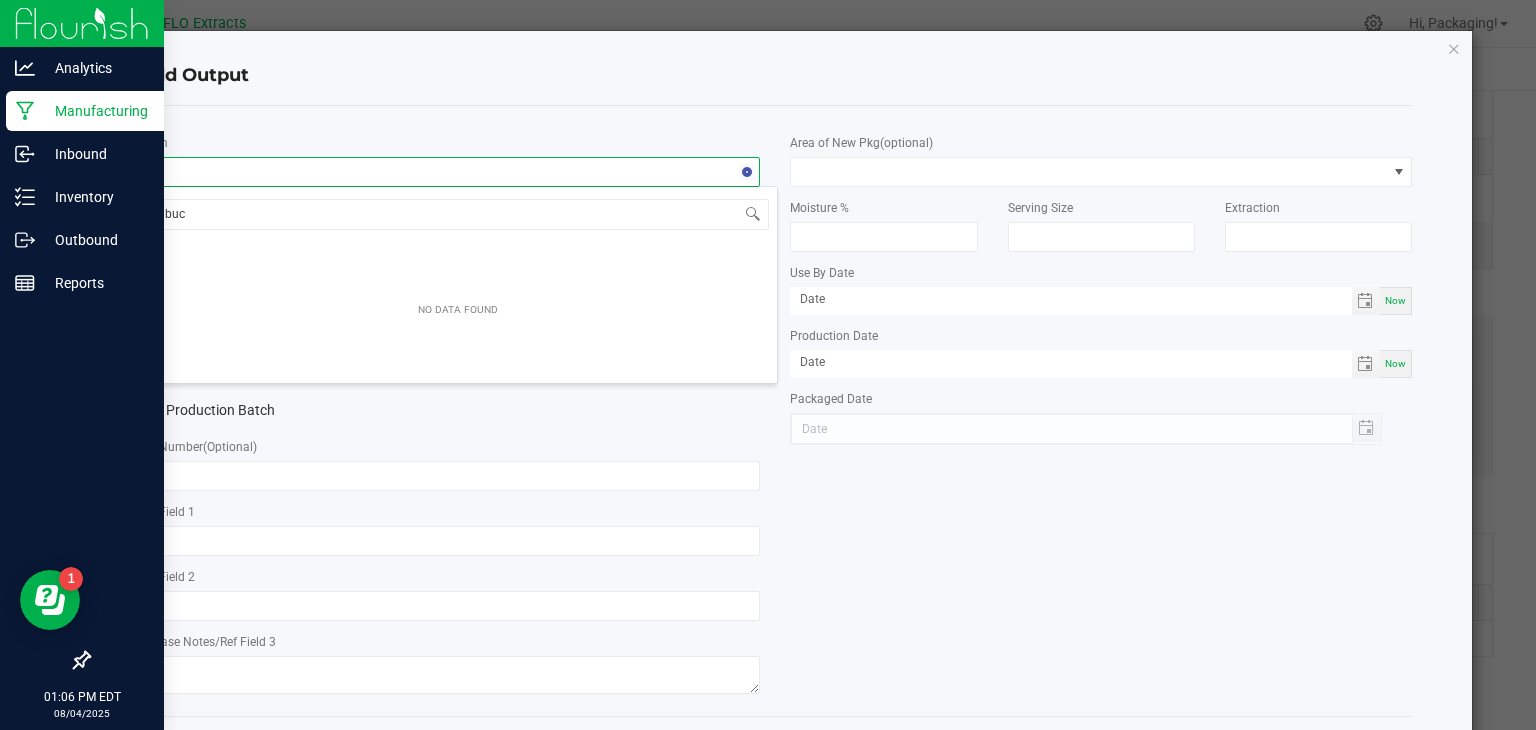 type on "[NAME]" 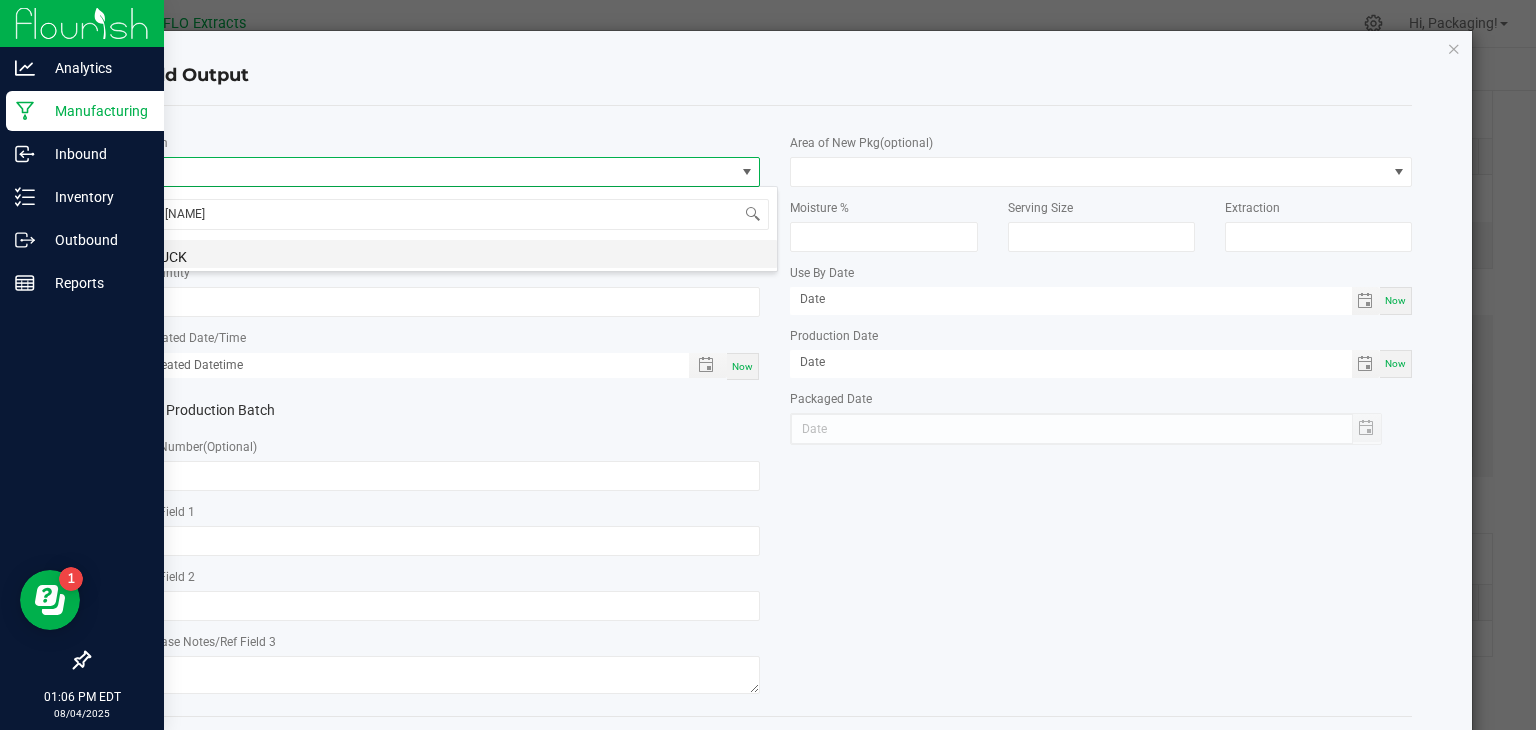 click on "BUCK" at bounding box center [458, 254] 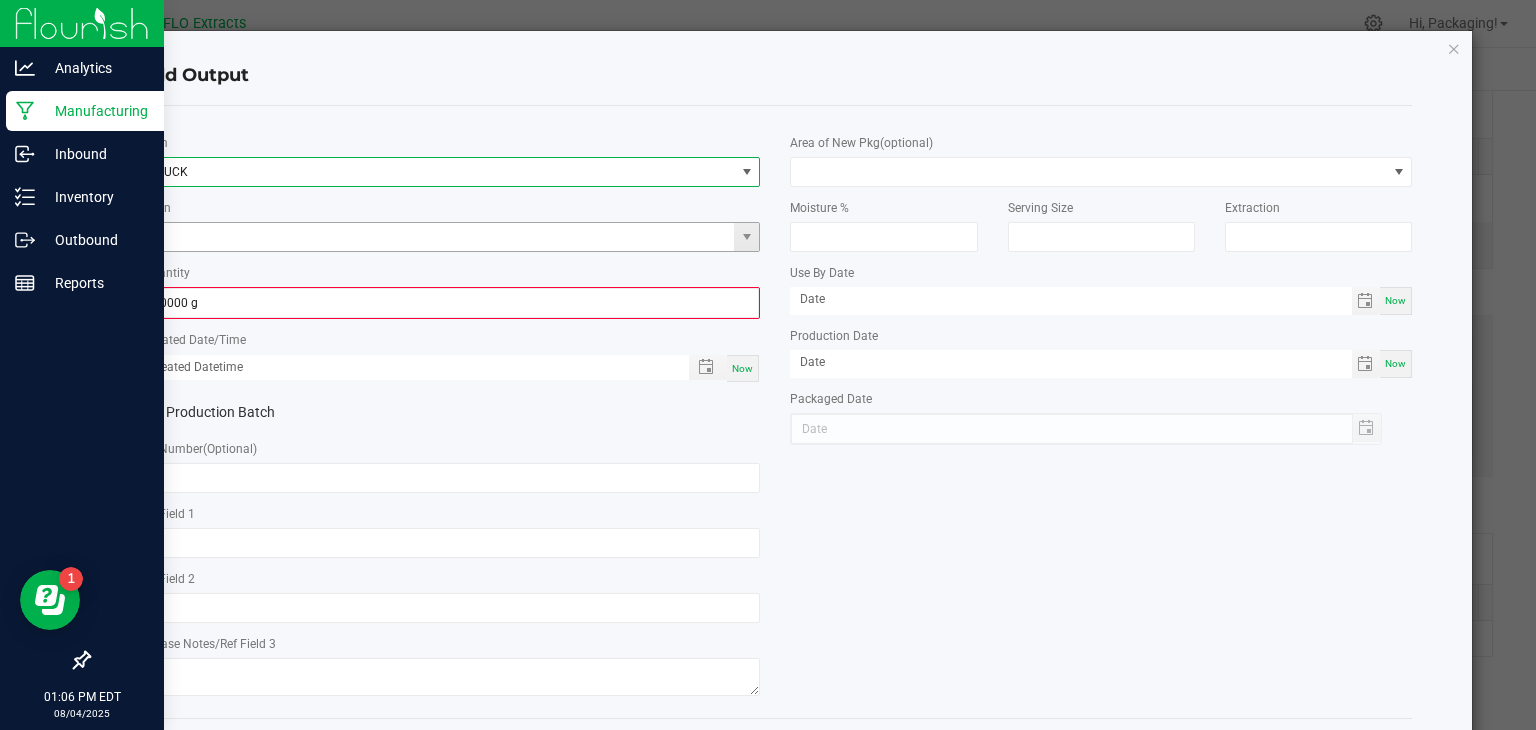 click at bounding box center (437, 237) 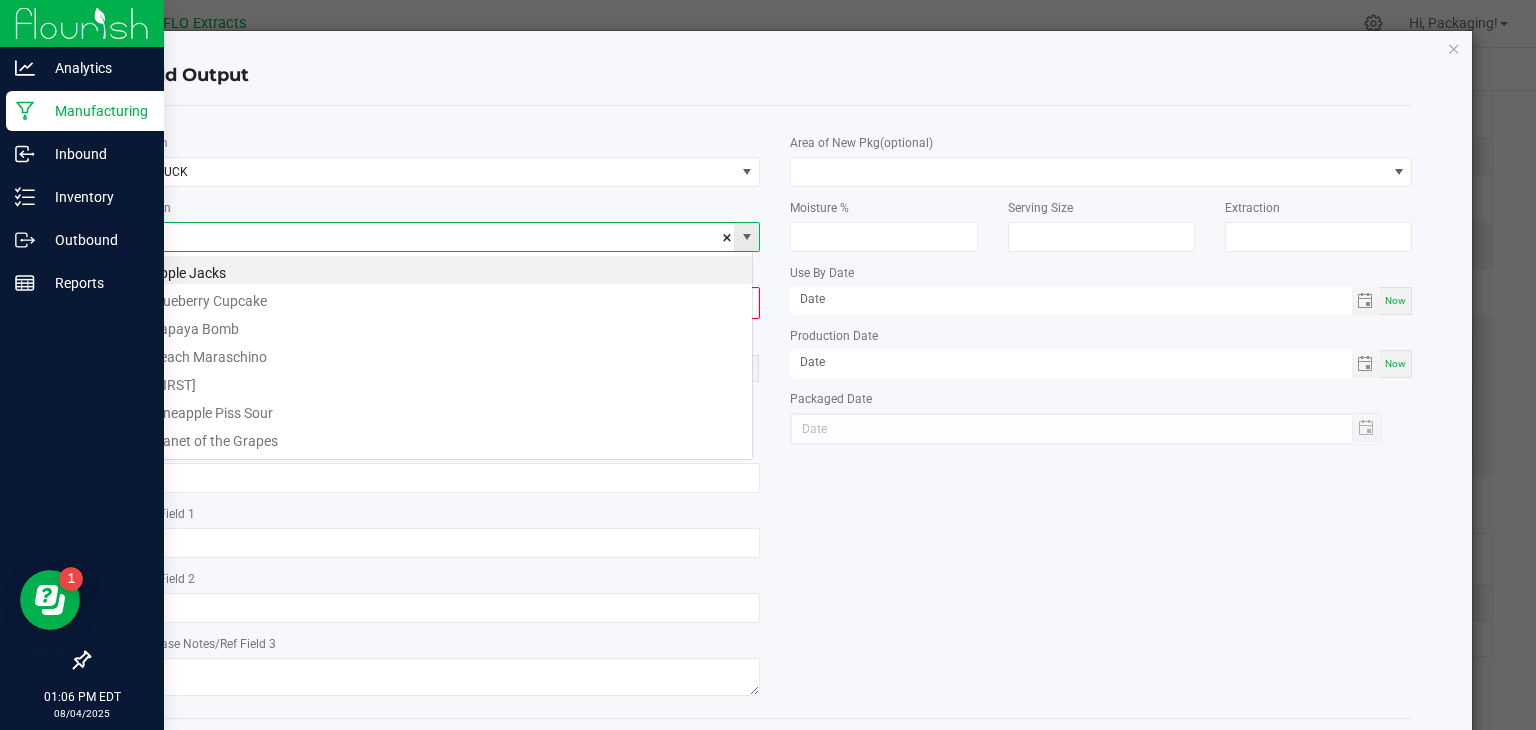 scroll, scrollTop: 99970, scrollLeft: 99384, axis: both 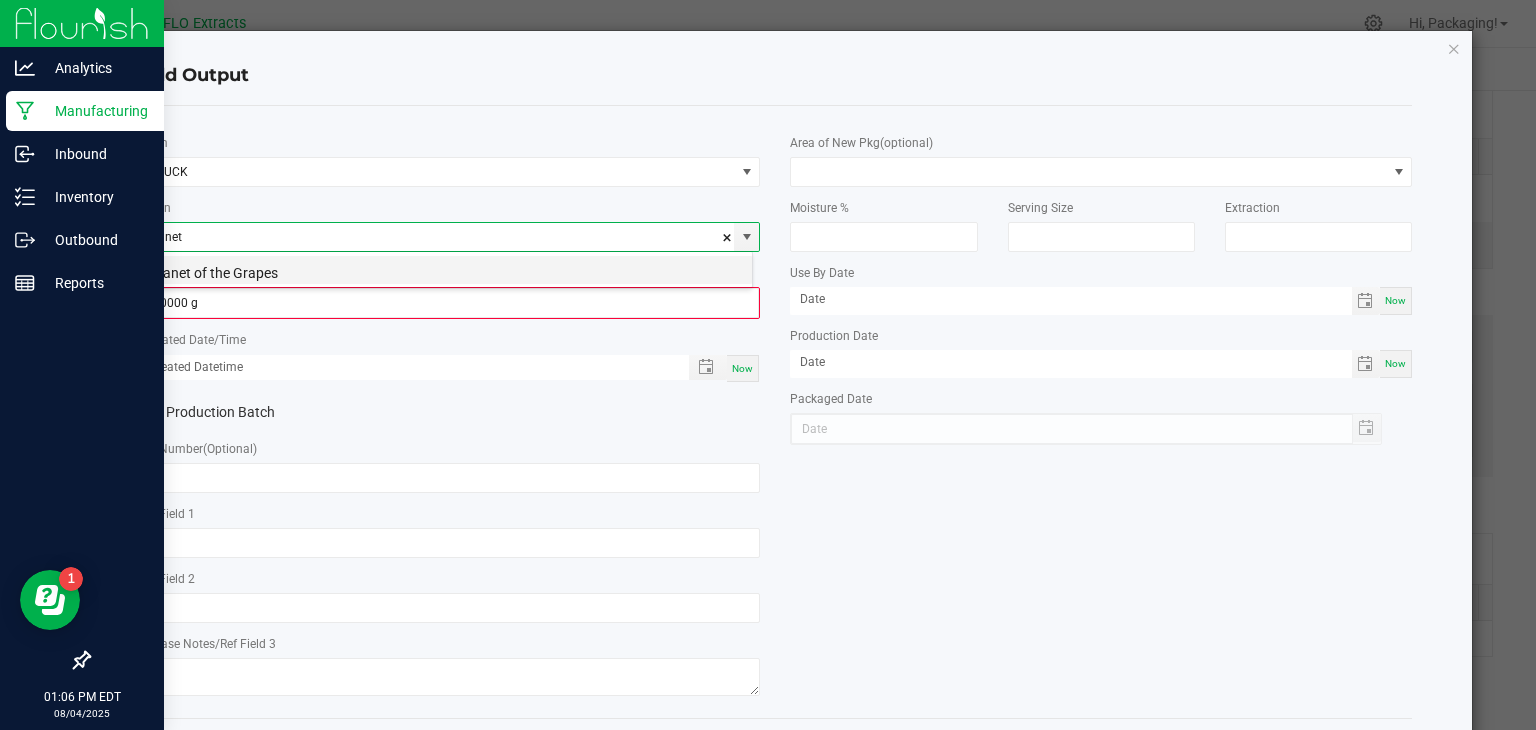 click on "Planet of the Grapes" at bounding box center [445, 270] 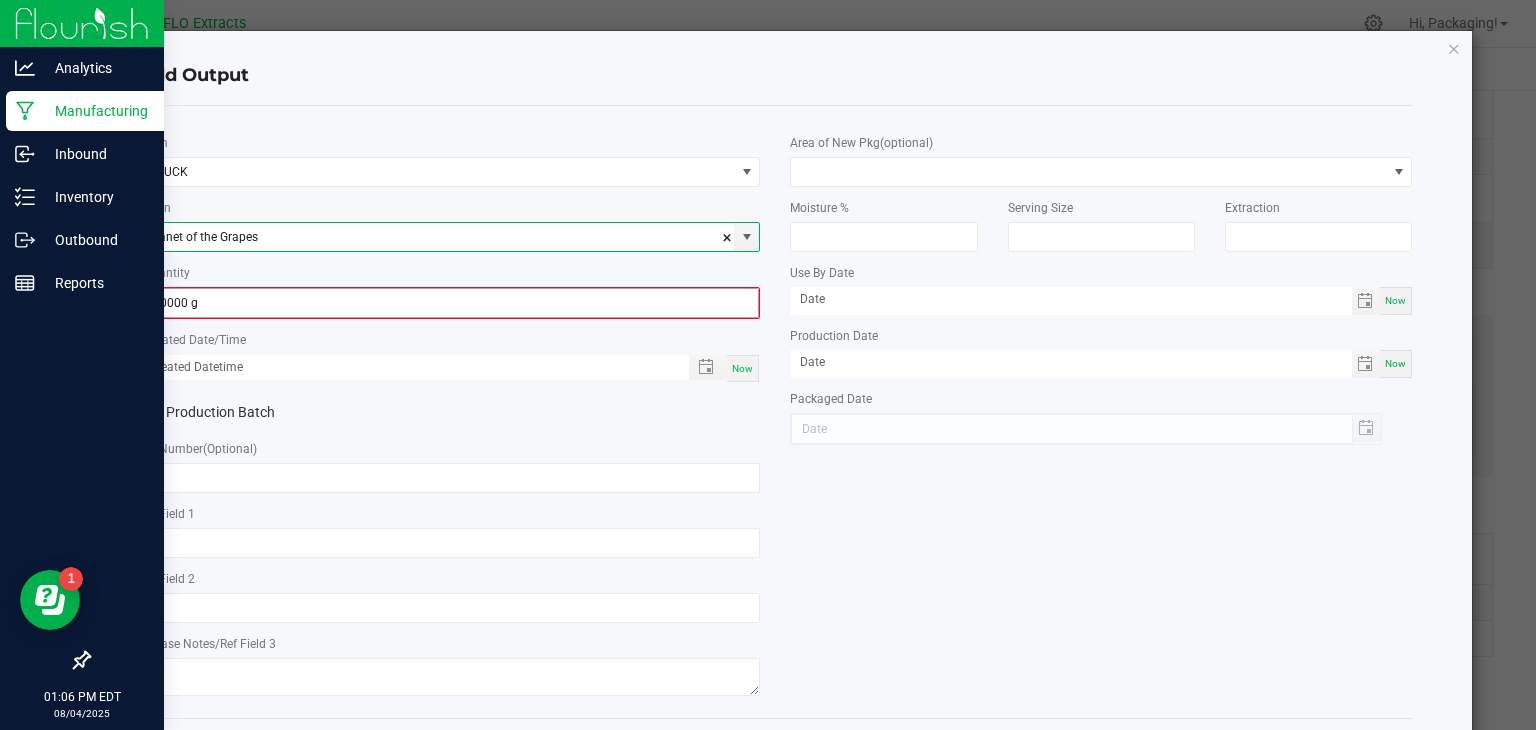 type on "Planet of the Grapes" 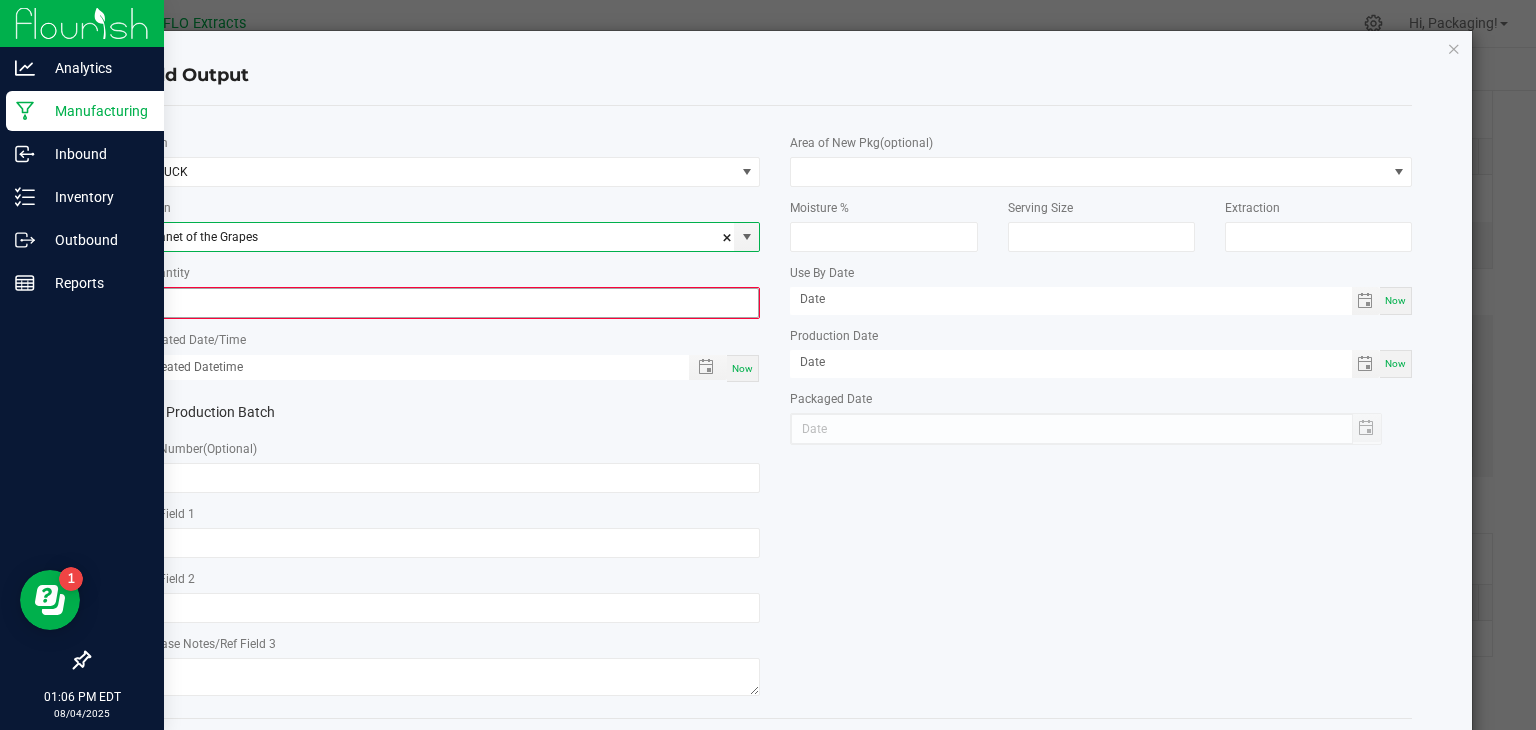 click on "0" at bounding box center [450, 303] 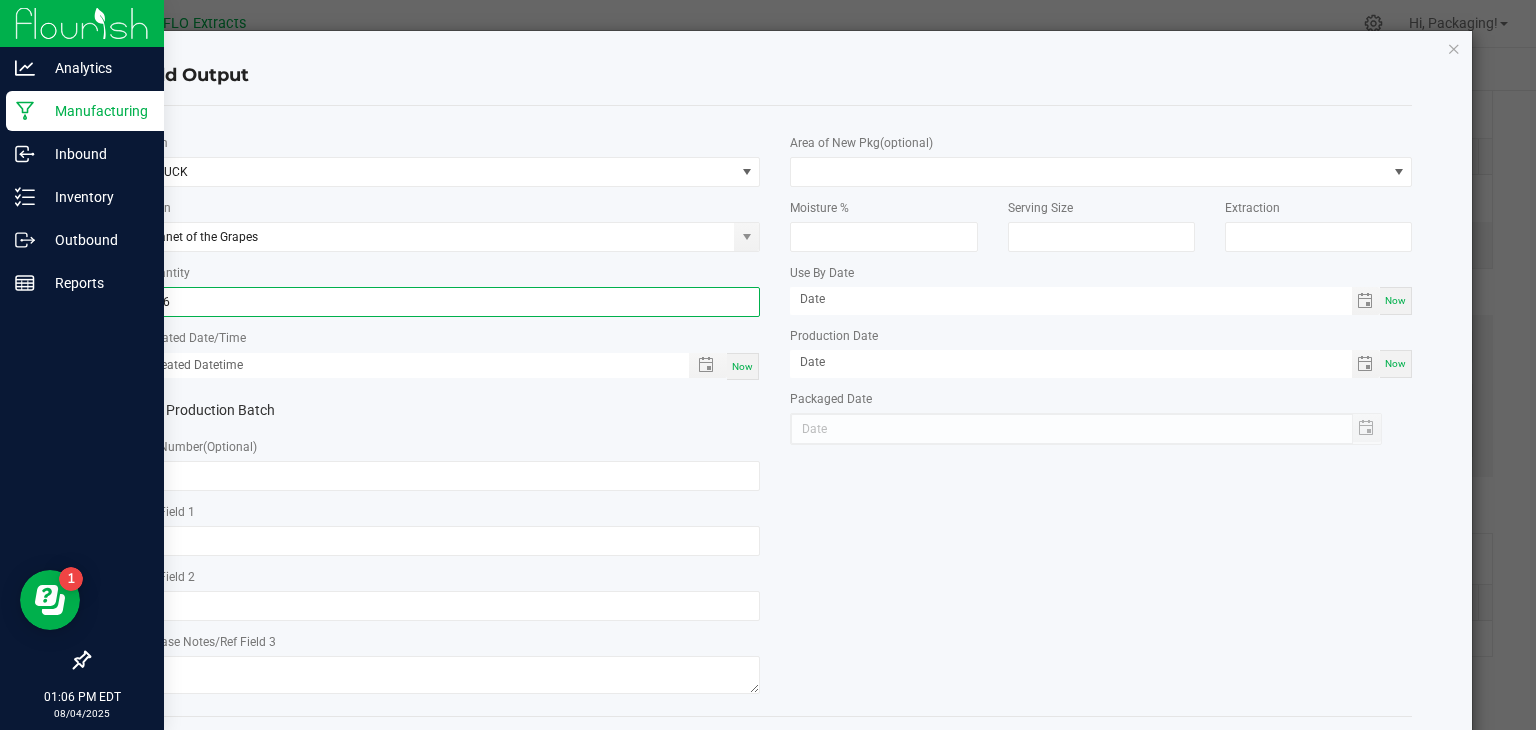 type on "906.0000 g" 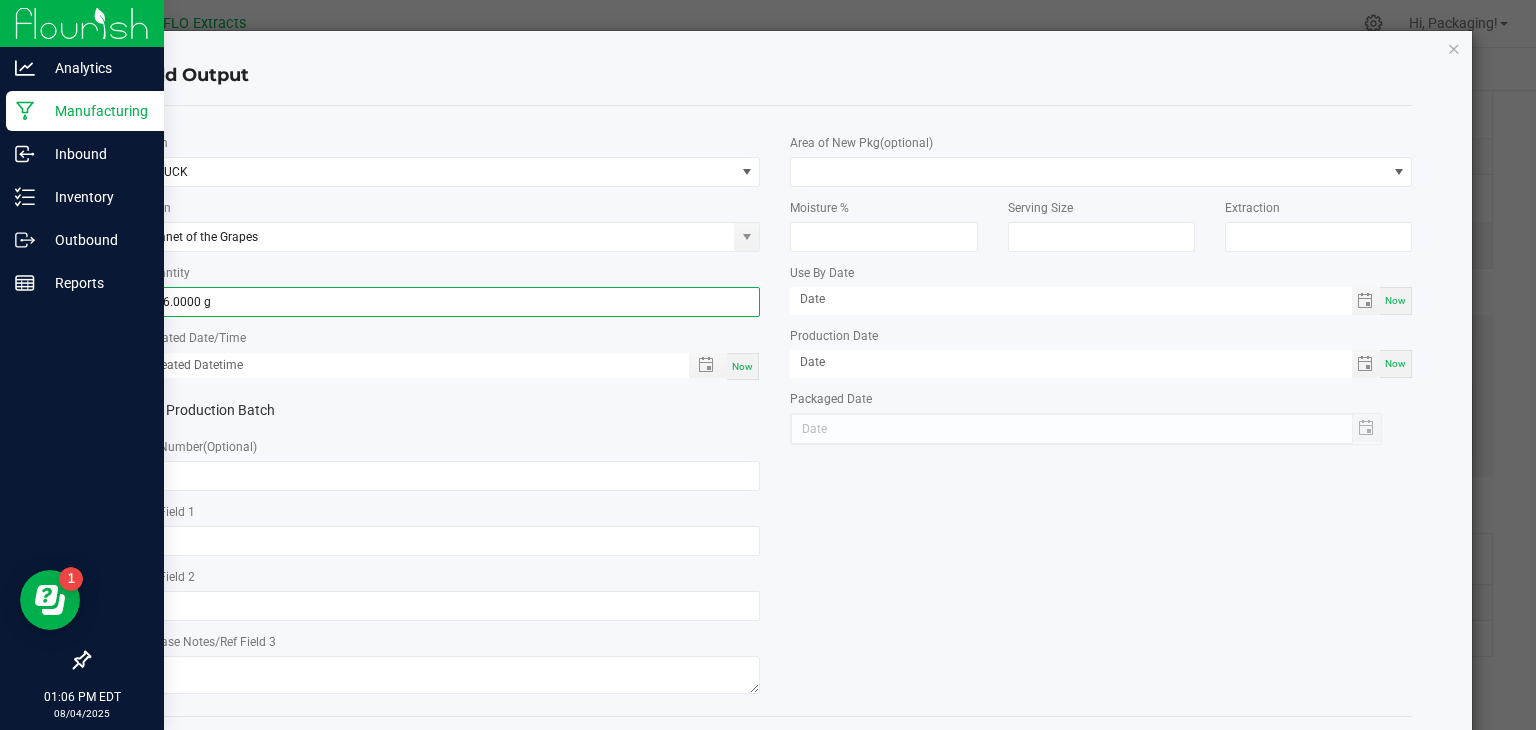 click on "Now" at bounding box center [742, 366] 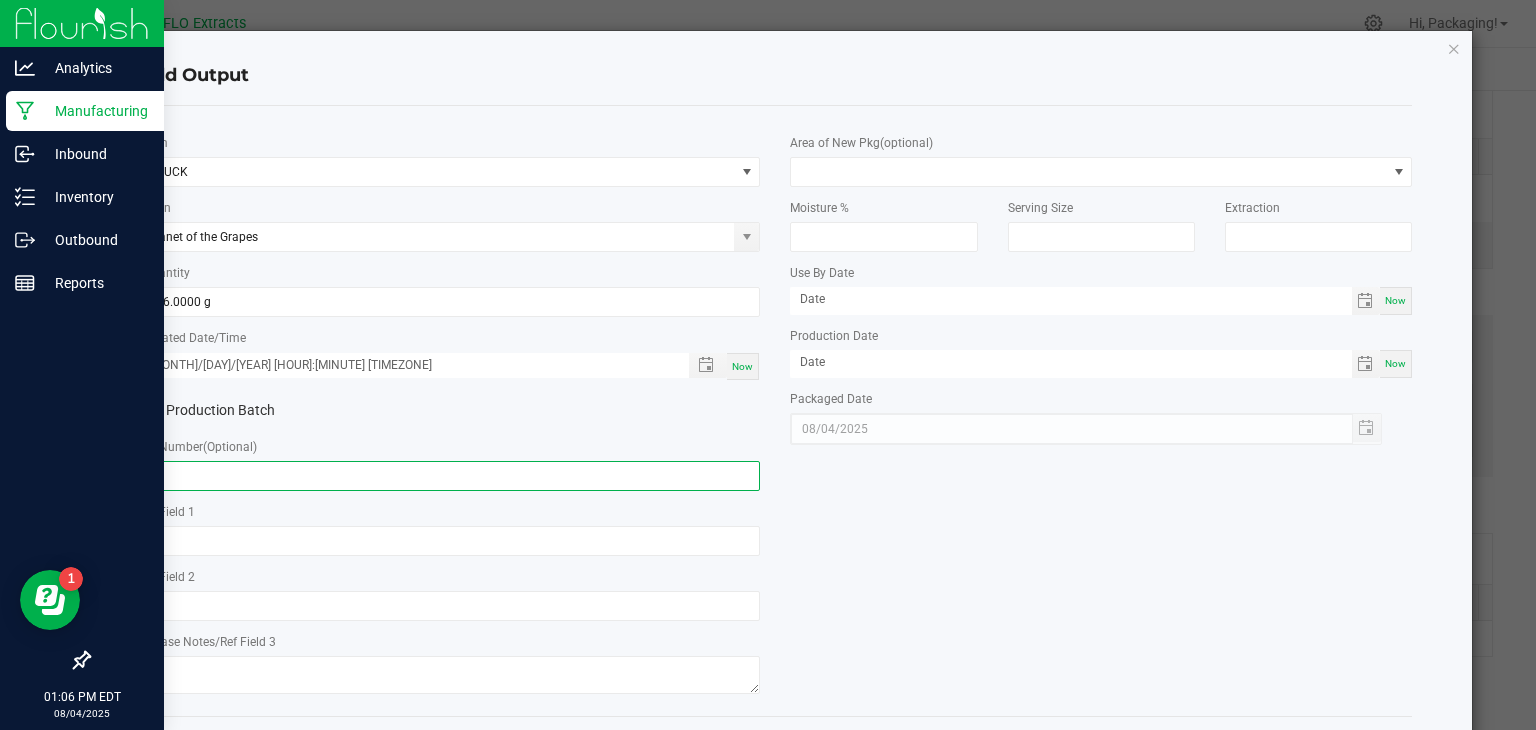 click 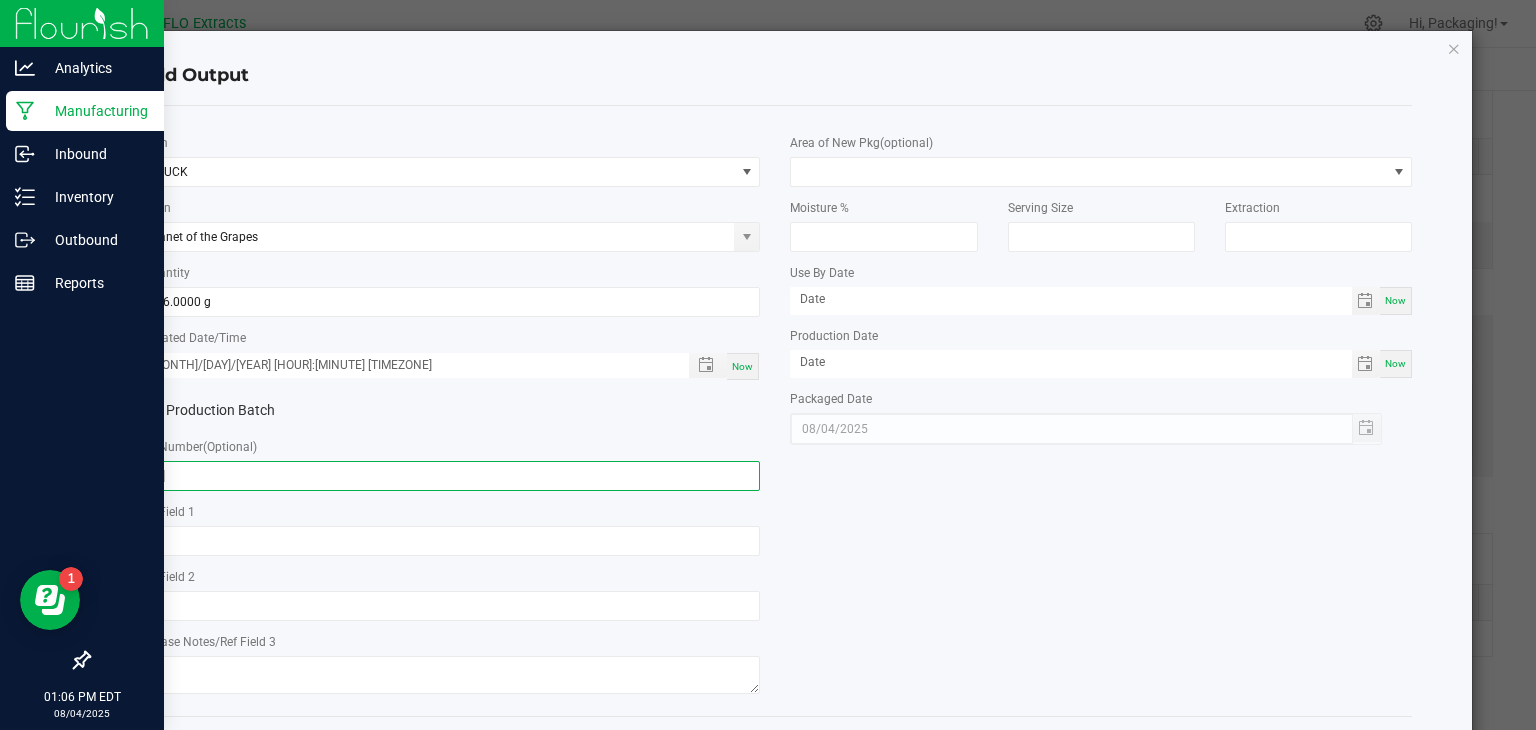 type on "[ID]" 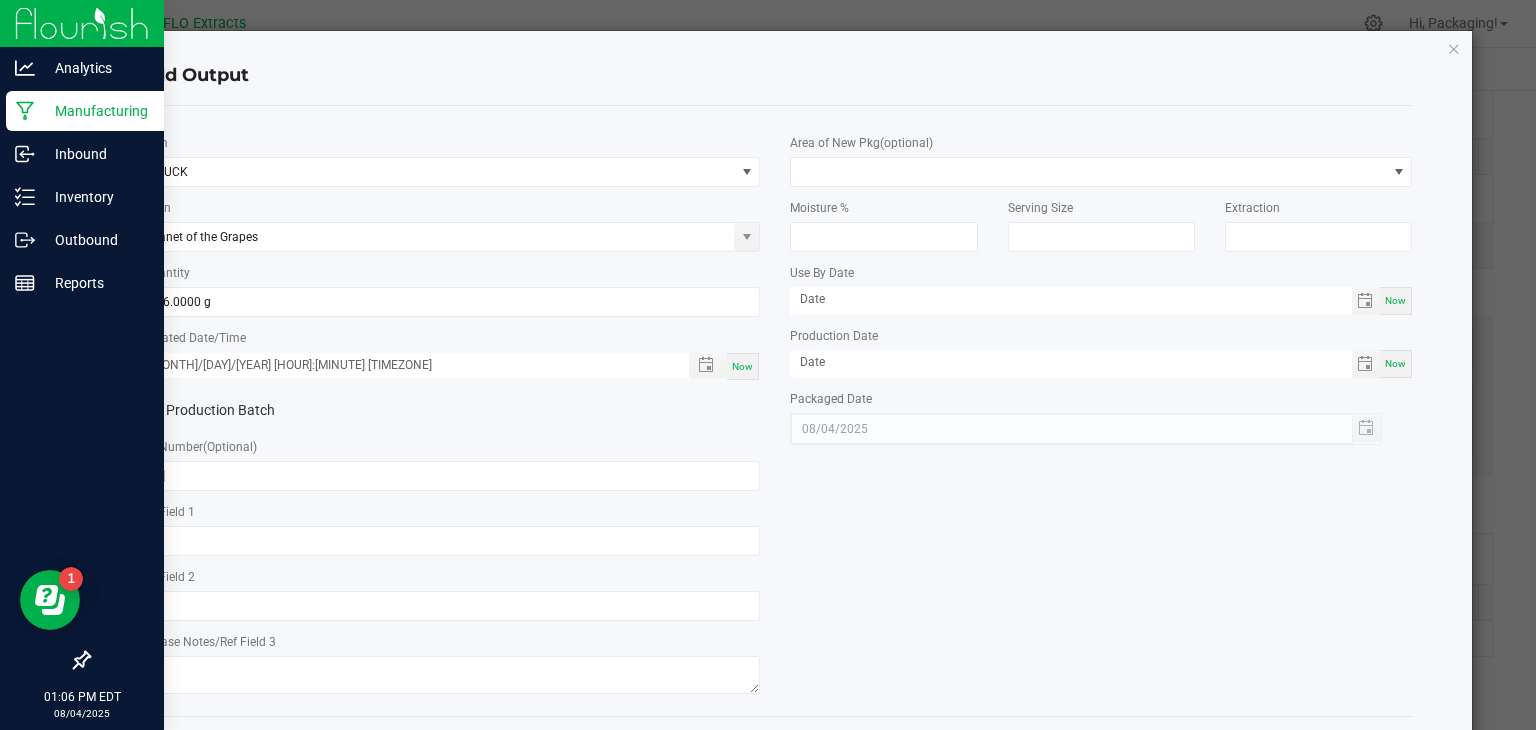 click on "[ALPHANUMERIC] [MONTH]/[DAY]/[YEAR] [HOUR]:[MINUTE] [AM/PM] [YEAR] [MONTH]/[DAY] [ALPHANUMERIC] [ALPHANUMERIC] [ALPHANUMERIC] [MONTH]/[DAY]/[YEAR]" 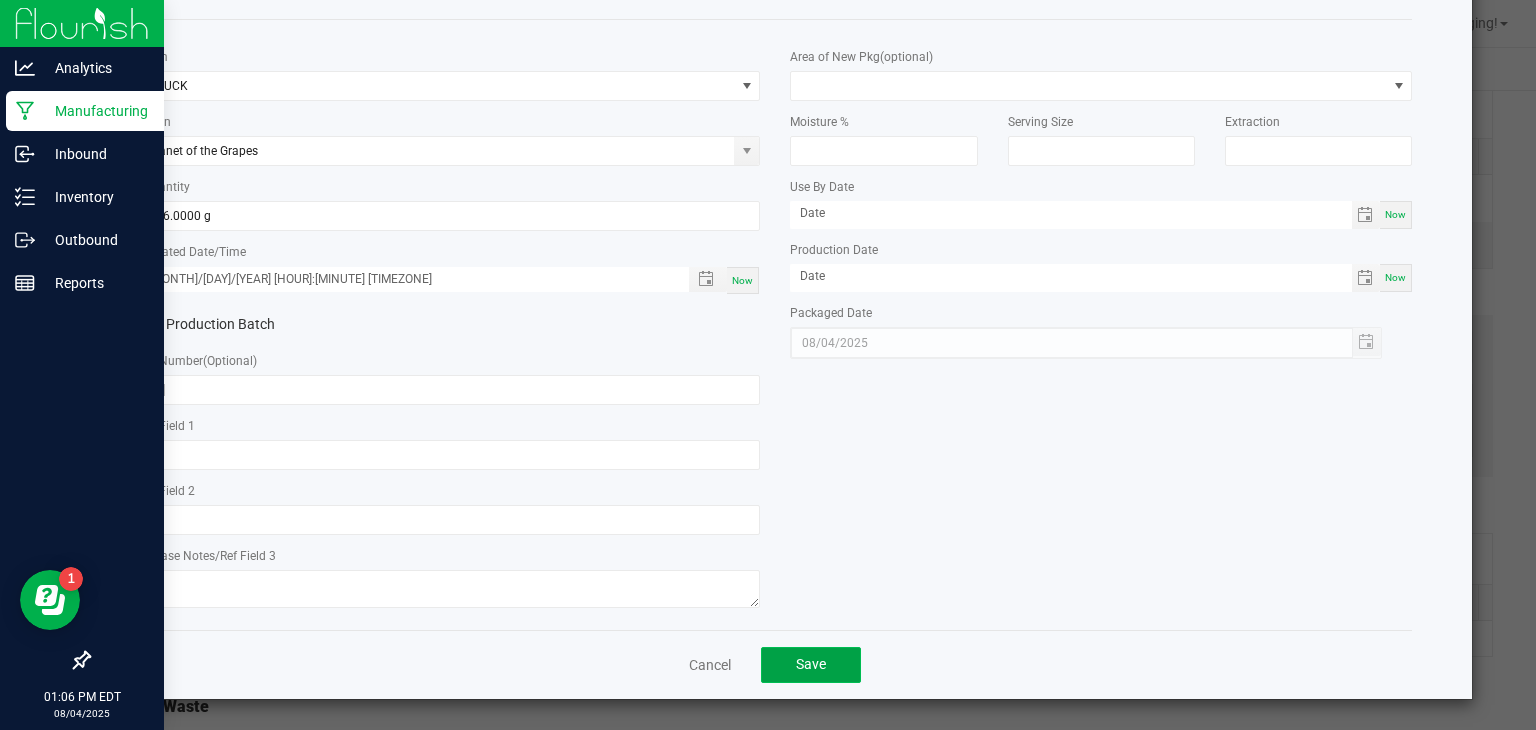 click on "Save" 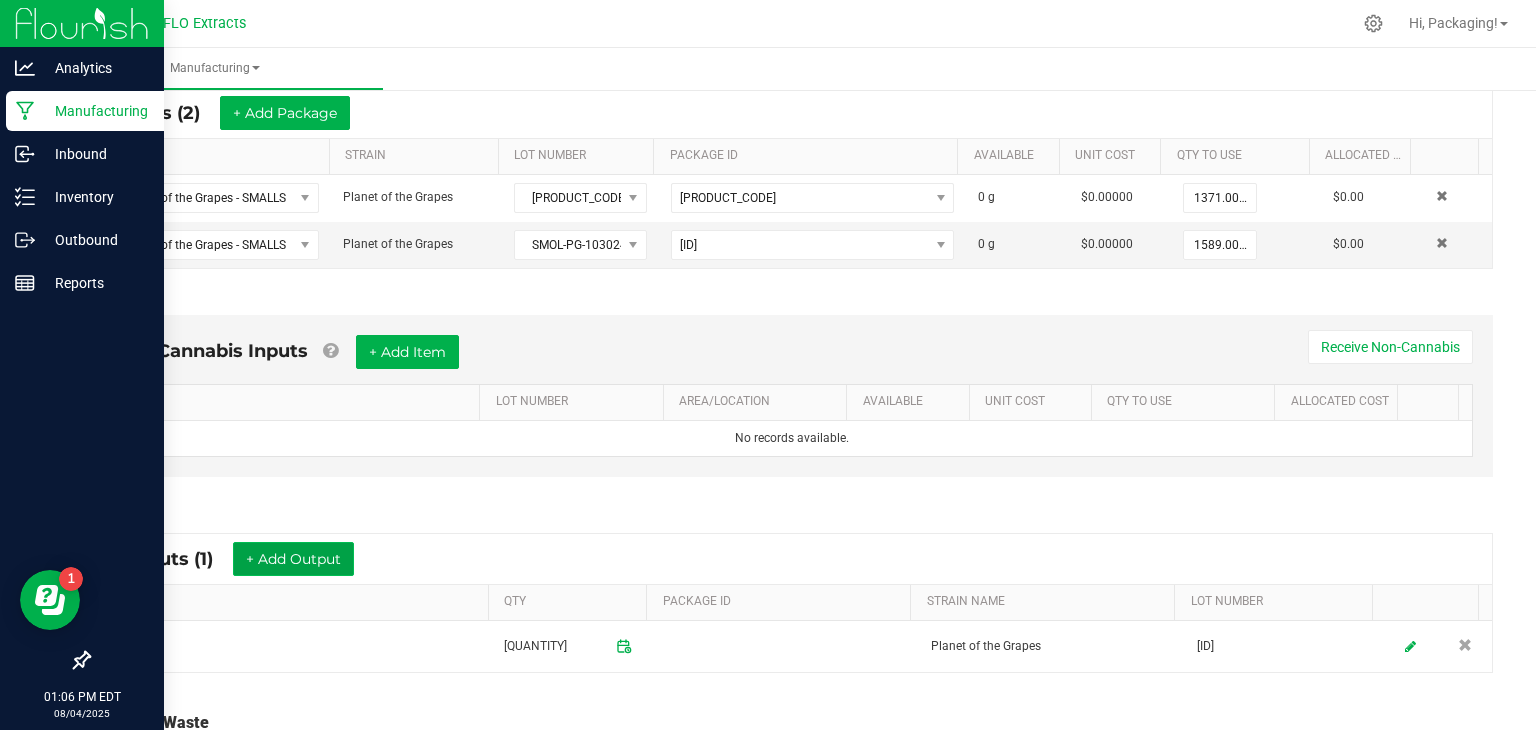 click on "+ Add Output" at bounding box center [293, 559] 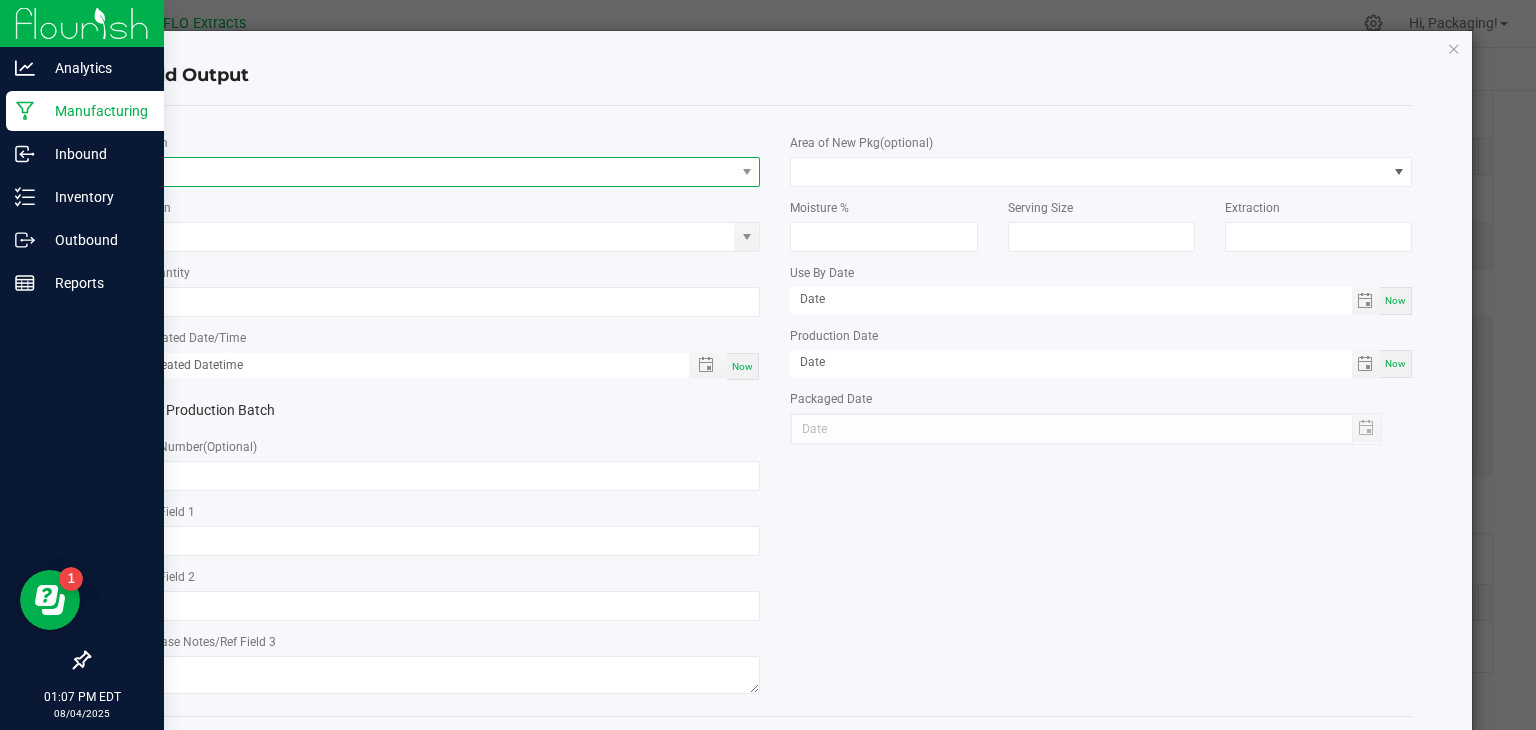 click at bounding box center (437, 172) 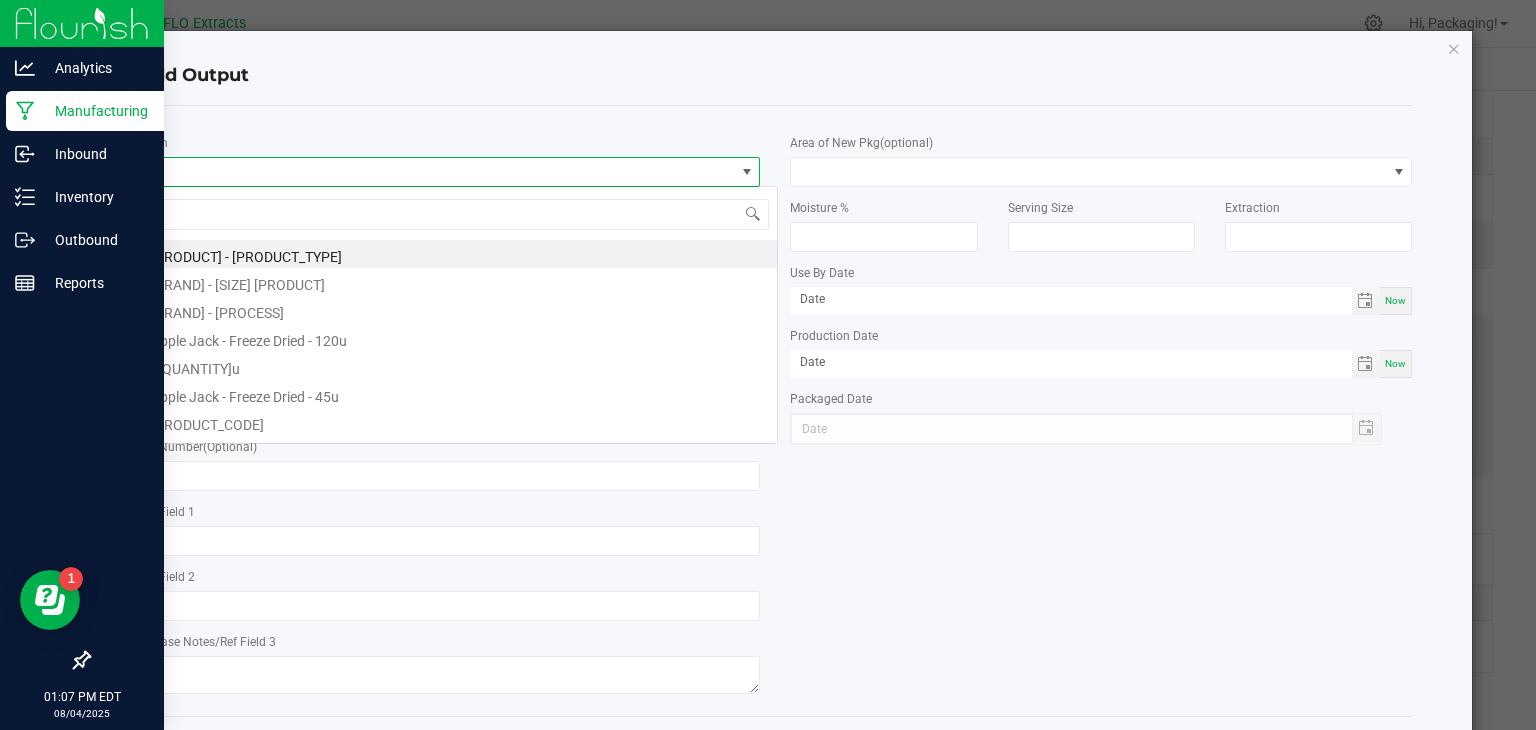 scroll, scrollTop: 99970, scrollLeft: 99384, axis: both 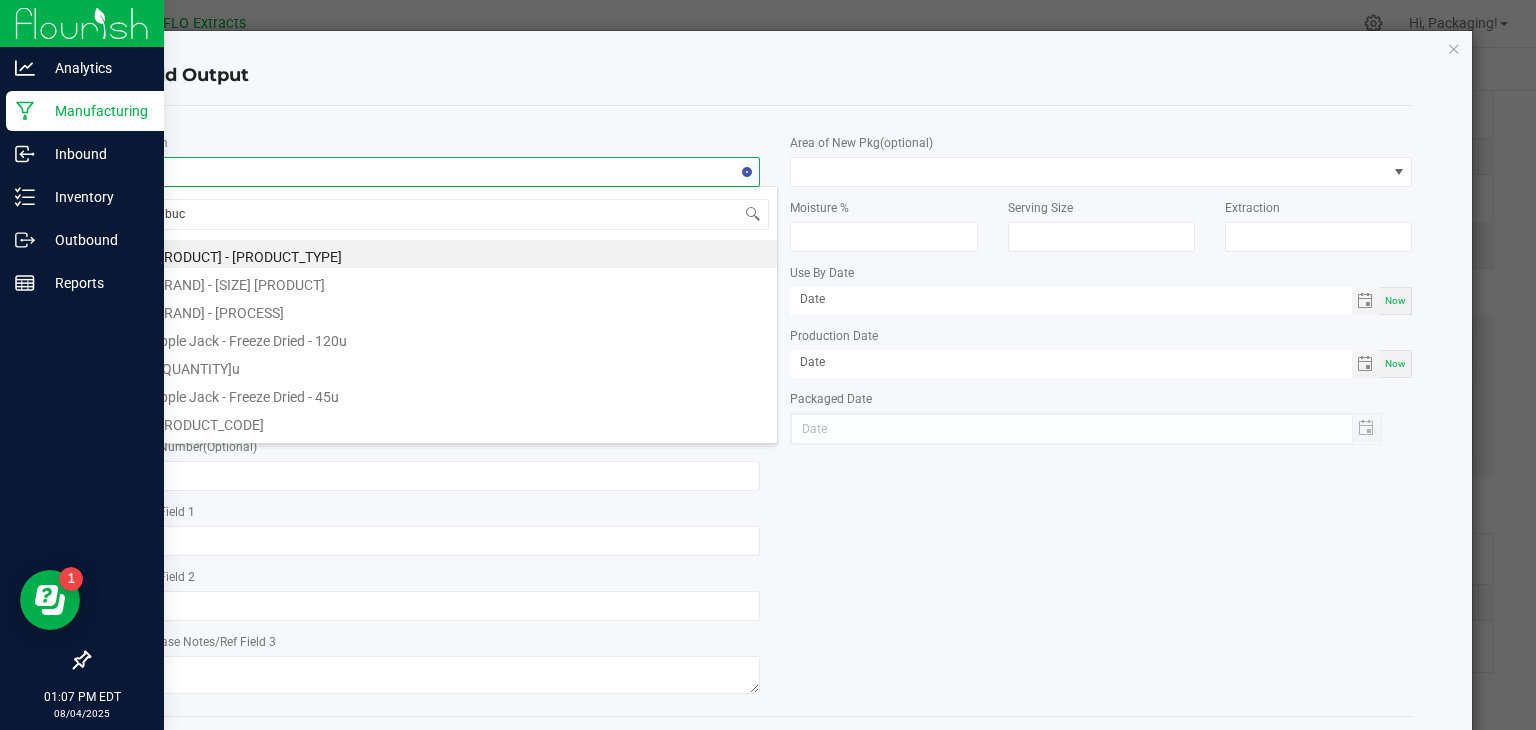 type on "[NAME]" 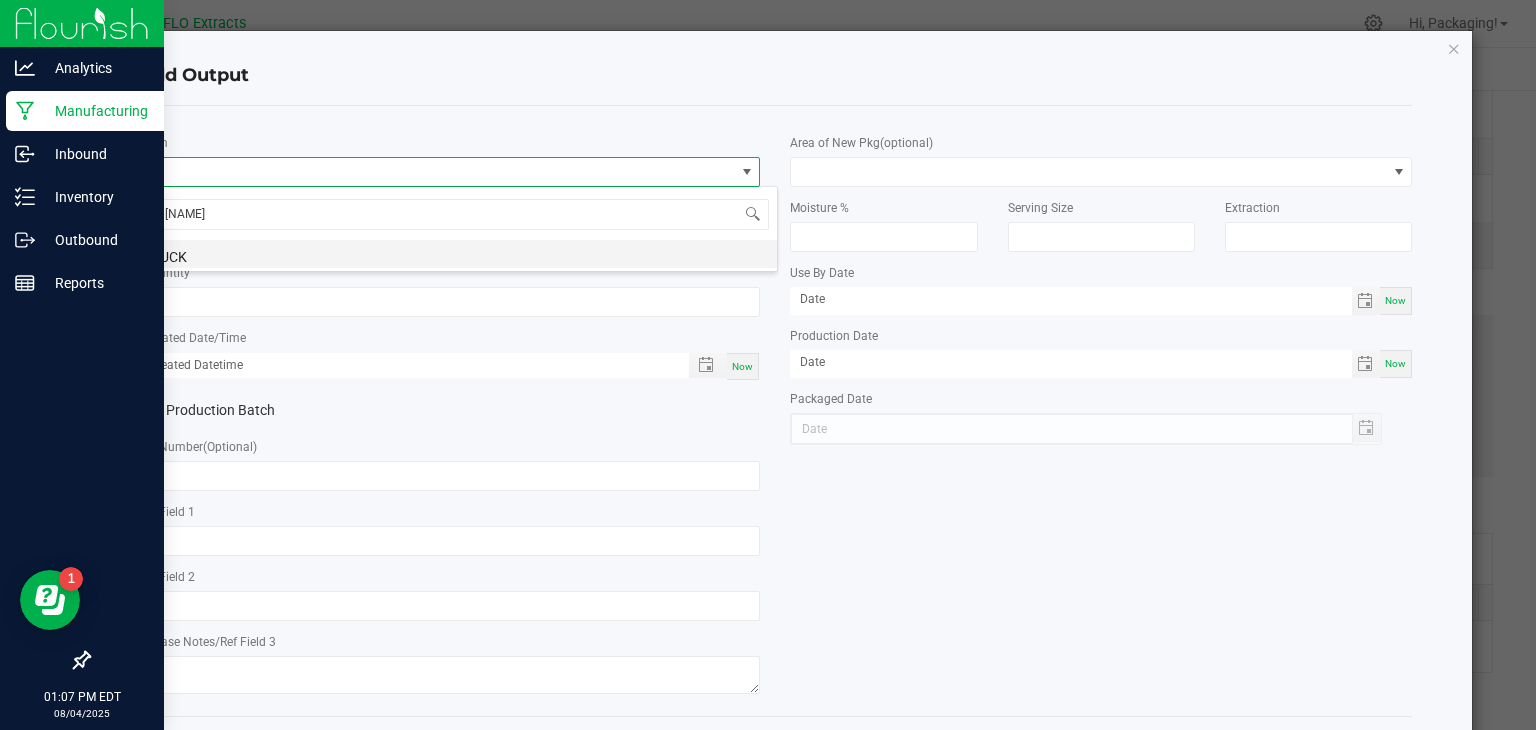 click on "BUCK" at bounding box center (458, 254) 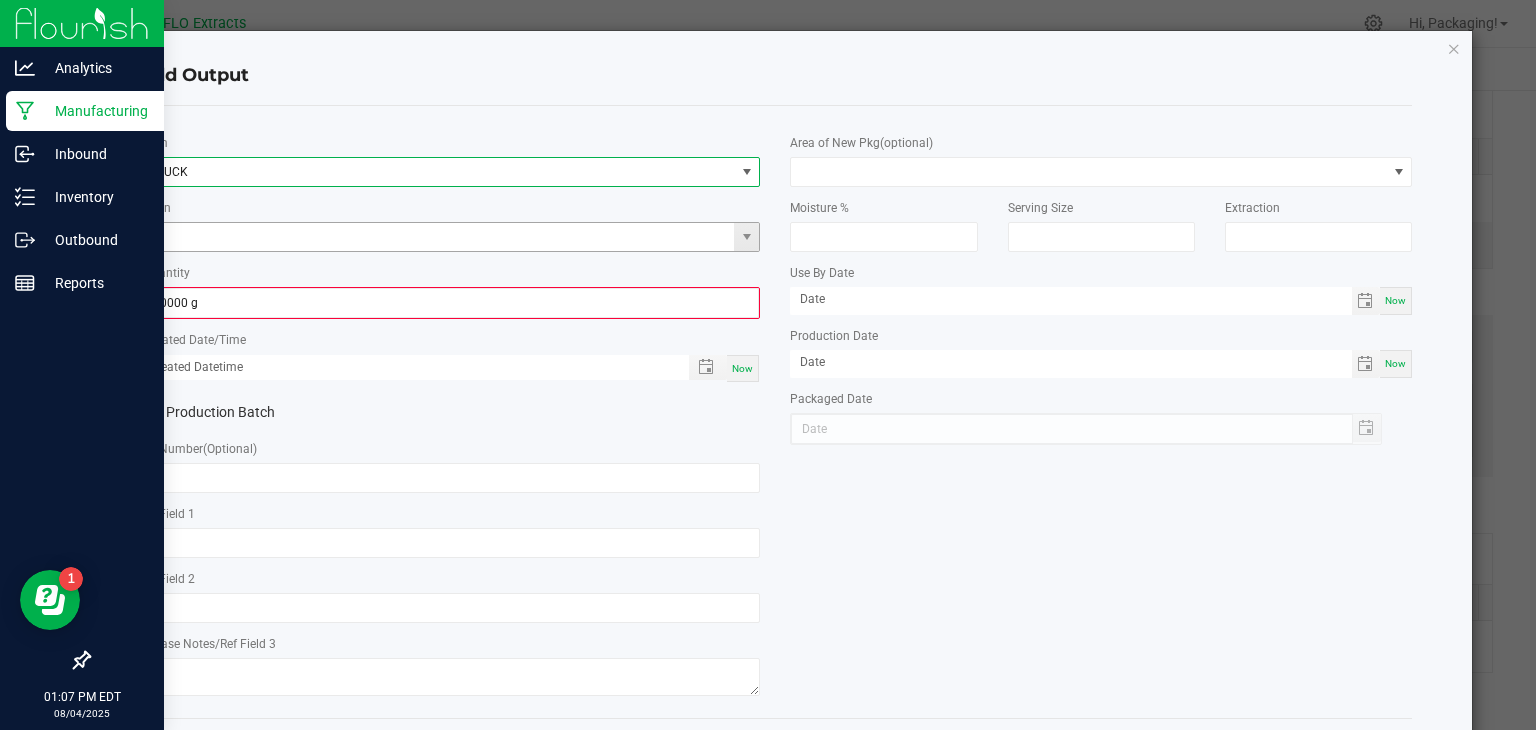 click at bounding box center [437, 237] 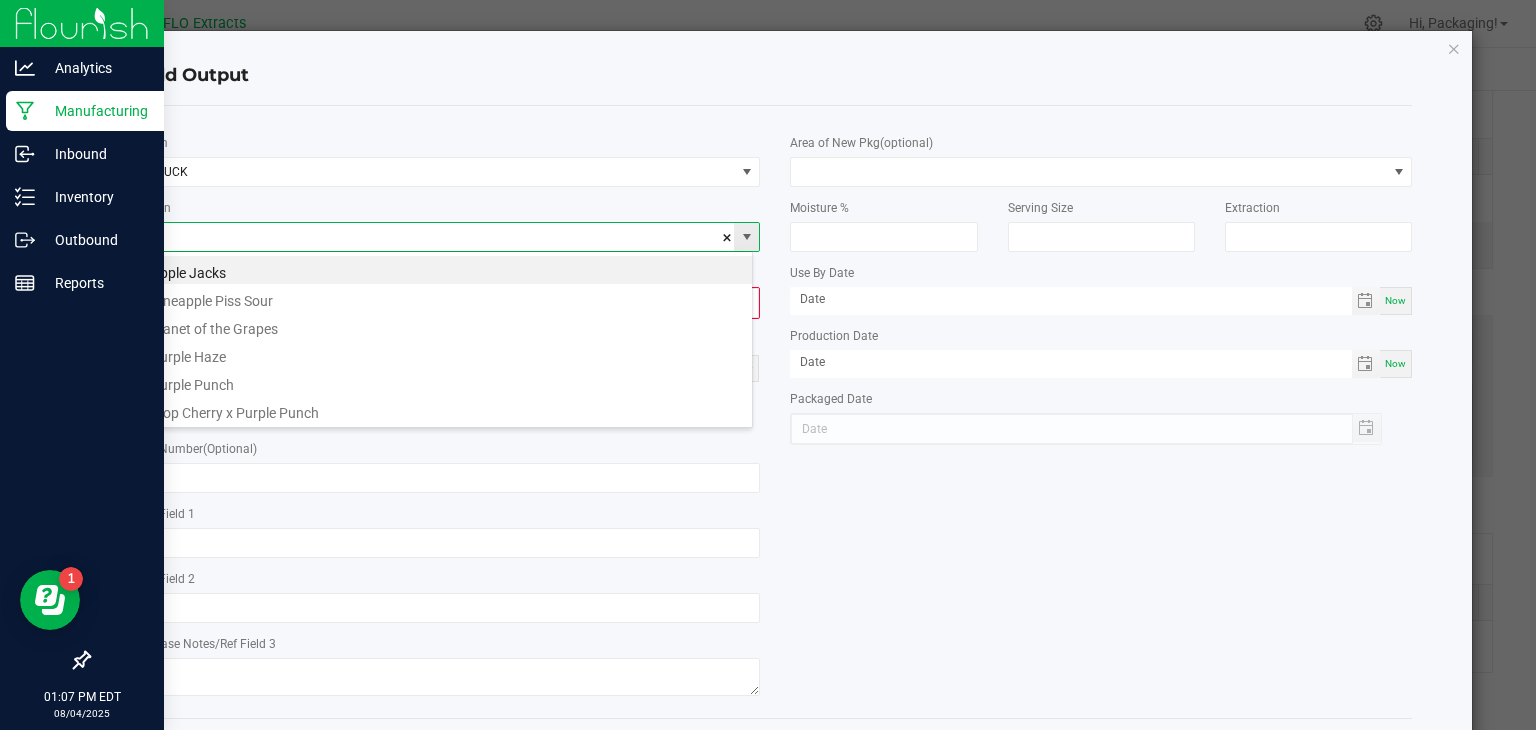 scroll, scrollTop: 99970, scrollLeft: 99384, axis: both 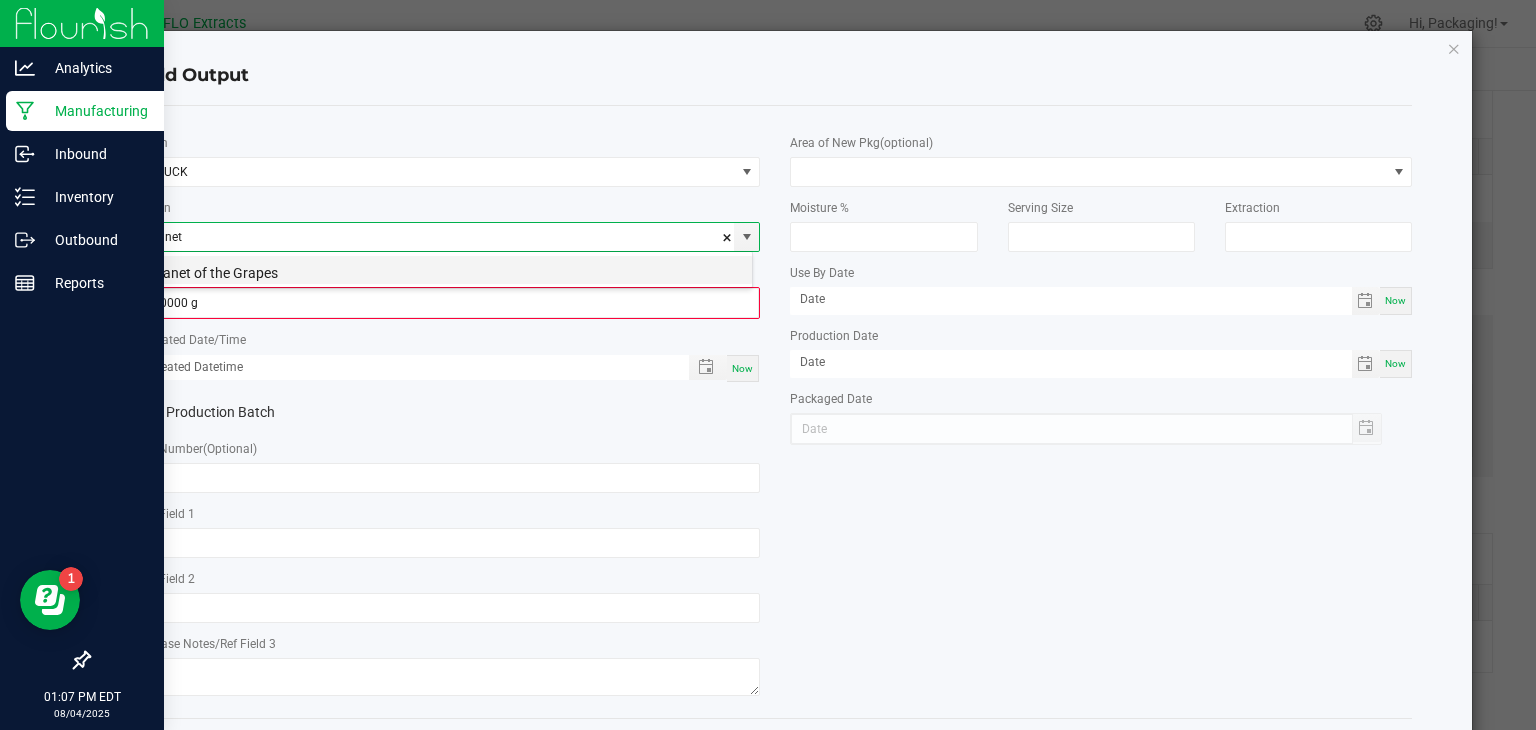click on "Planet of the Grapes" at bounding box center (445, 270) 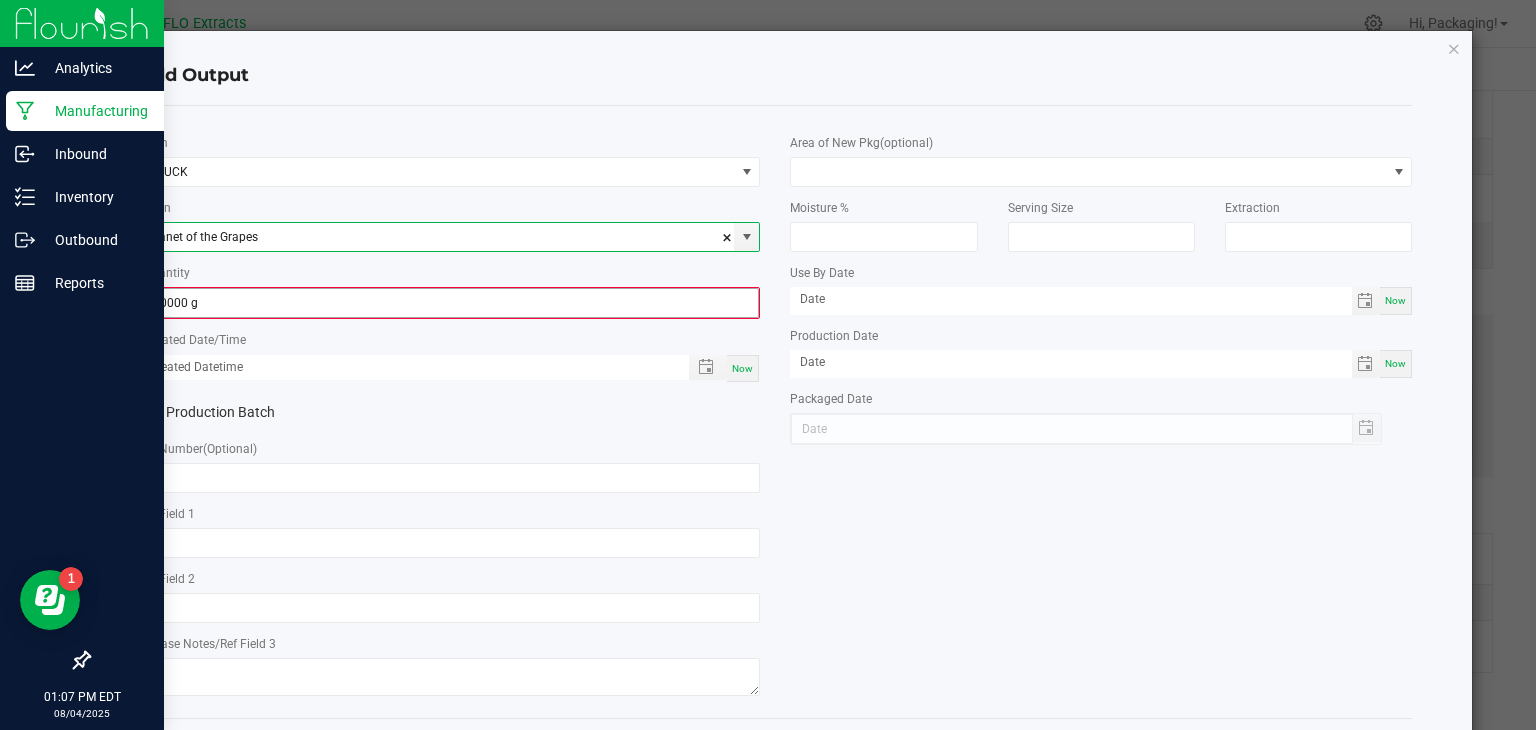 type on "Planet of the Grapes" 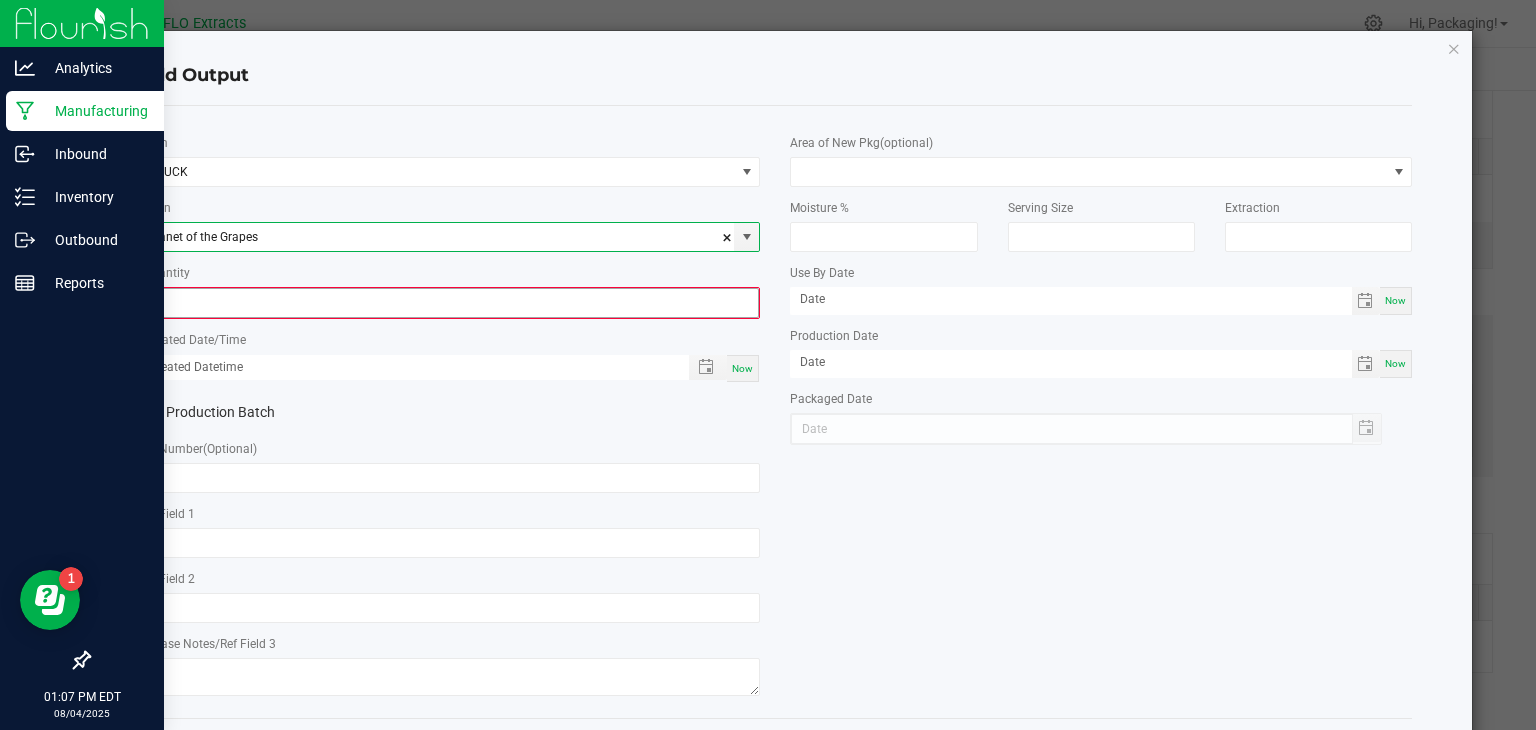 click on "0" at bounding box center (450, 303) 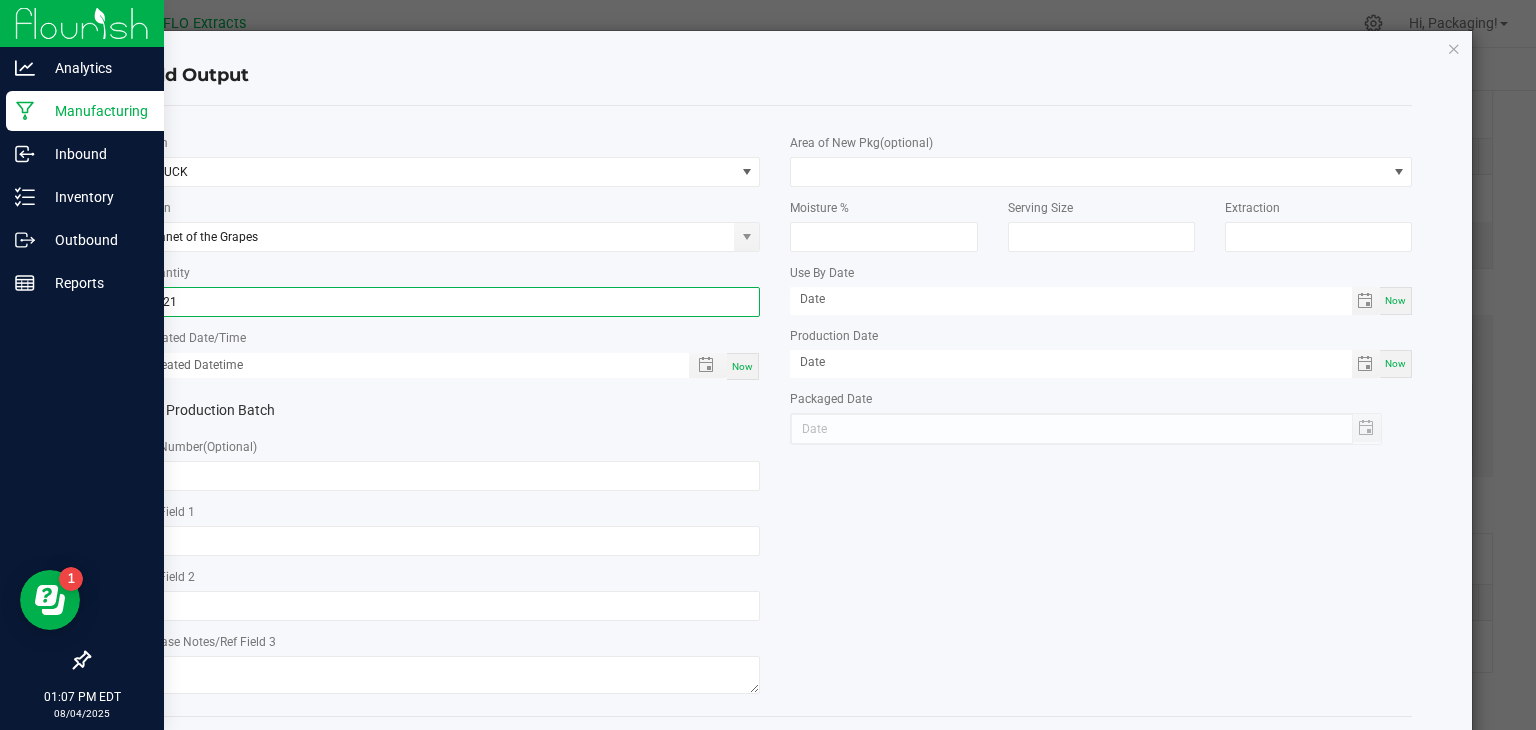 type on "[NUMBER].0000 g" 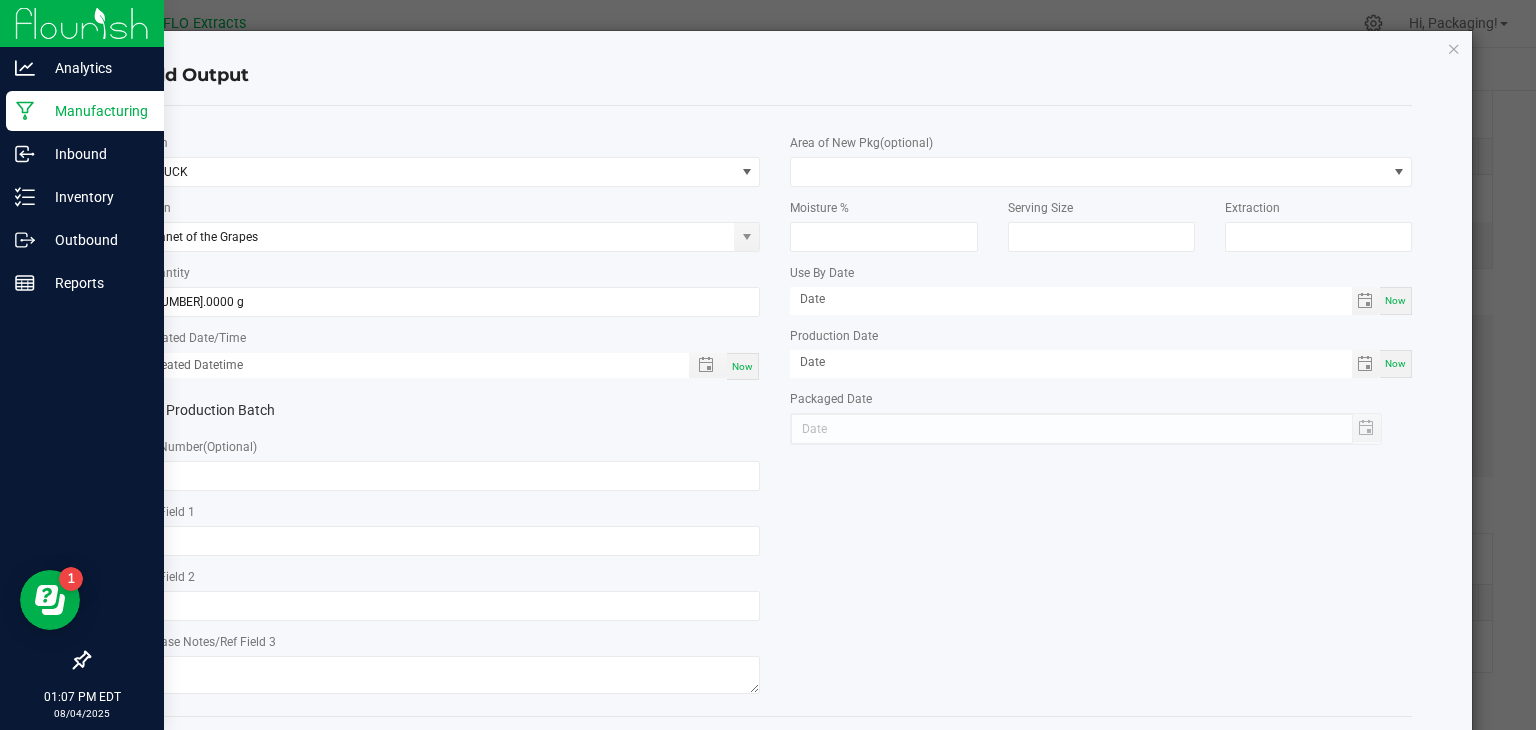 click on "Now" at bounding box center [742, 366] 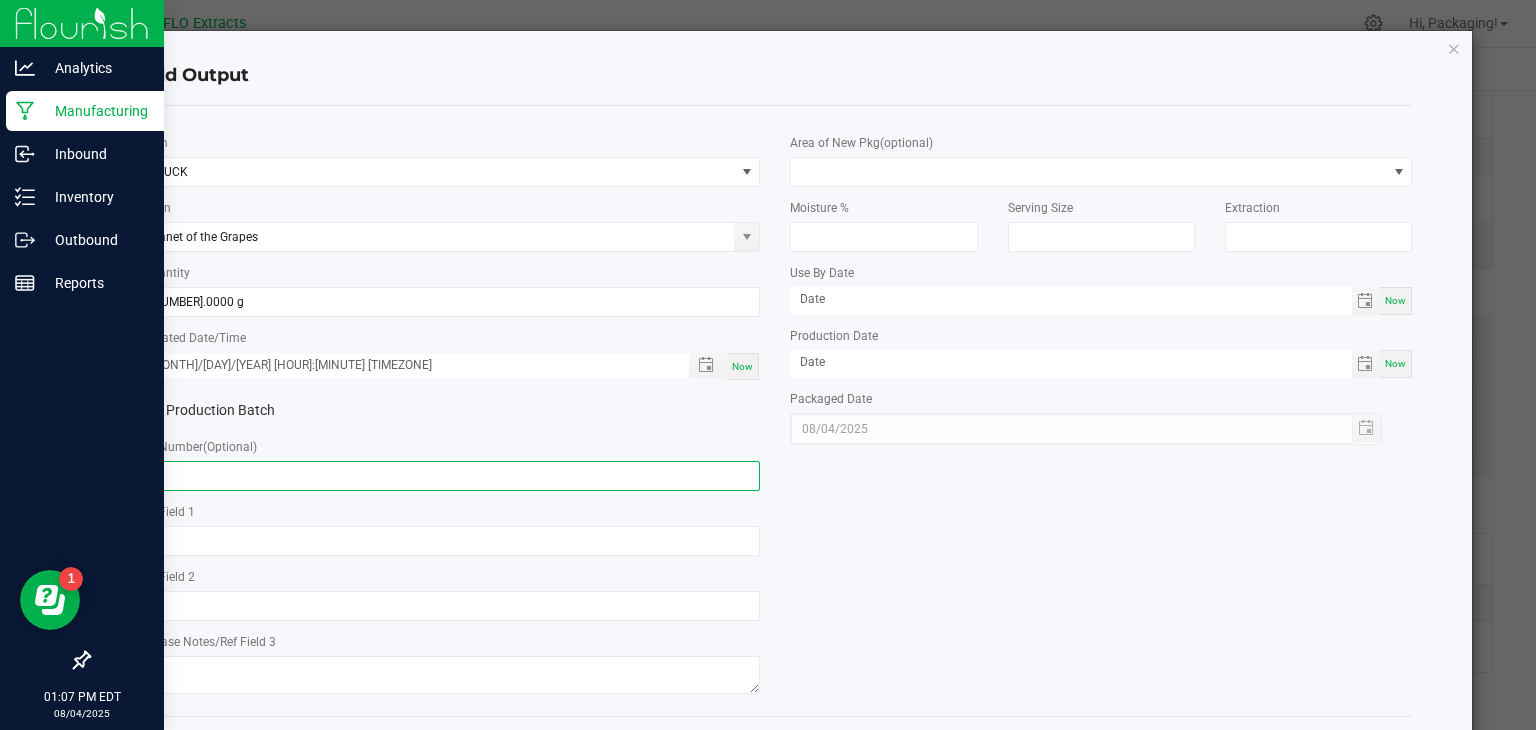 click 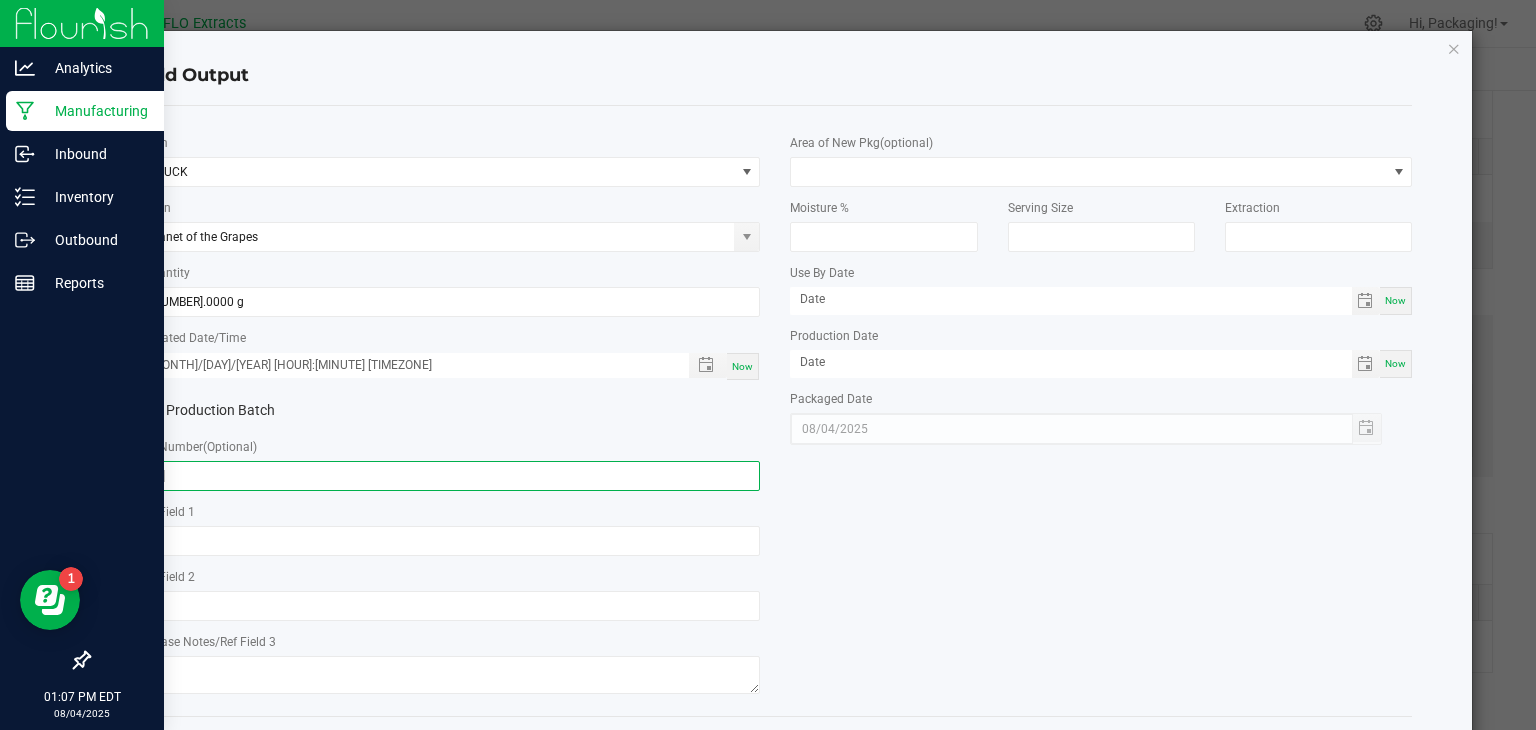 type on "[ID]" 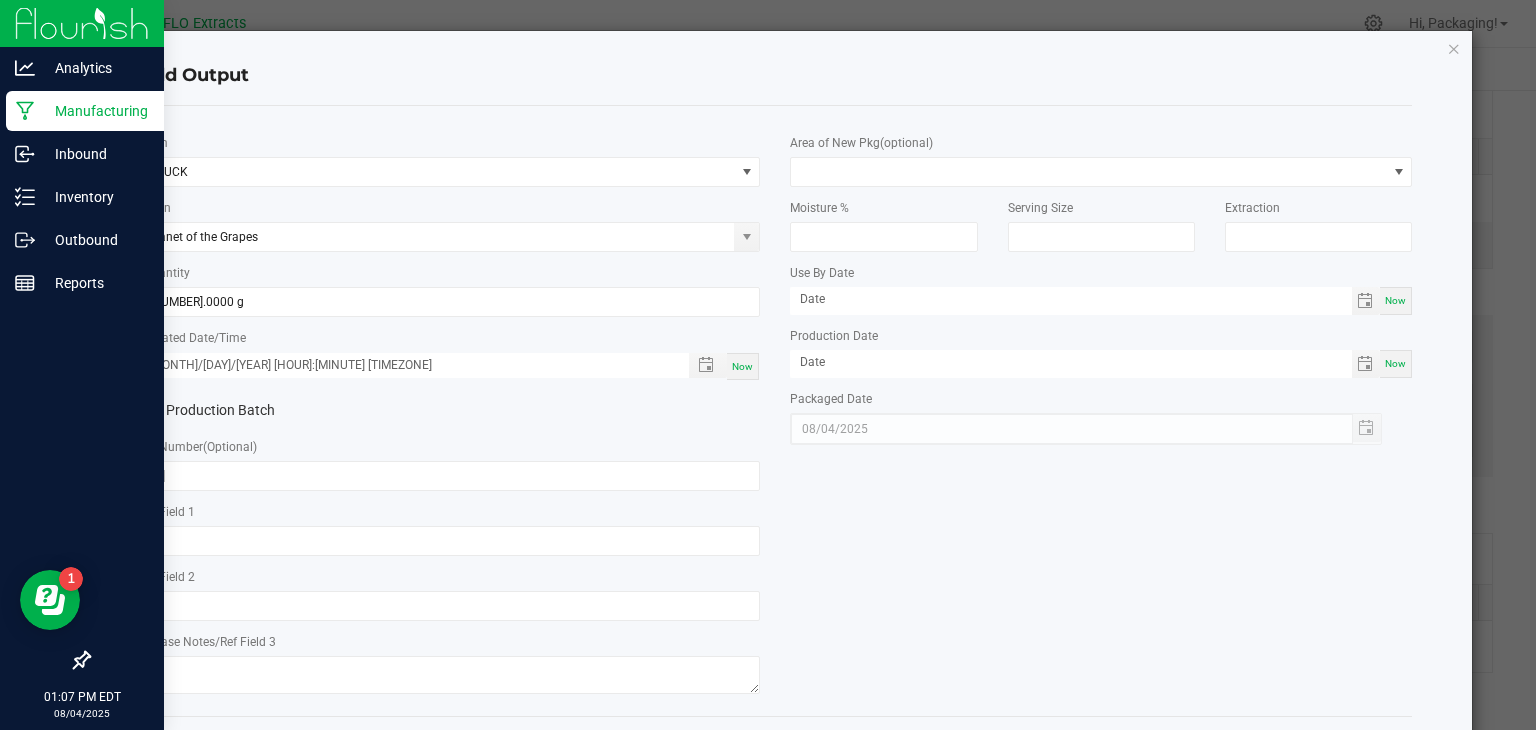 click on "*   Item  BUCK  Strain  [PRODUCT]  *   Quantity  [QUANTITY]  *   Created Date/Time  [MONTH]/[DAY]/[YEAR] [HOUR]:[MINUTE] [AM/PM] Now  Production Batch   Lot Number  (Optional) [PRODUCT_CODE]     Ref Field 1   Ref Field 2   Release Notes/Ref Field 3   Area of New Pkg  (optional)  Moisture %   Serving Size   Extraction   Use By Date  Now  Production Date  Now  Packaged Date  [MONTH]/[DAY]/[YEAR]" 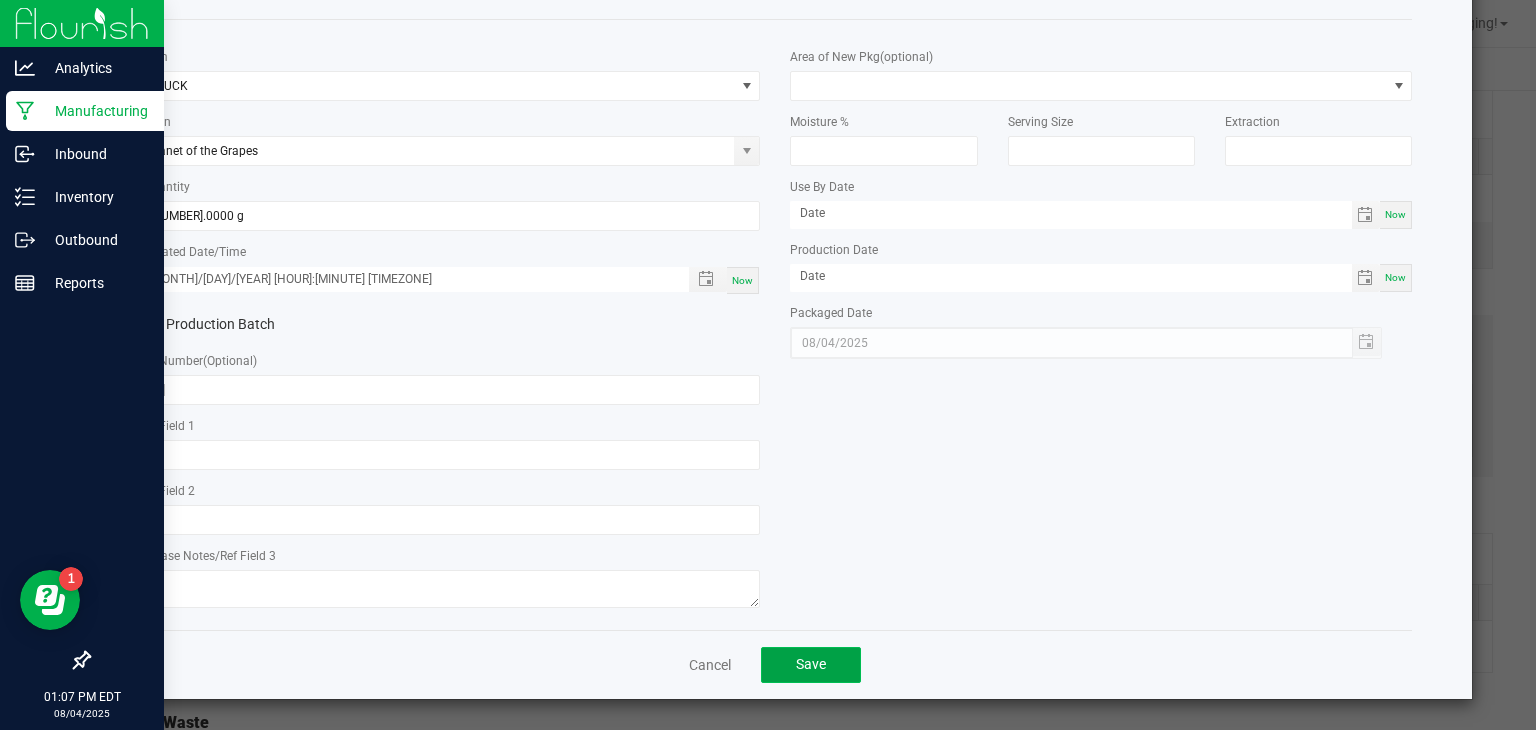 click on "Save" 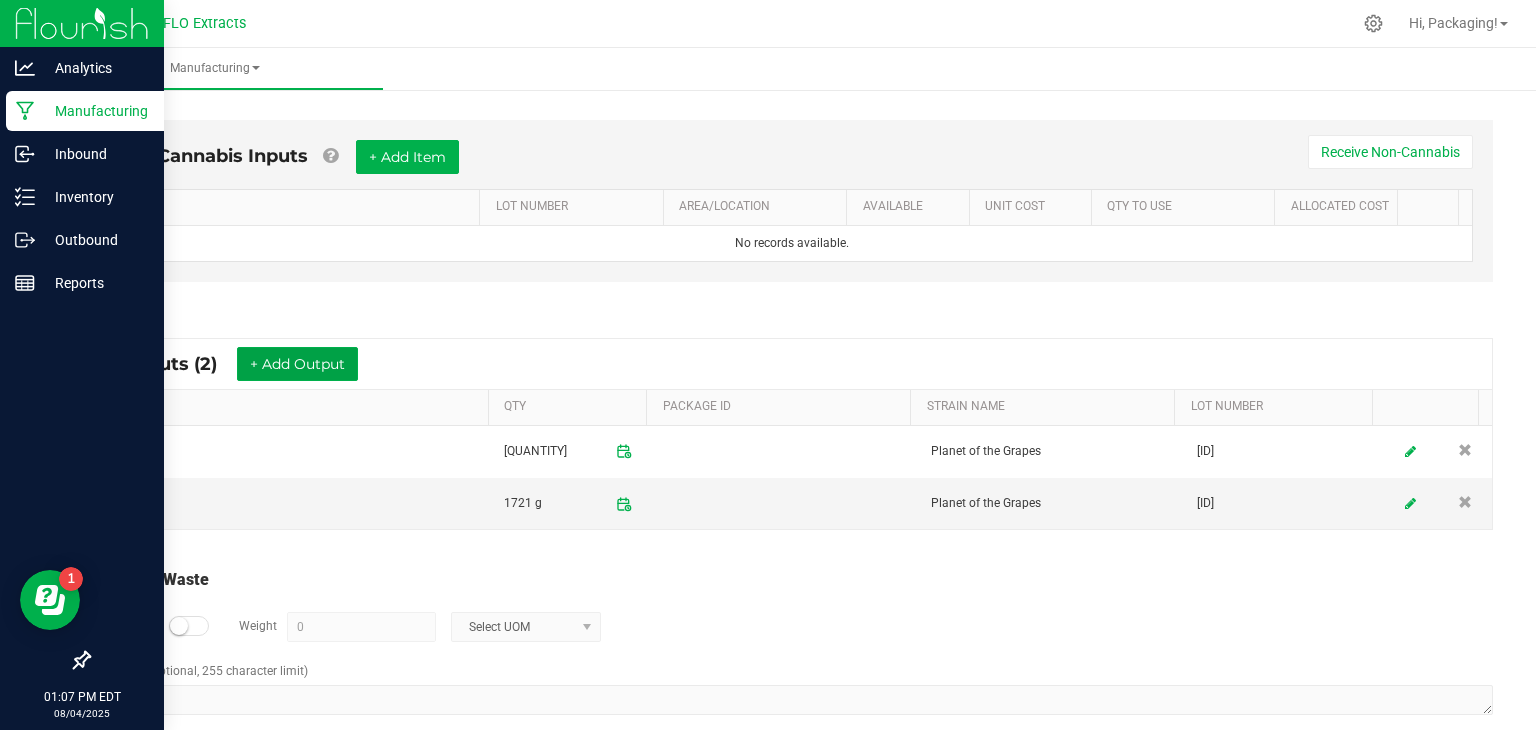 scroll, scrollTop: 0, scrollLeft: 0, axis: both 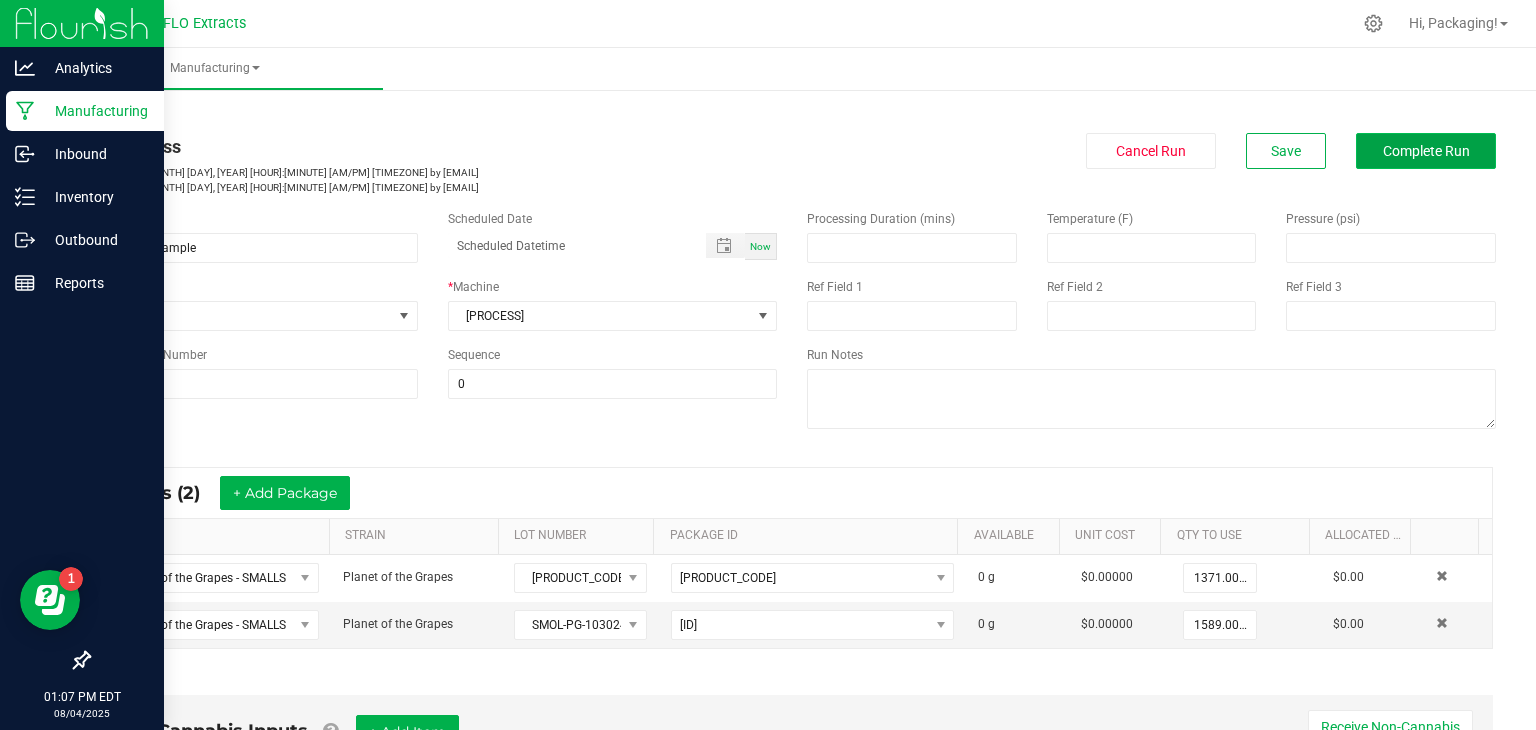 click on "Complete Run" at bounding box center (1426, 151) 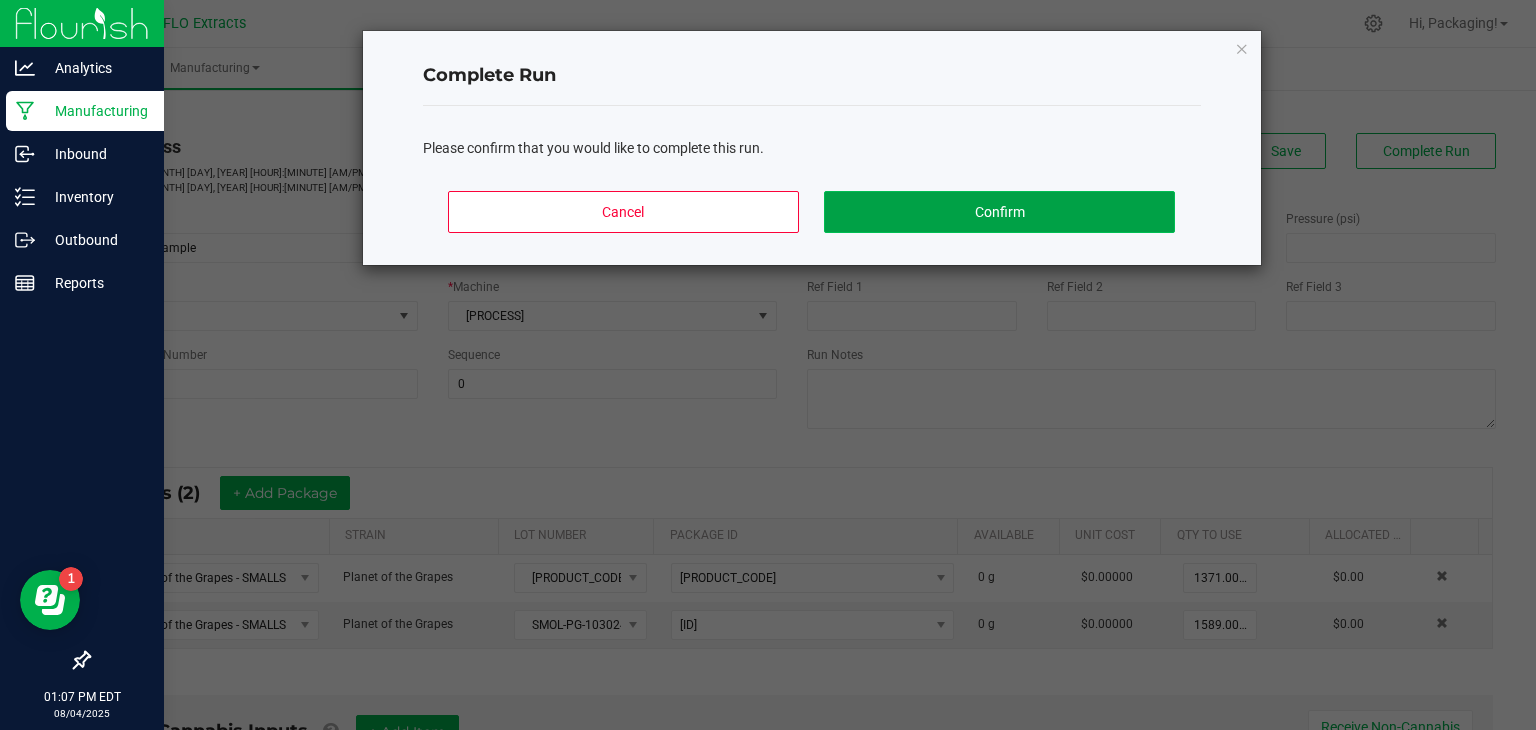 click on "Confirm" 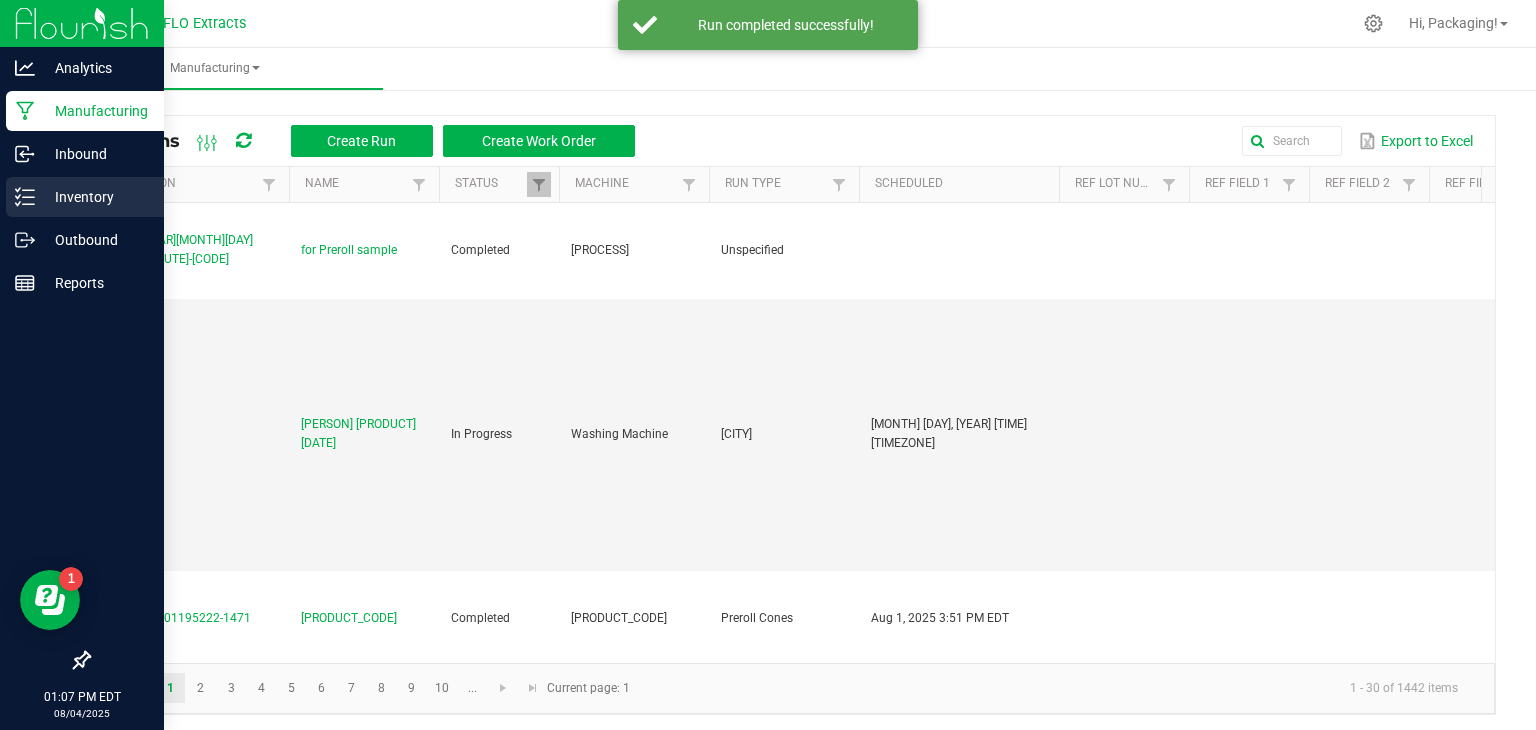 click 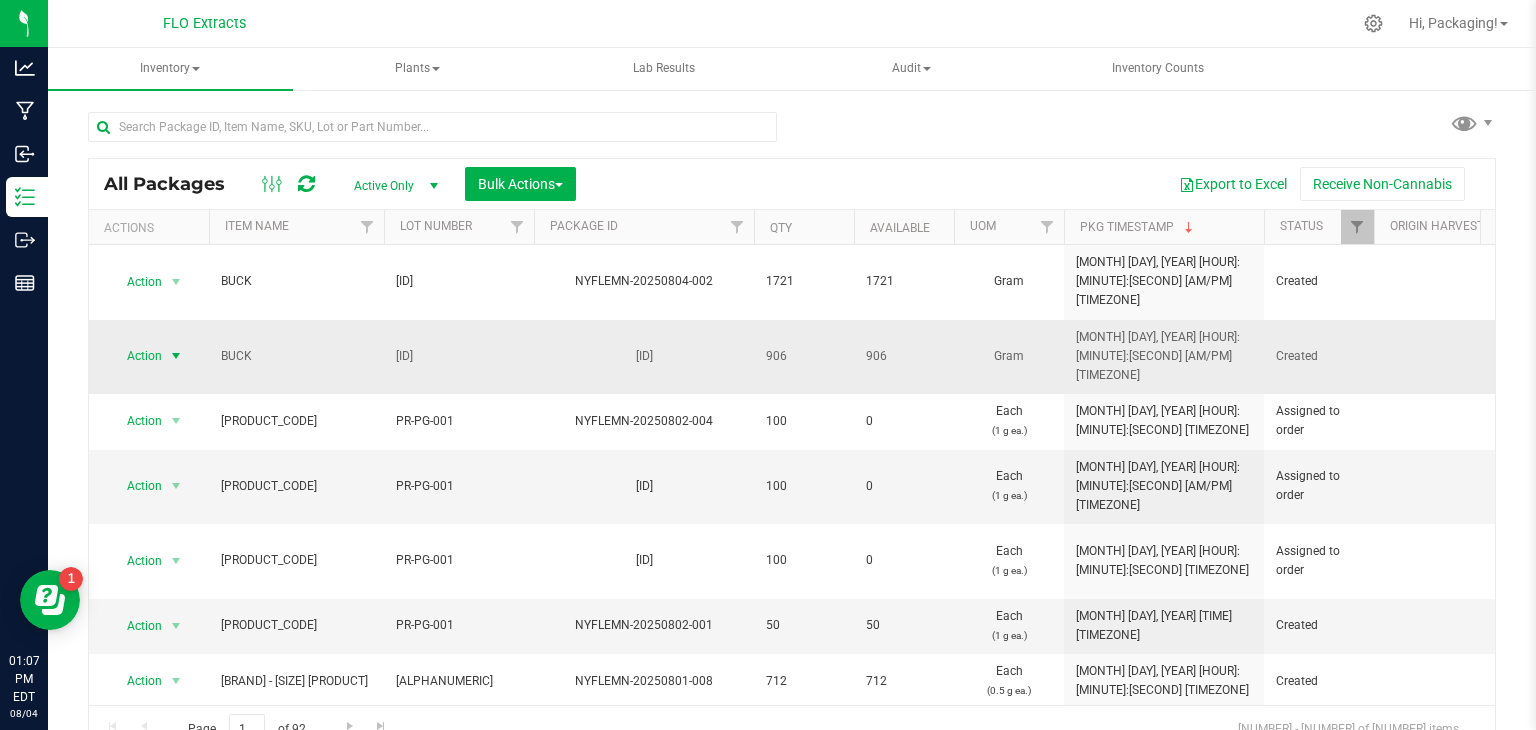 click at bounding box center (176, 356) 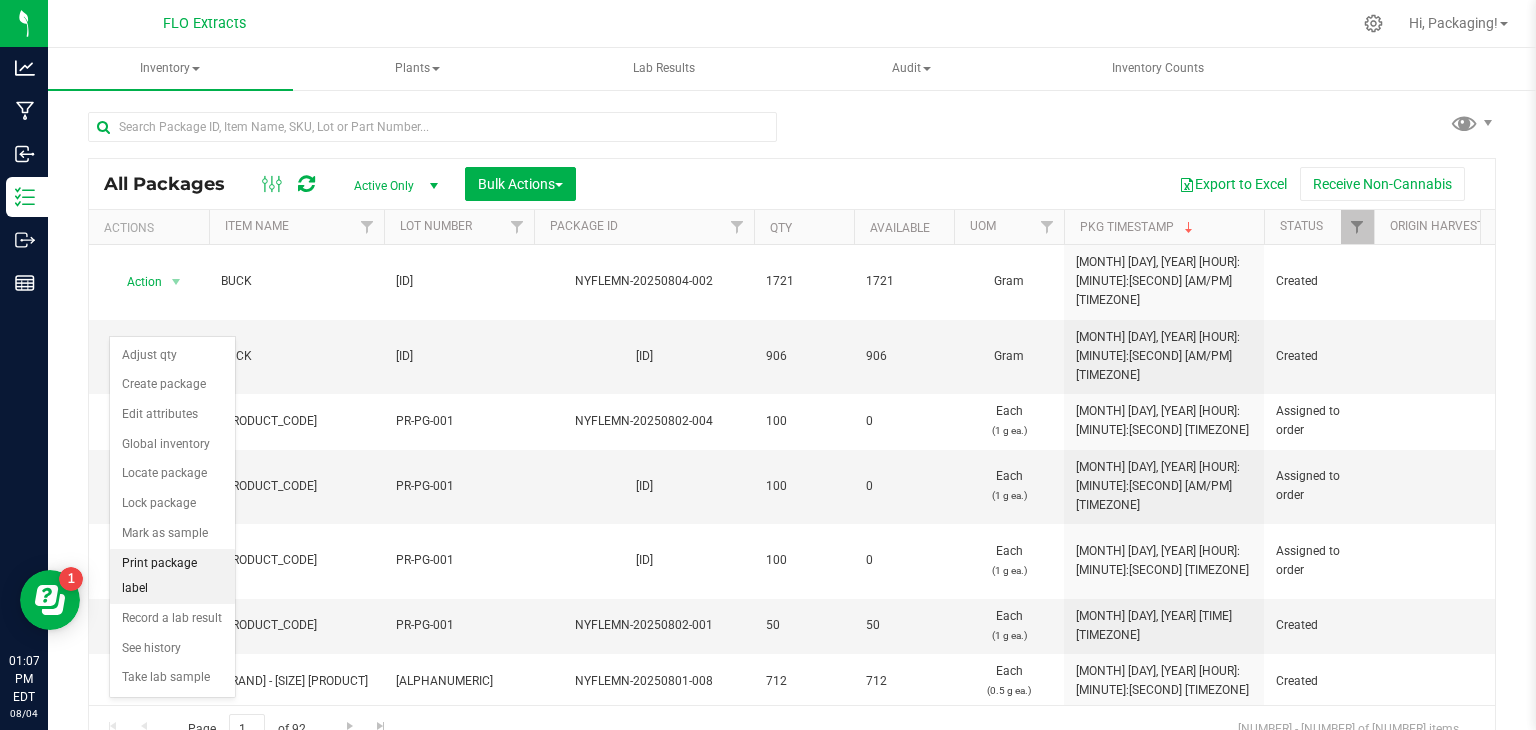 click on "Print package label" at bounding box center [172, 576] 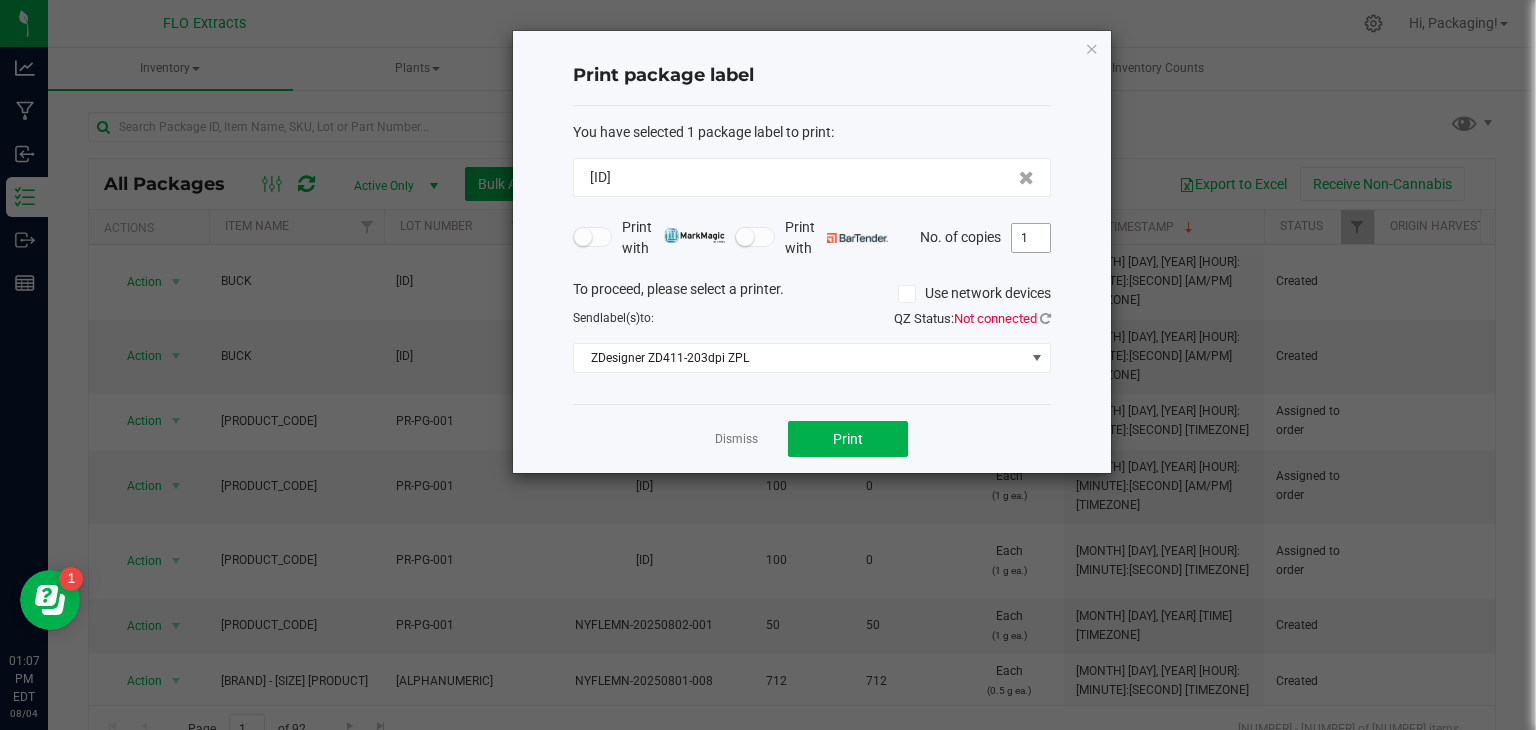click on "1" at bounding box center (1031, 238) 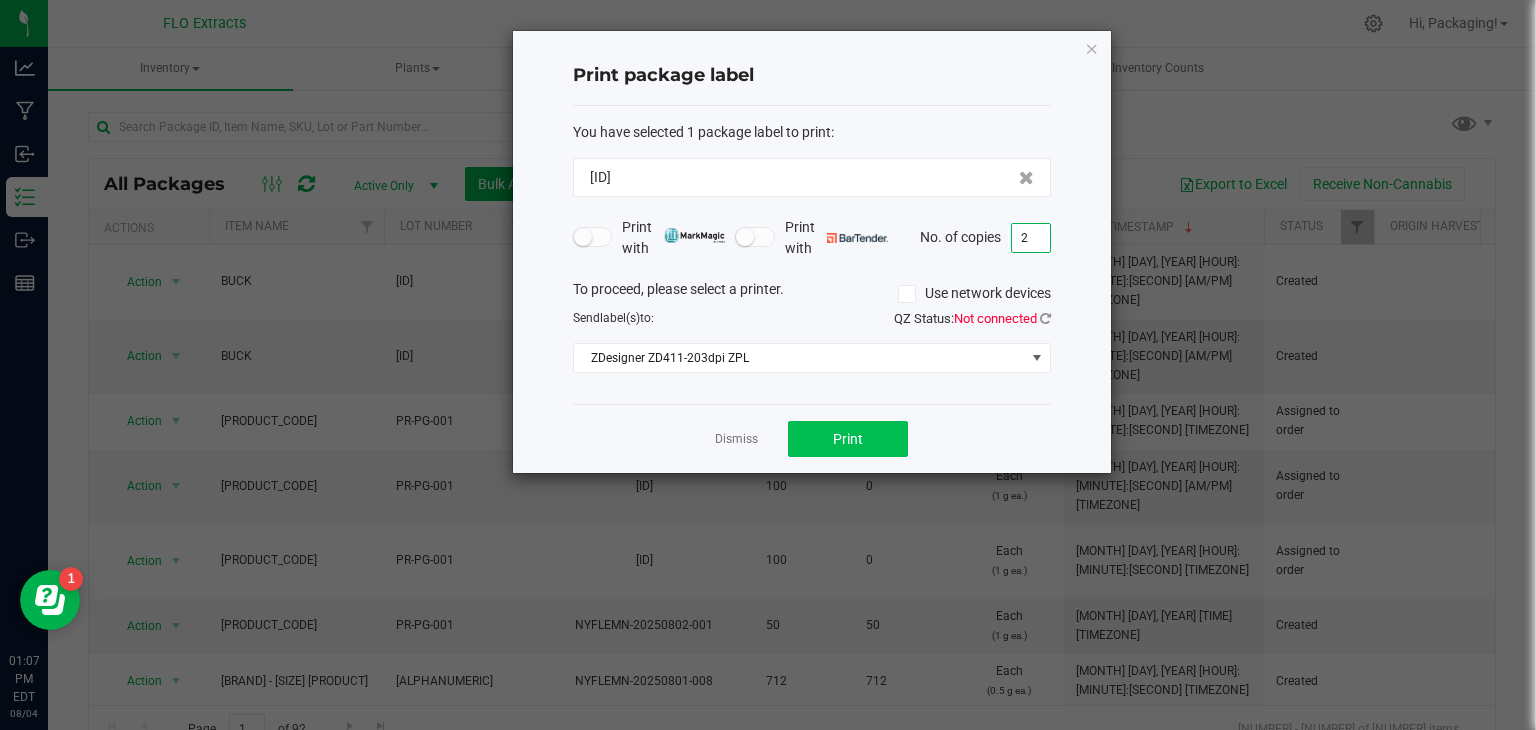 type on "2" 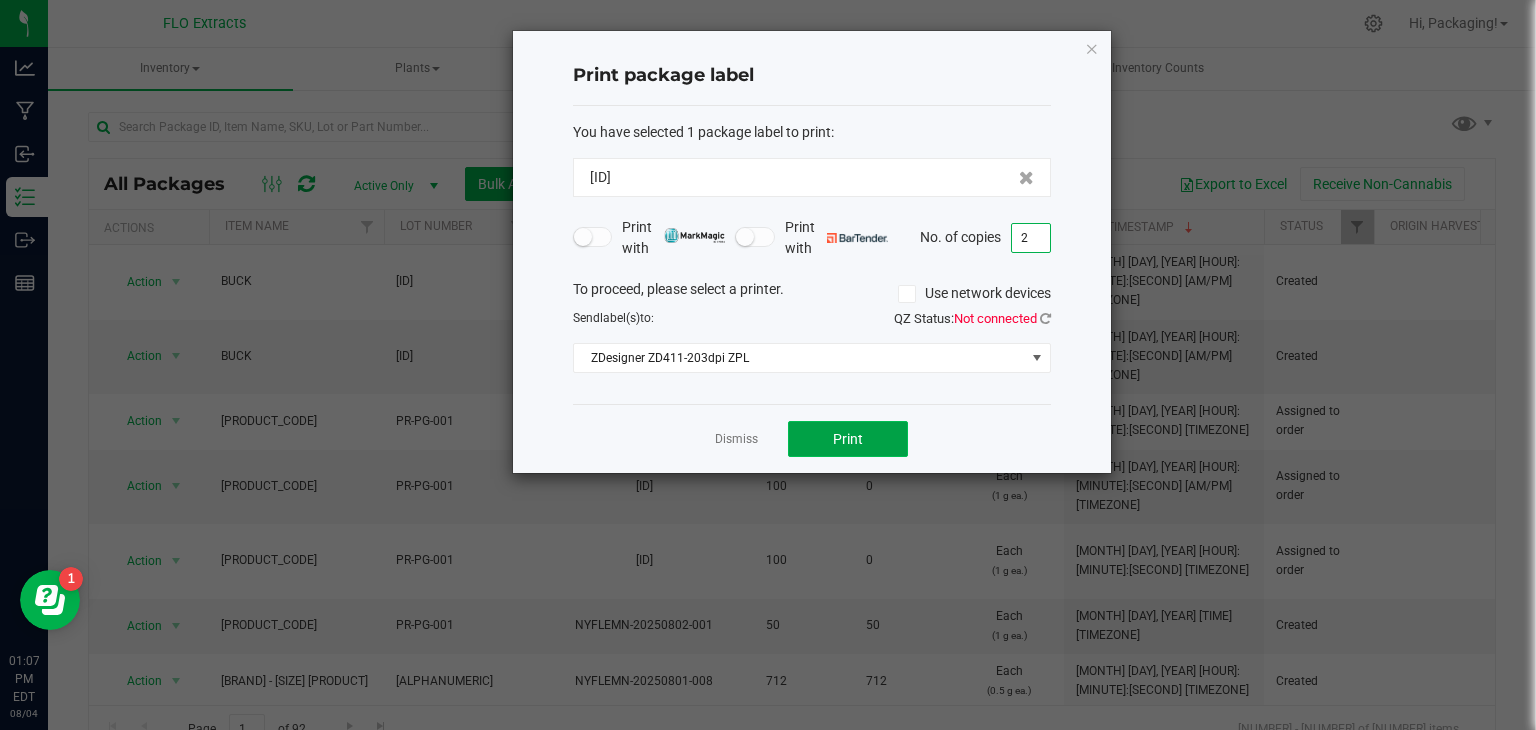 click on "Print" 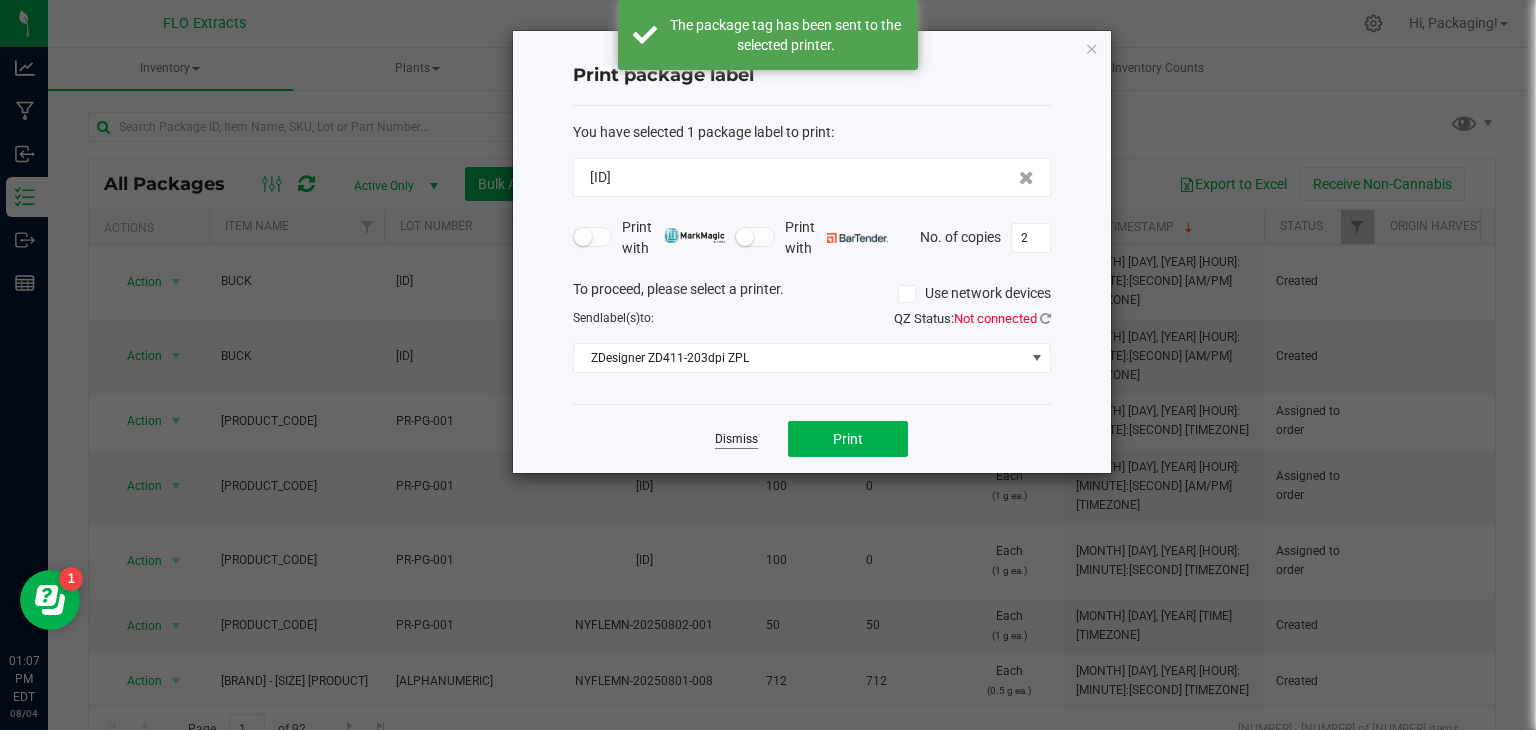 click on "Dismiss" 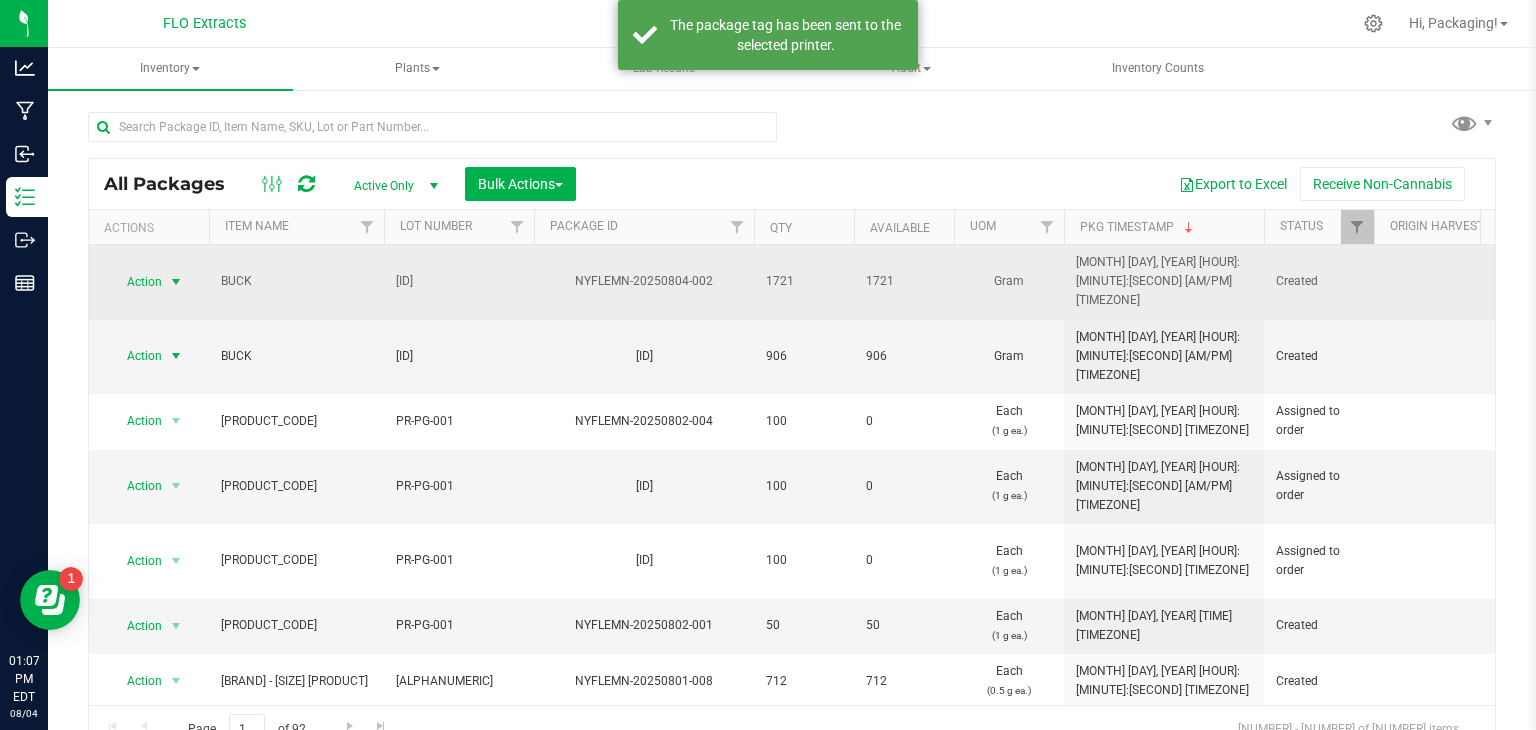click on "Action" at bounding box center [136, 282] 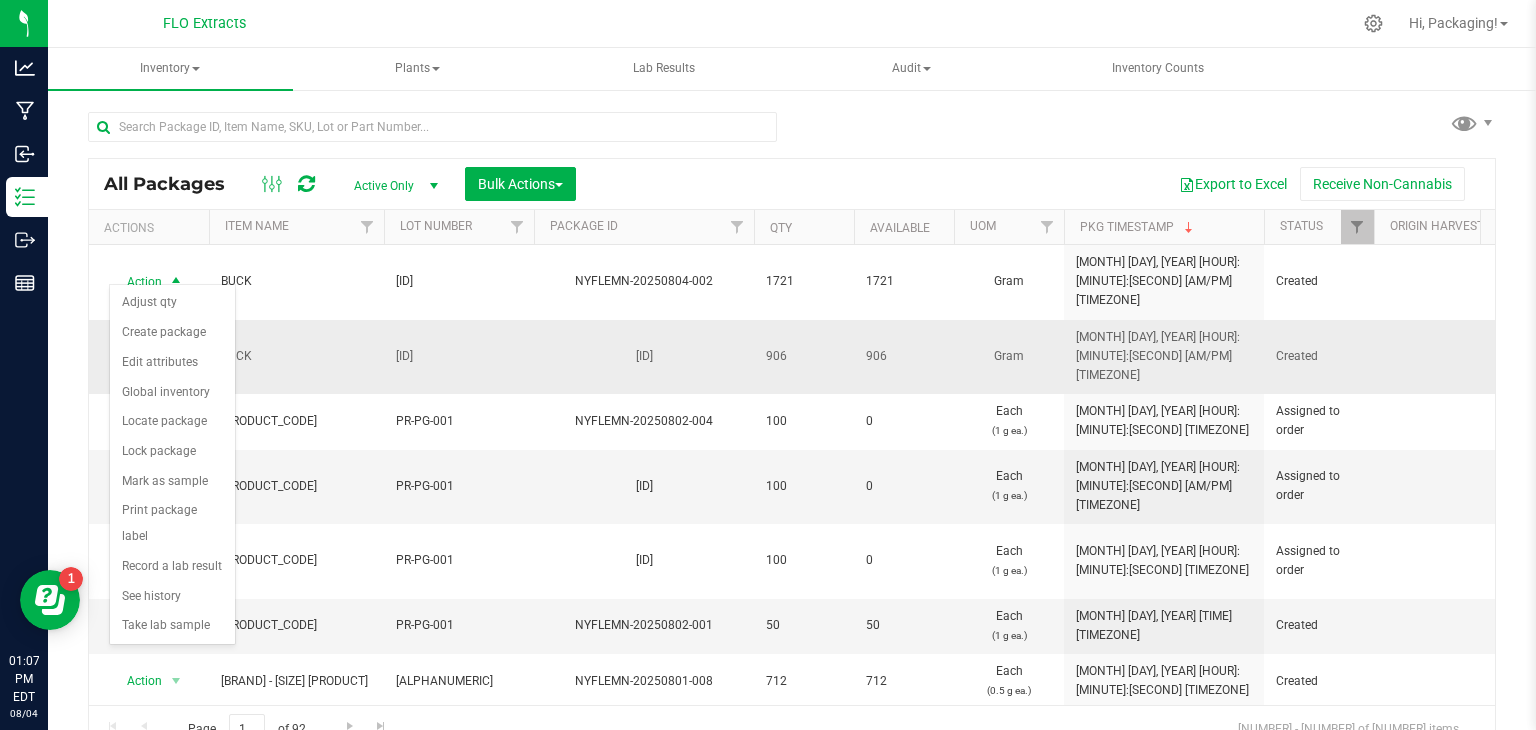 click on "BUCK" at bounding box center [296, 356] 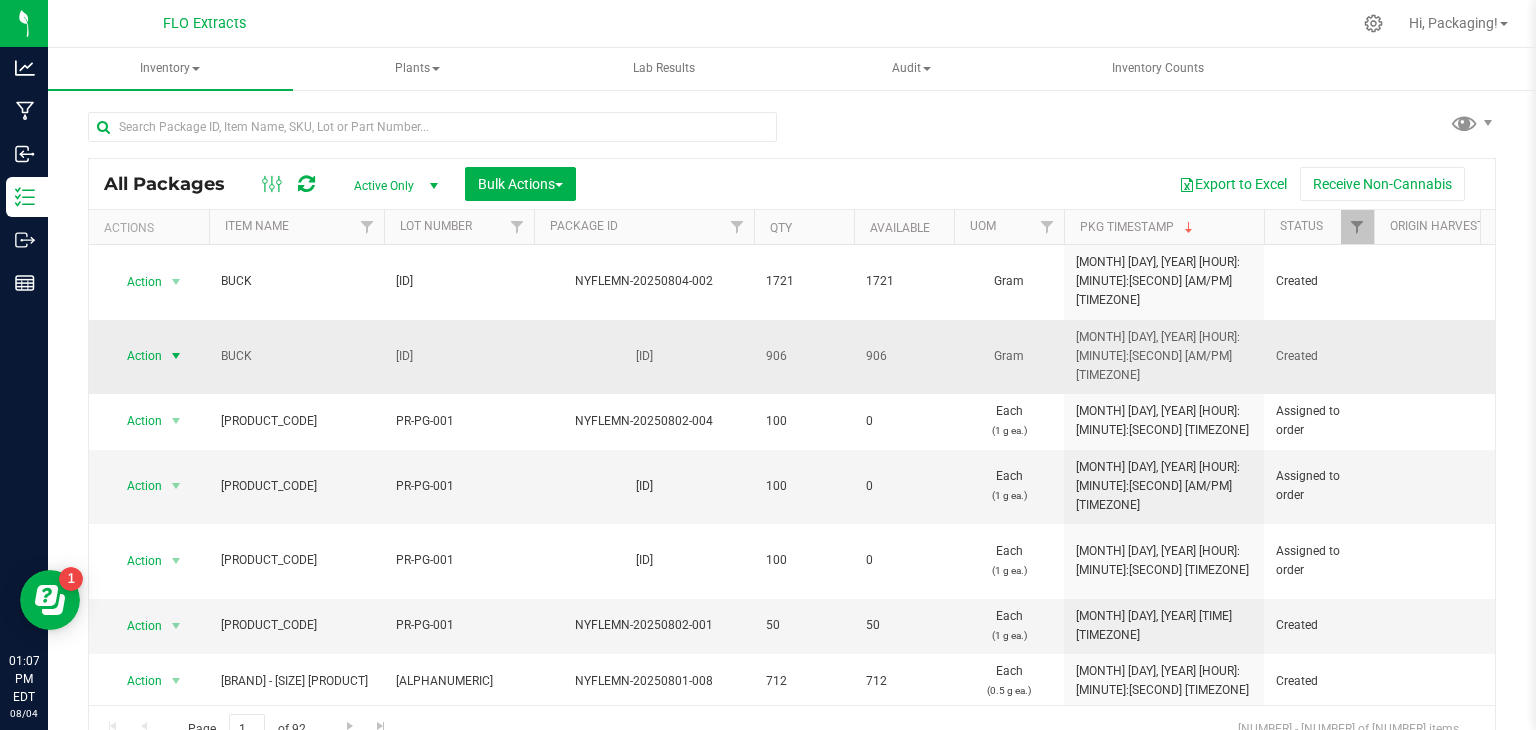 click at bounding box center [176, 356] 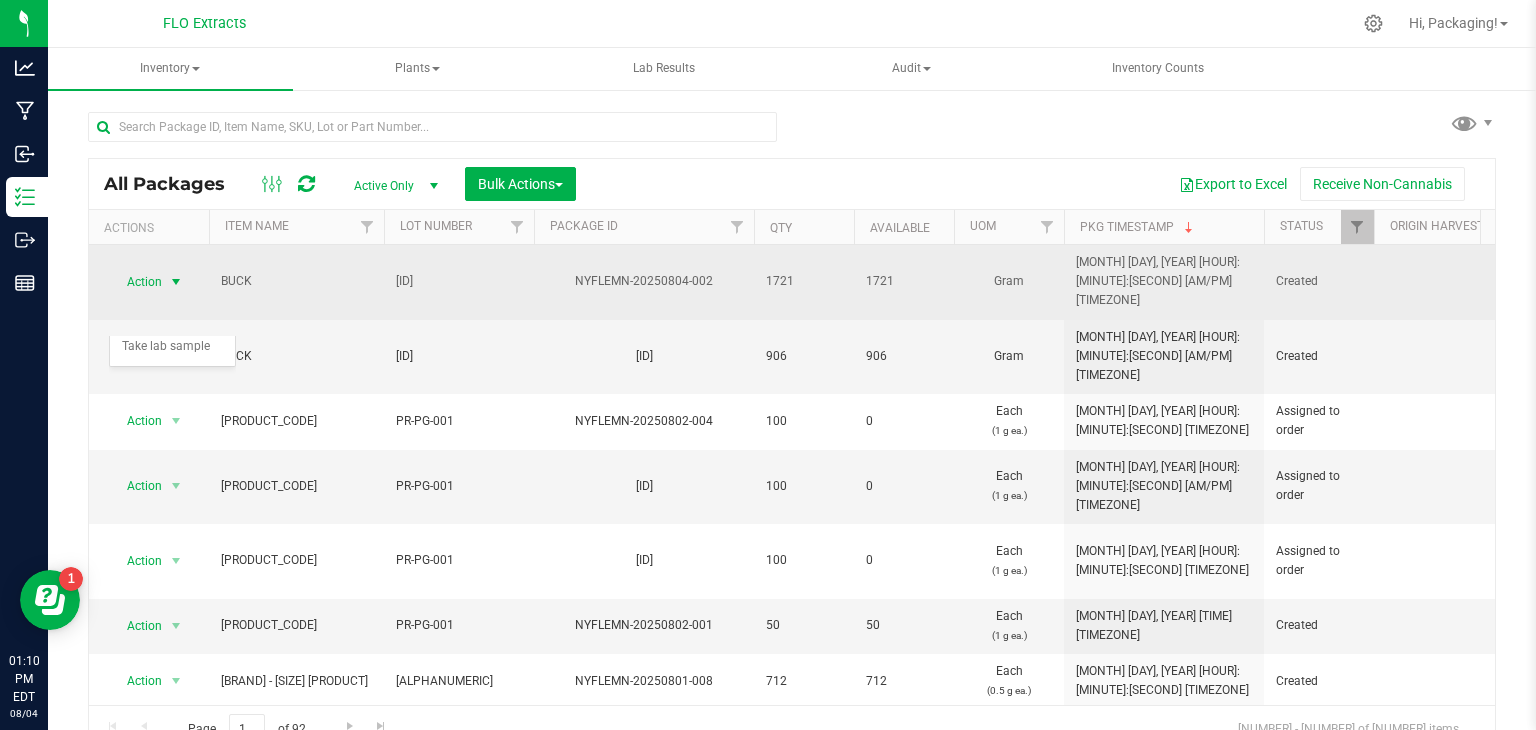 click at bounding box center (176, 282) 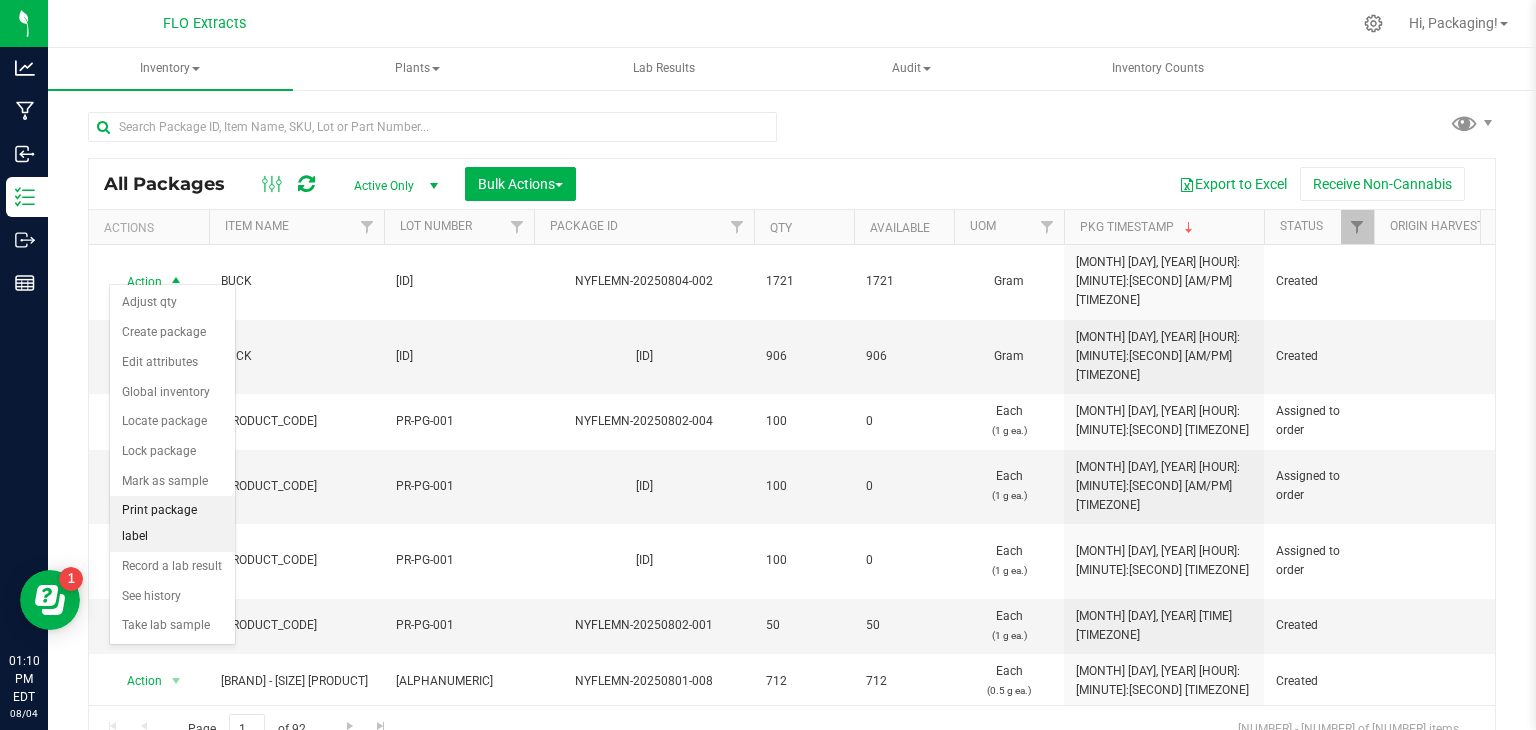 click on "Print package label" at bounding box center [172, 523] 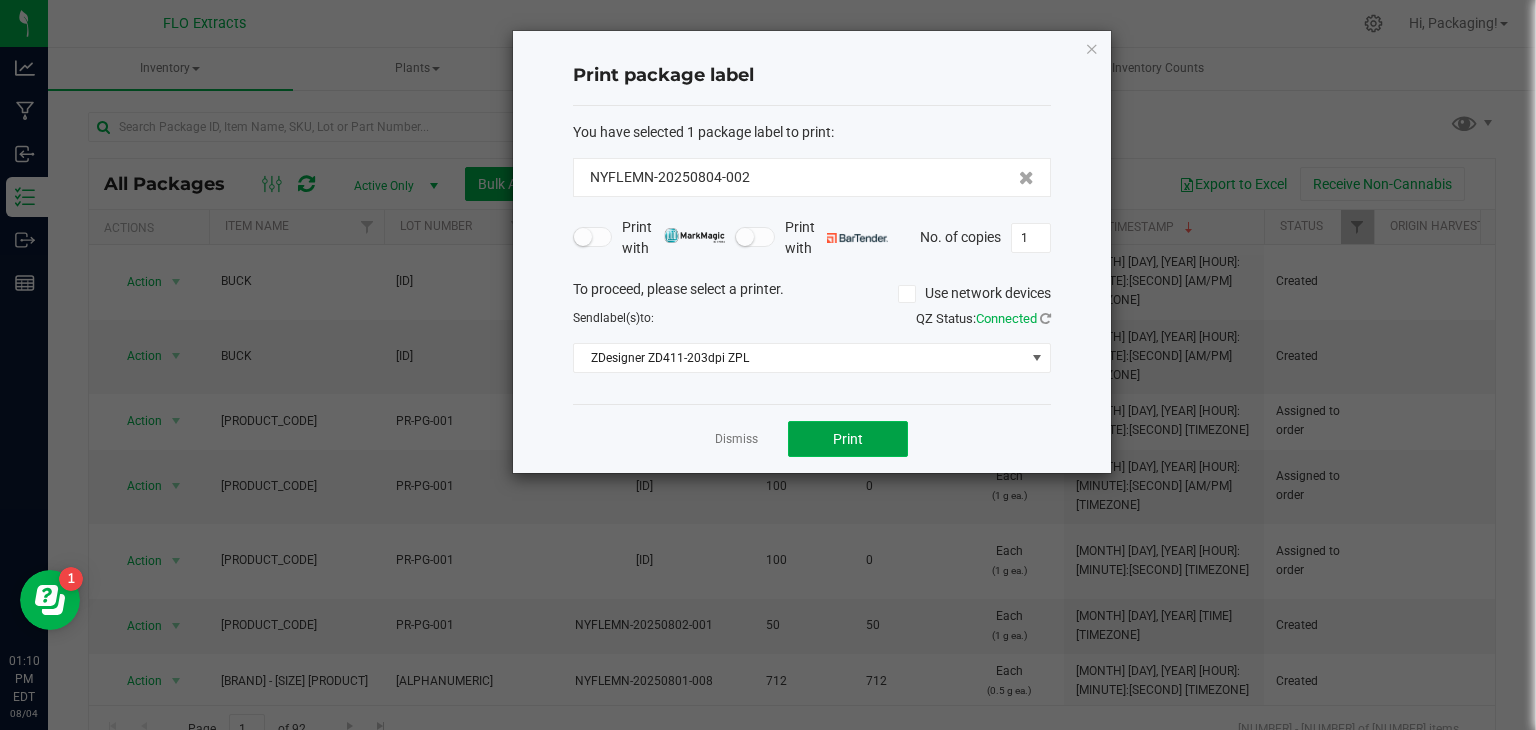 click on "Print" 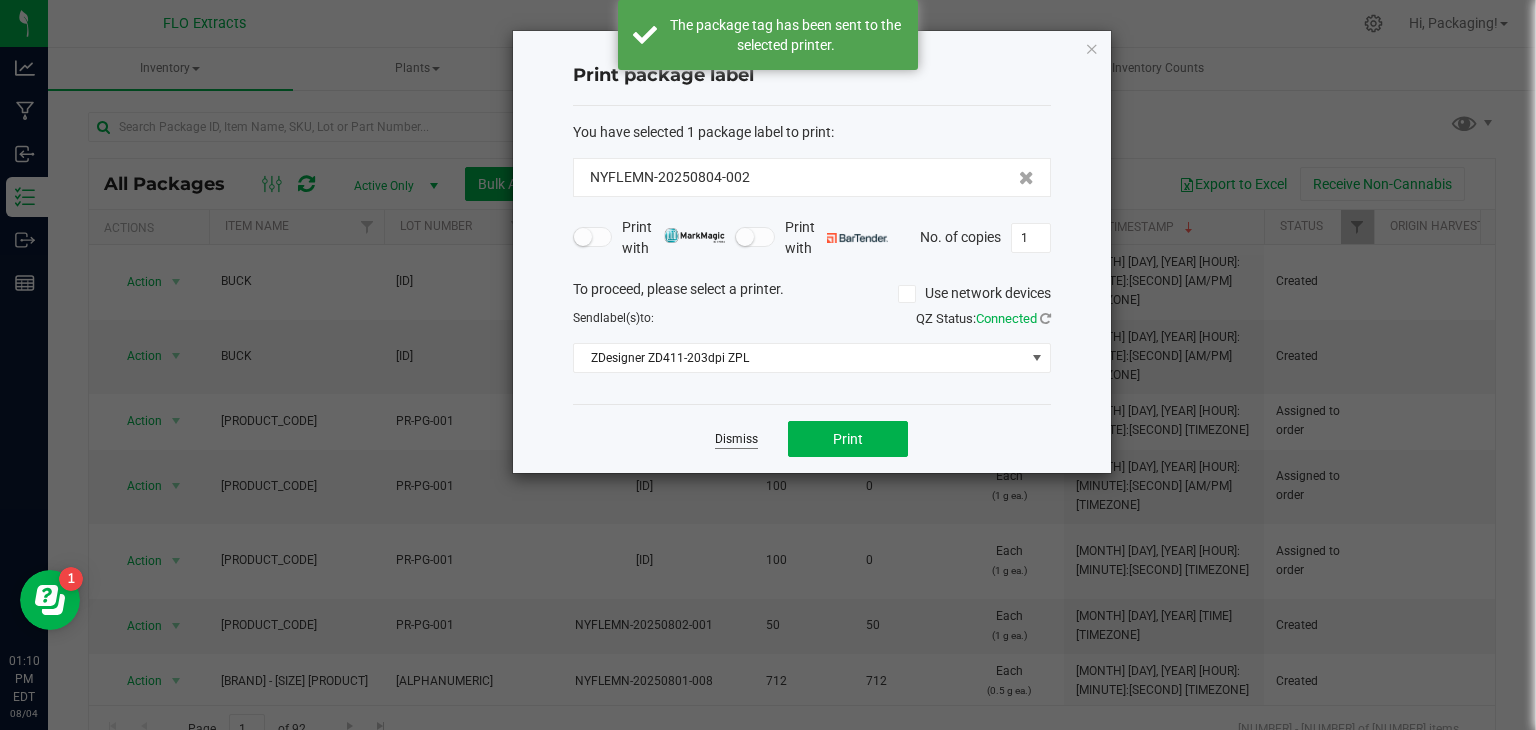 click on "Dismiss" 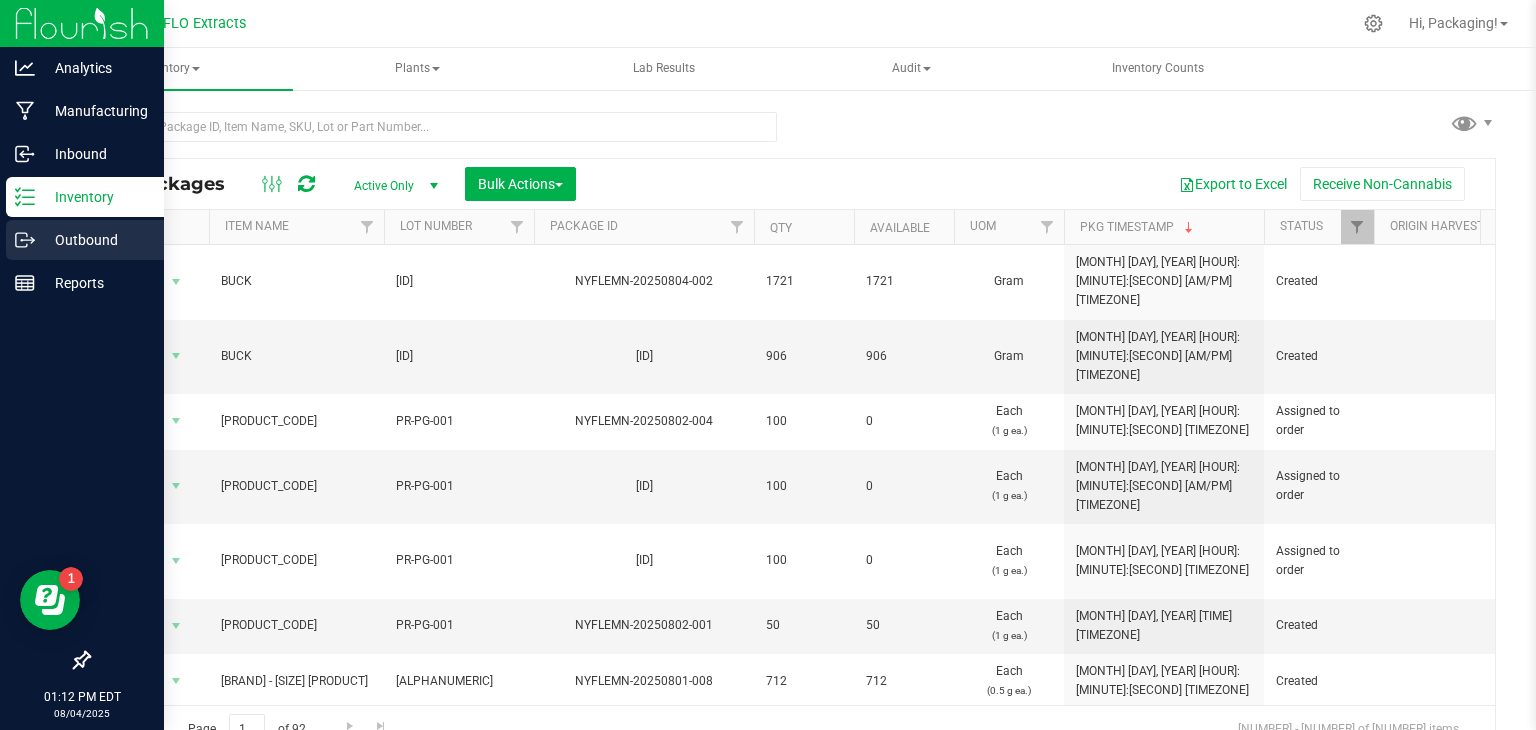 click on "Outbound" at bounding box center [95, 240] 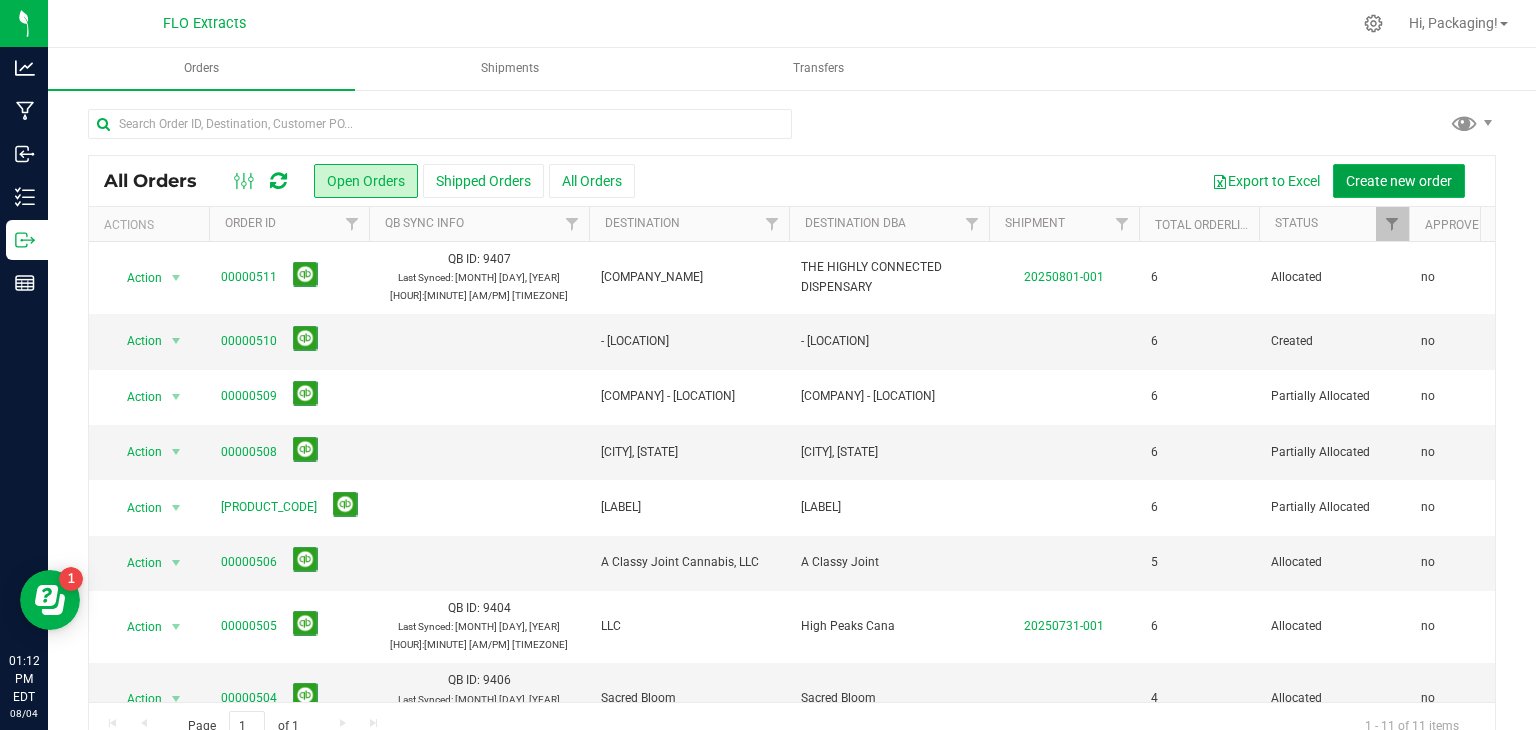 click on "Create new order" at bounding box center (1399, 181) 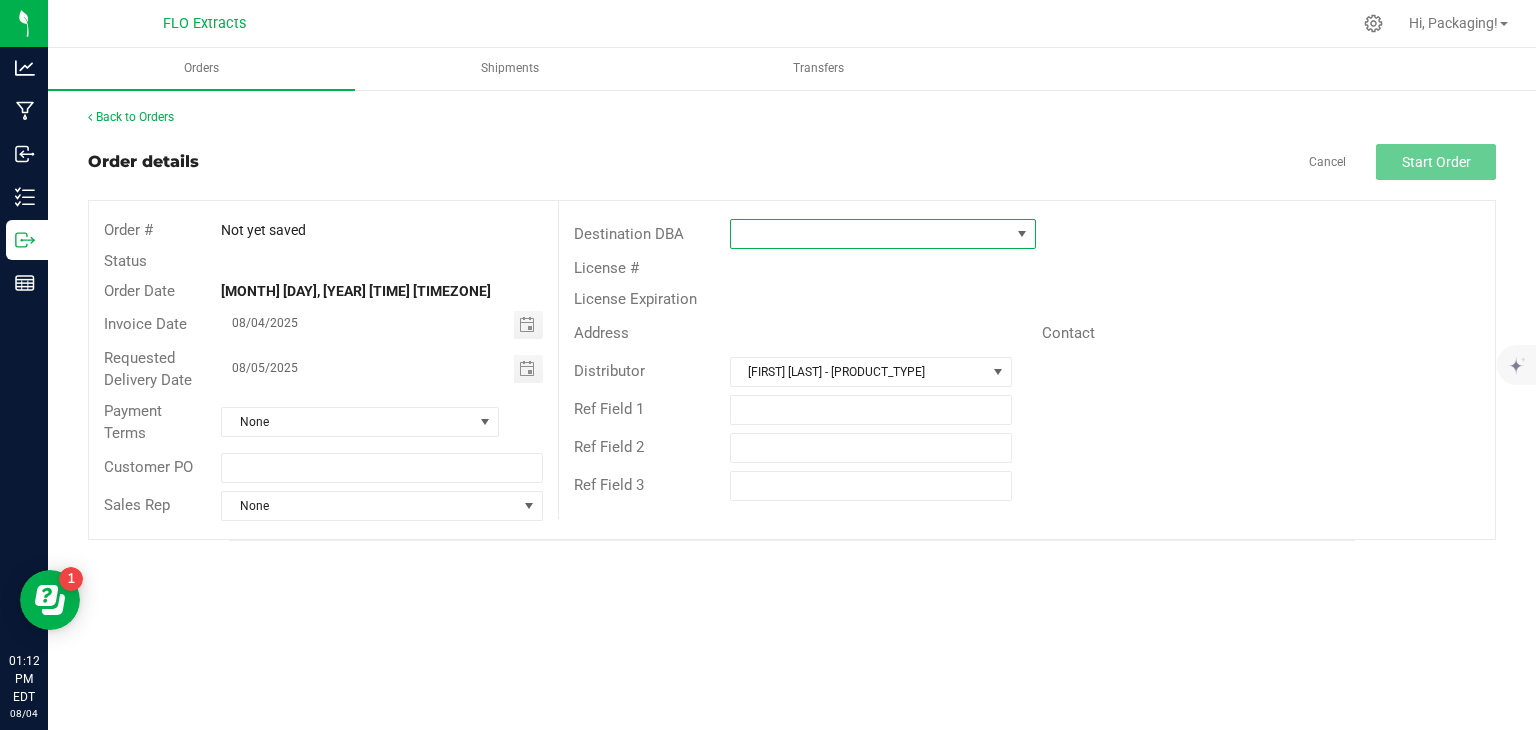 click at bounding box center (870, 234) 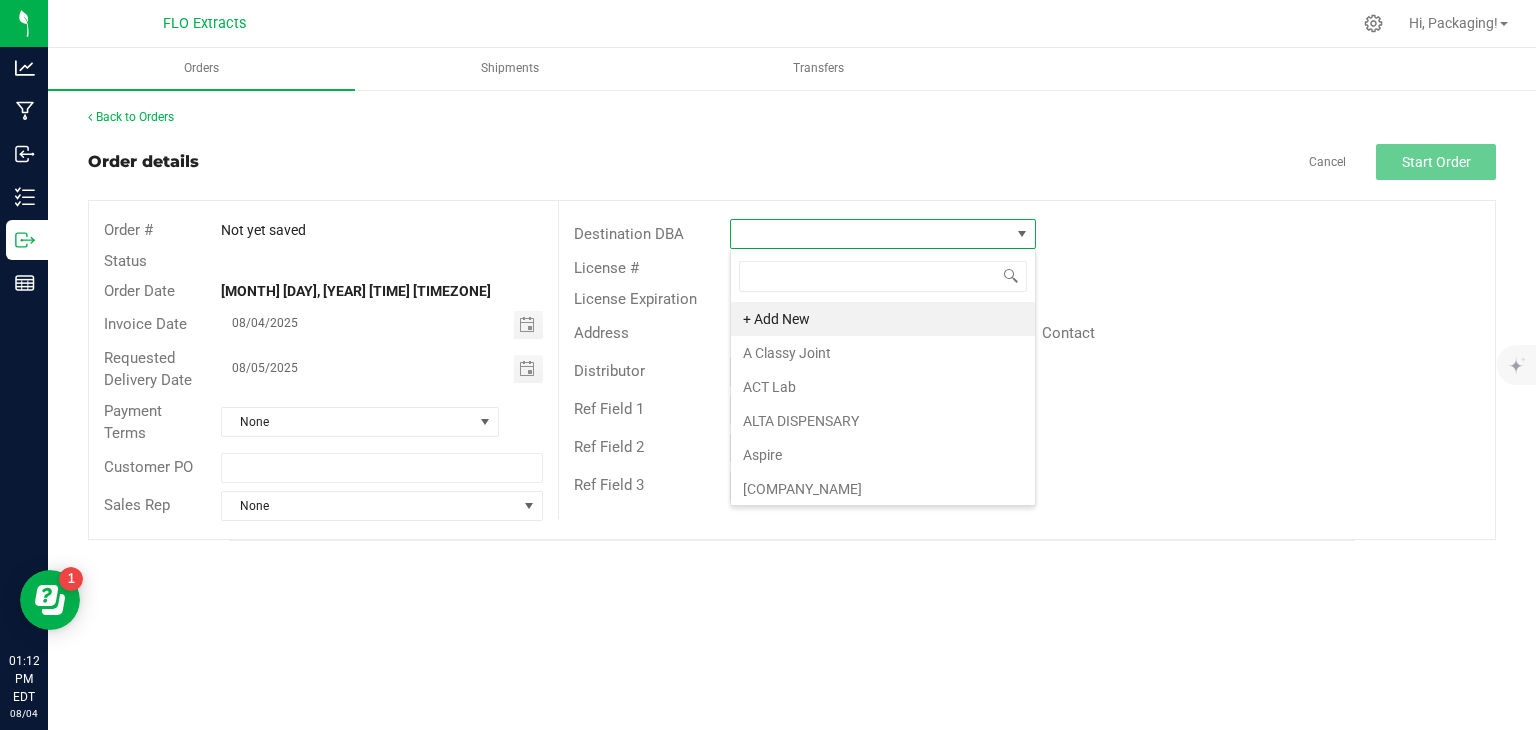 scroll, scrollTop: 99970, scrollLeft: 99693, axis: both 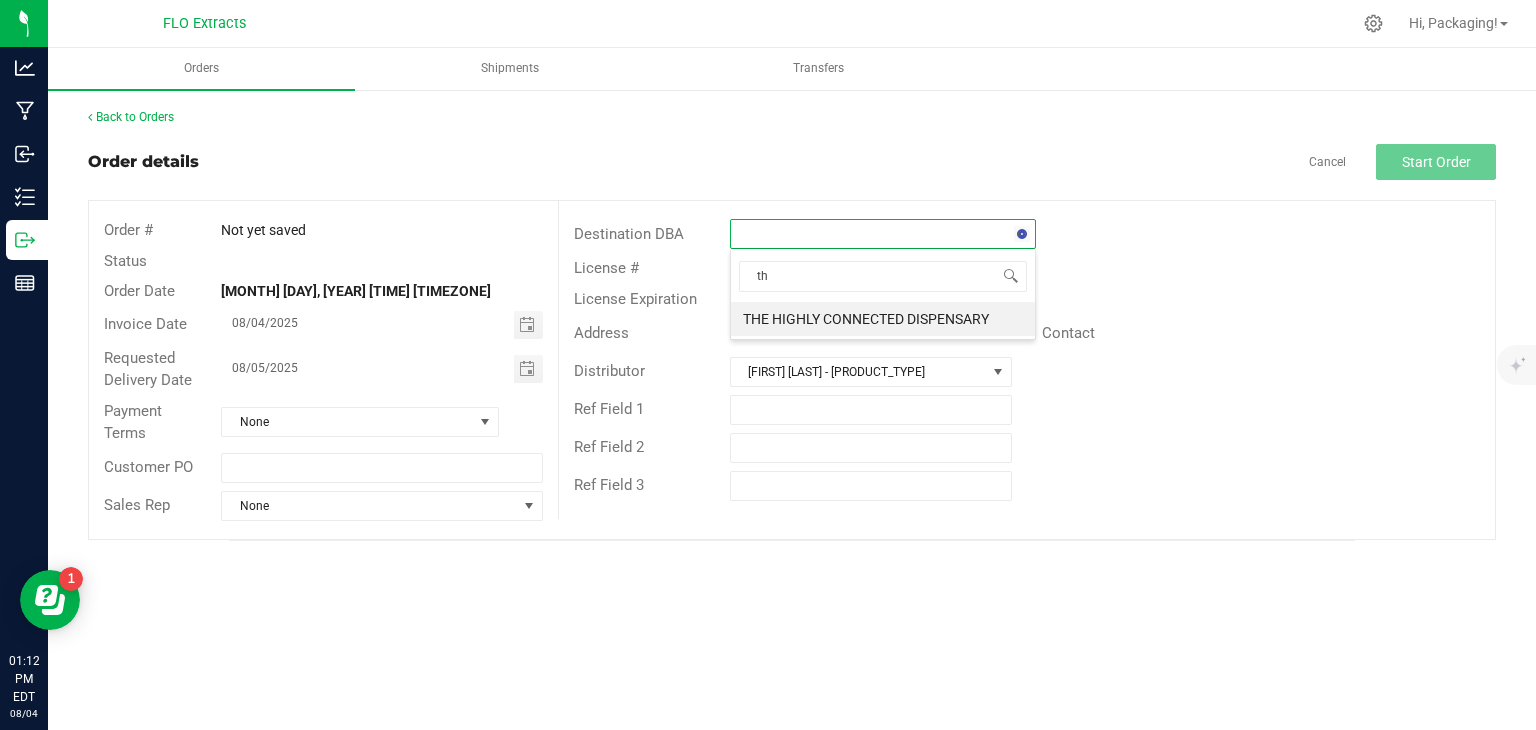 type on "t" 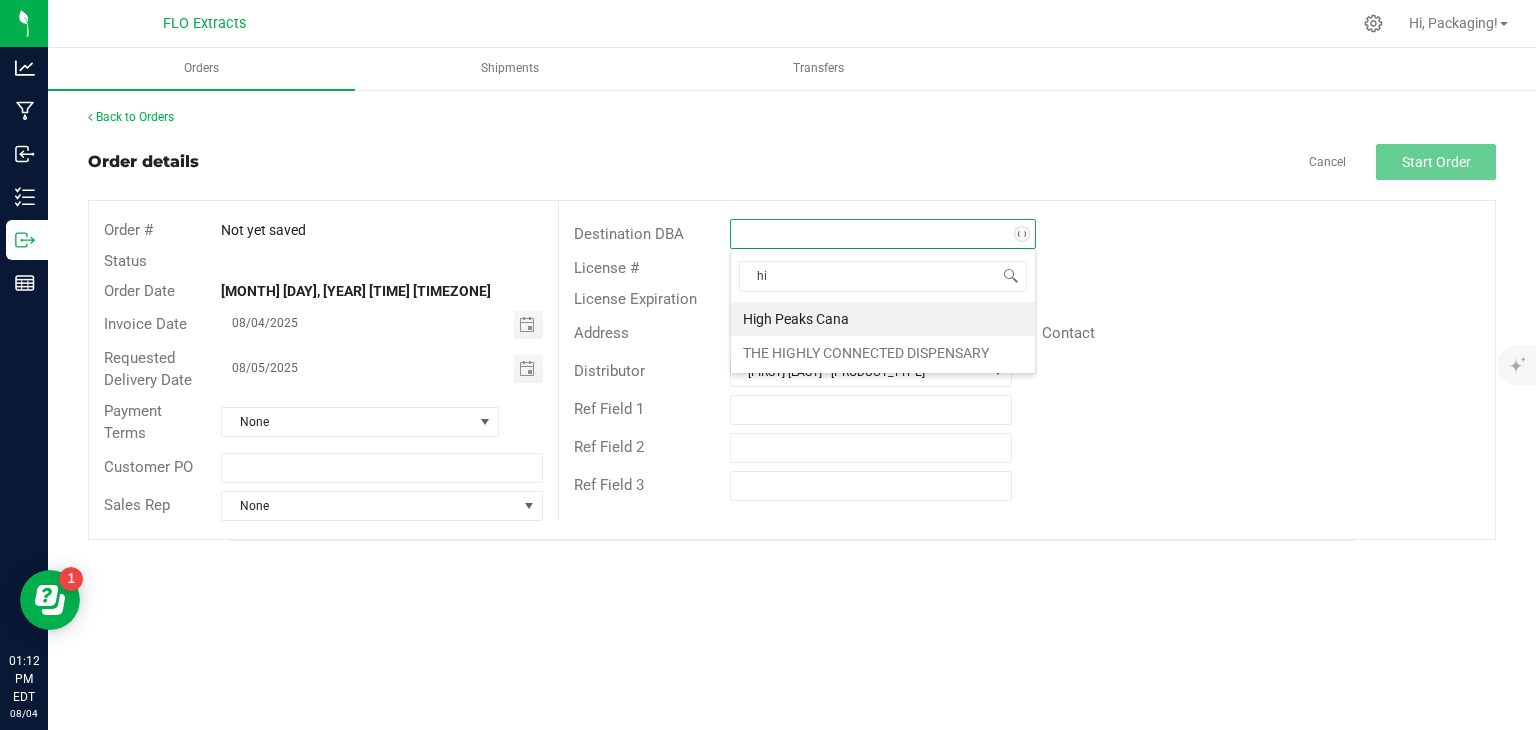 type on "h" 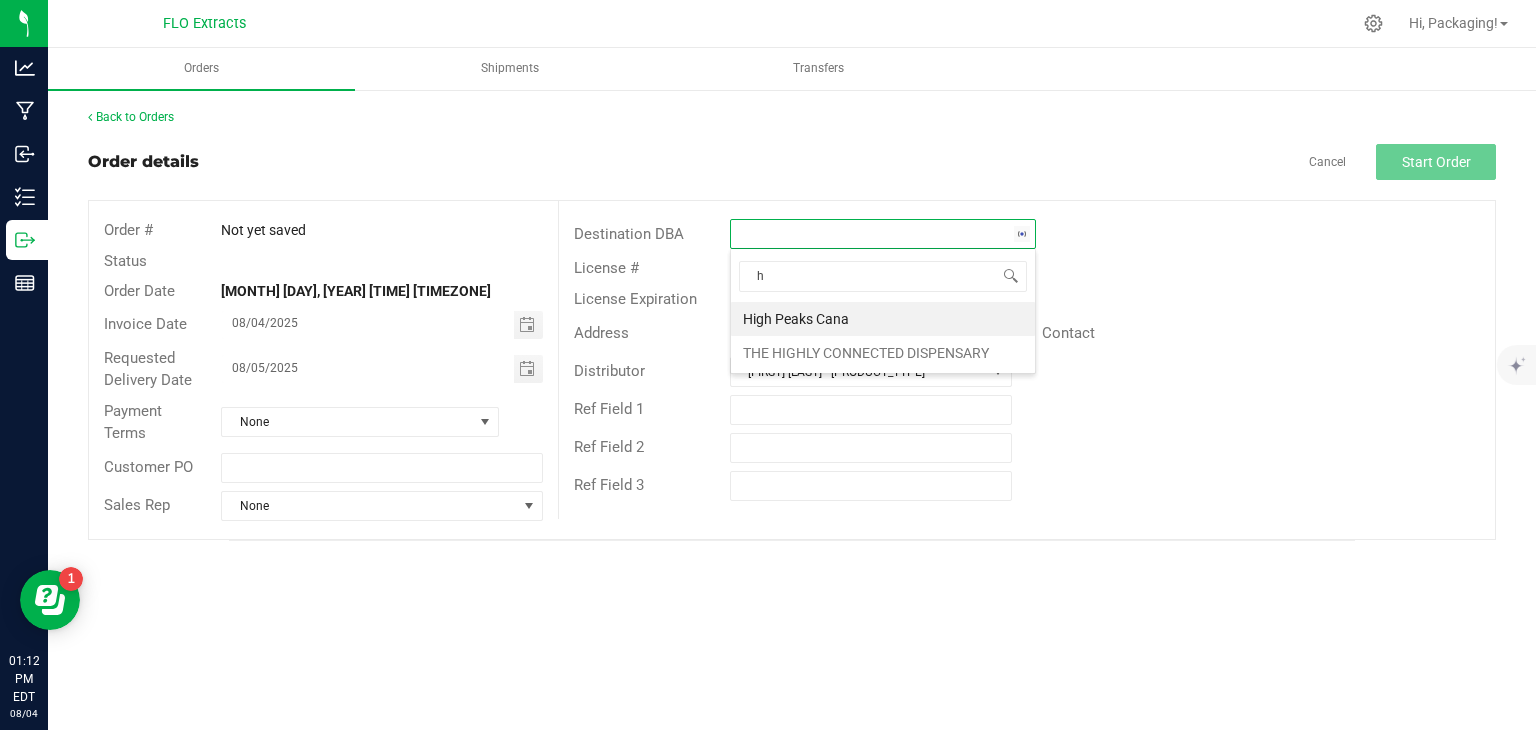 type 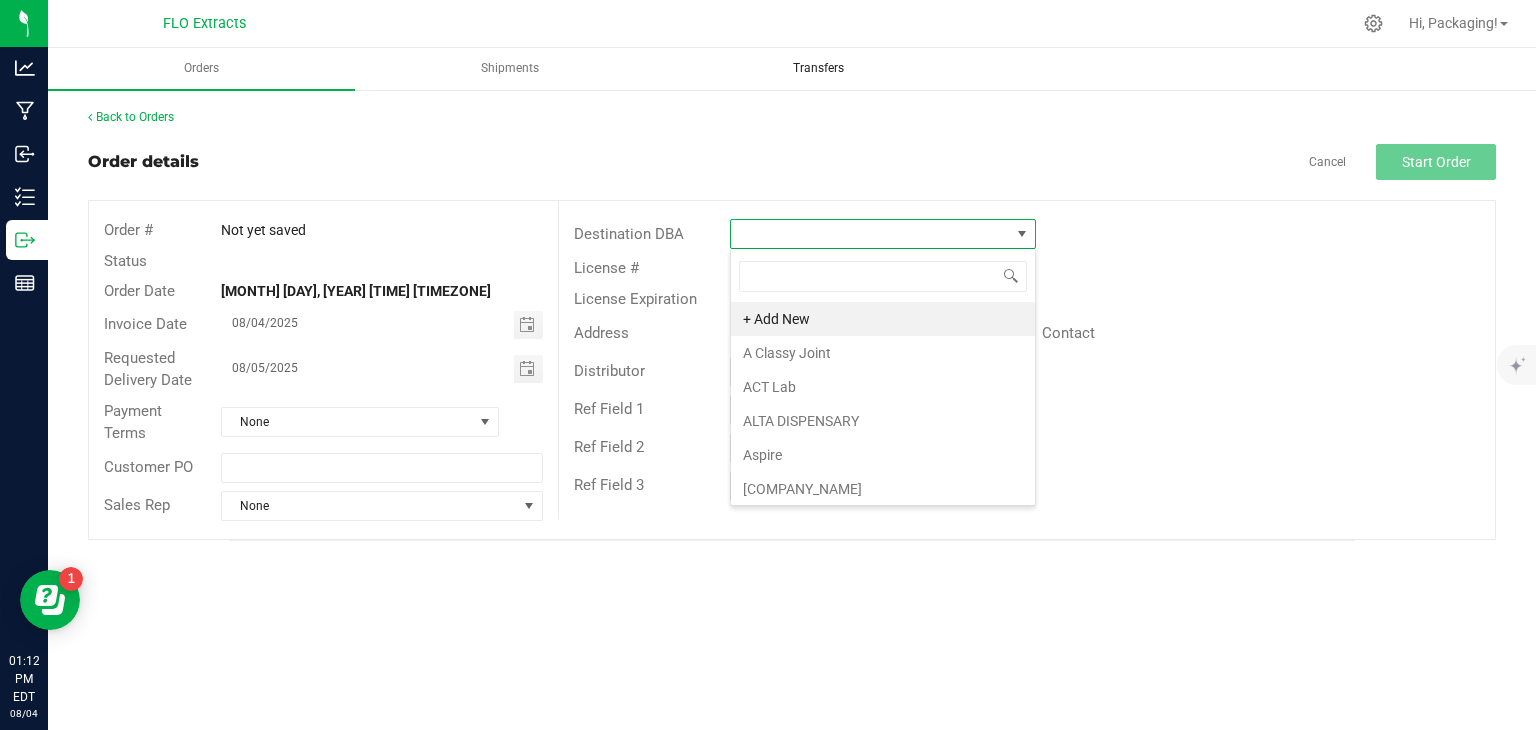 click on "Transfers" at bounding box center [818, 68] 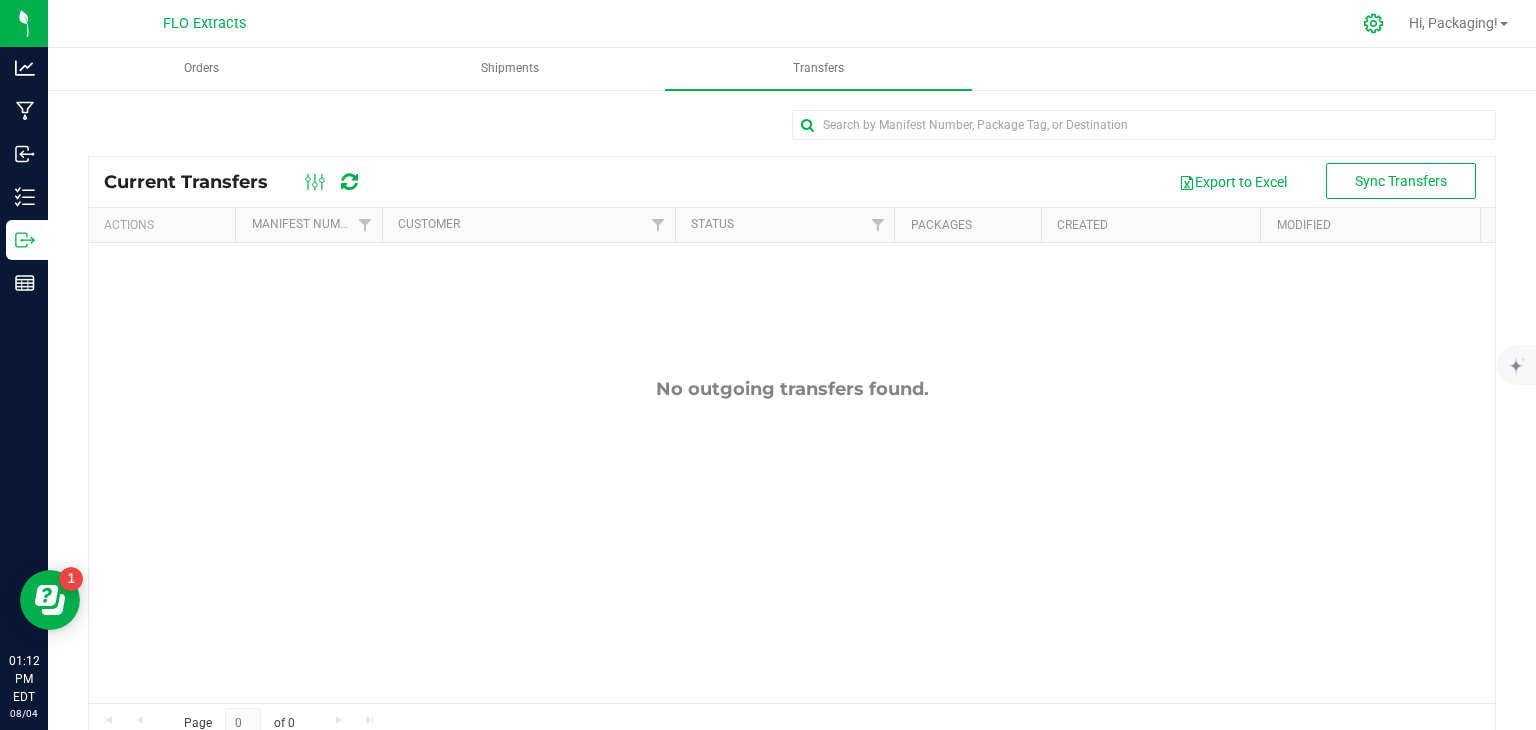 click 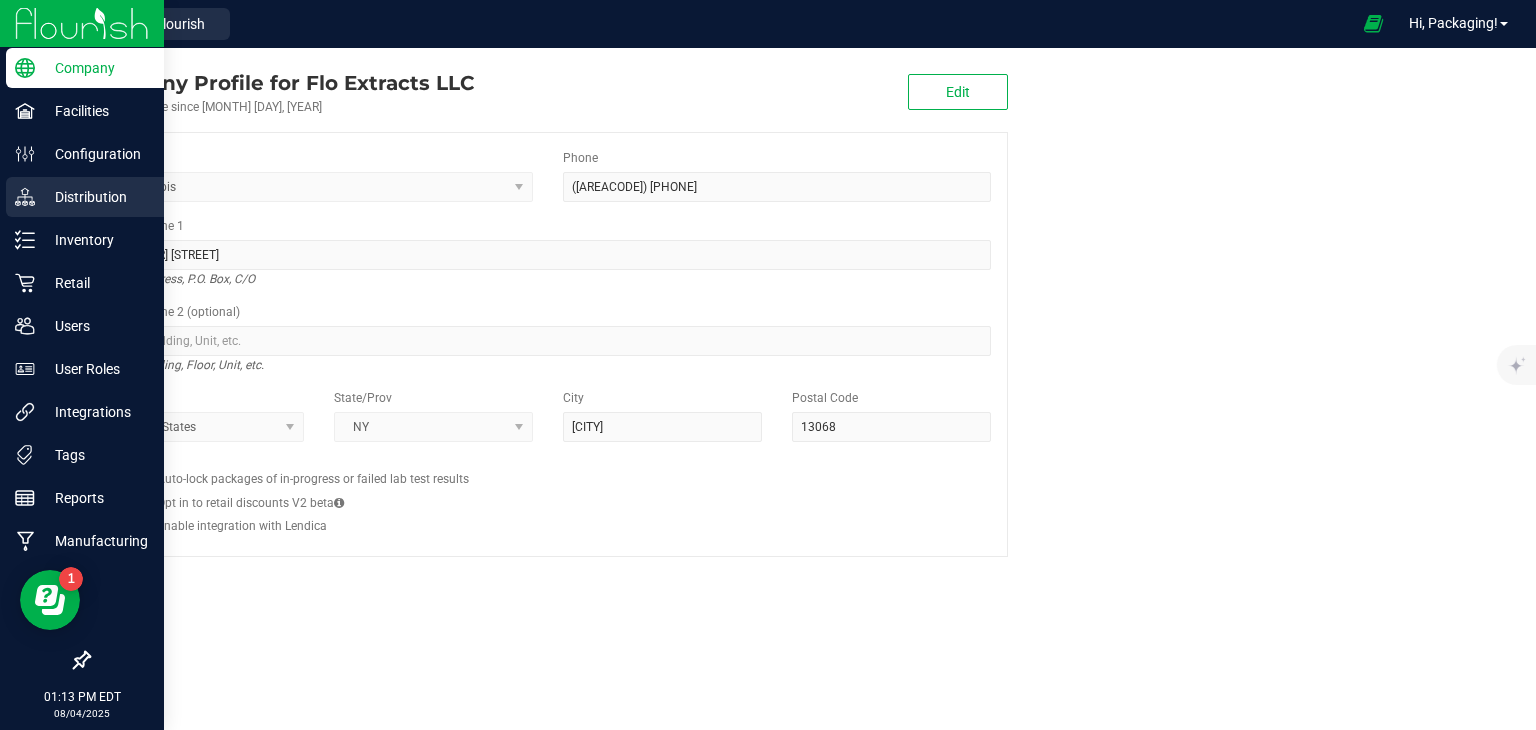 click on "Distribution" at bounding box center (95, 197) 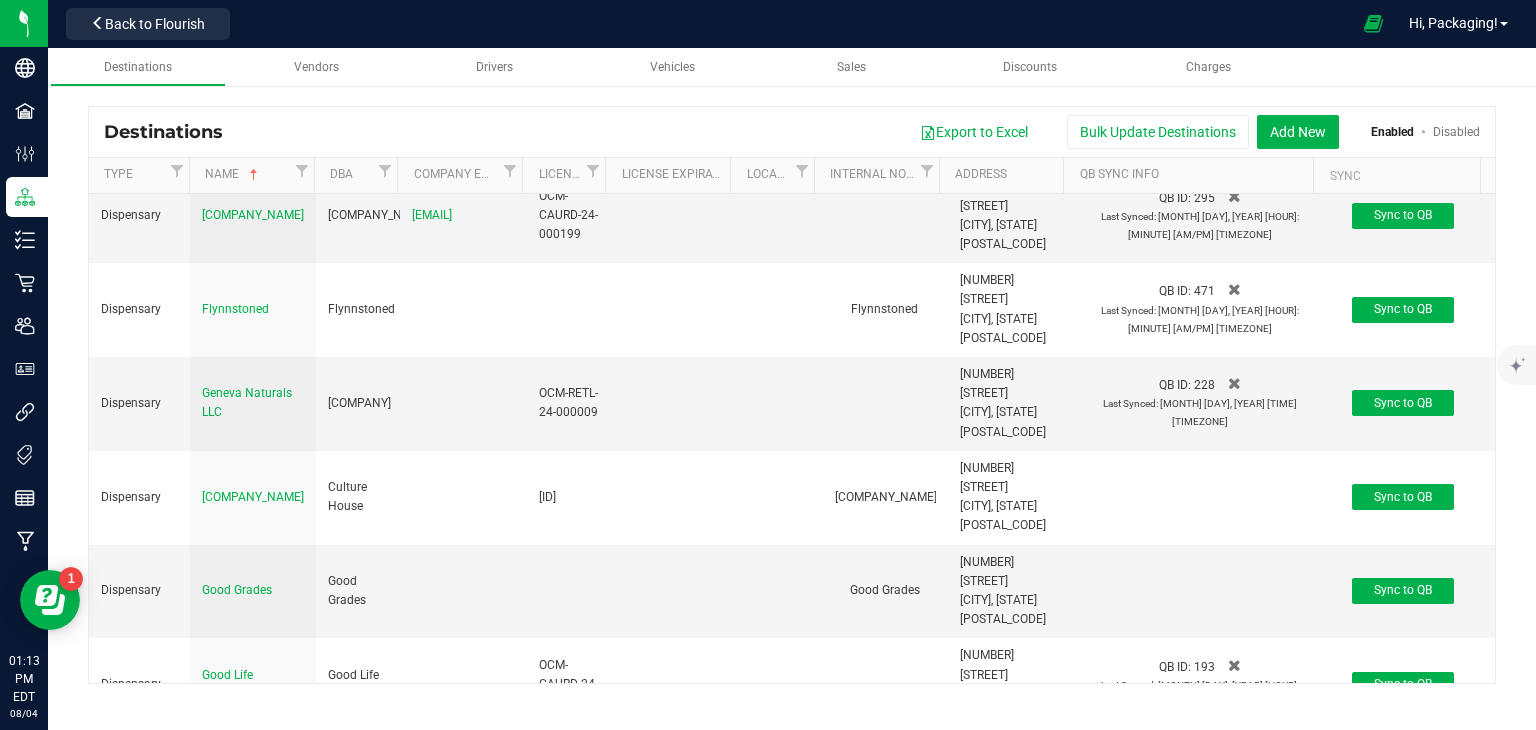 scroll, scrollTop: 3436, scrollLeft: 0, axis: vertical 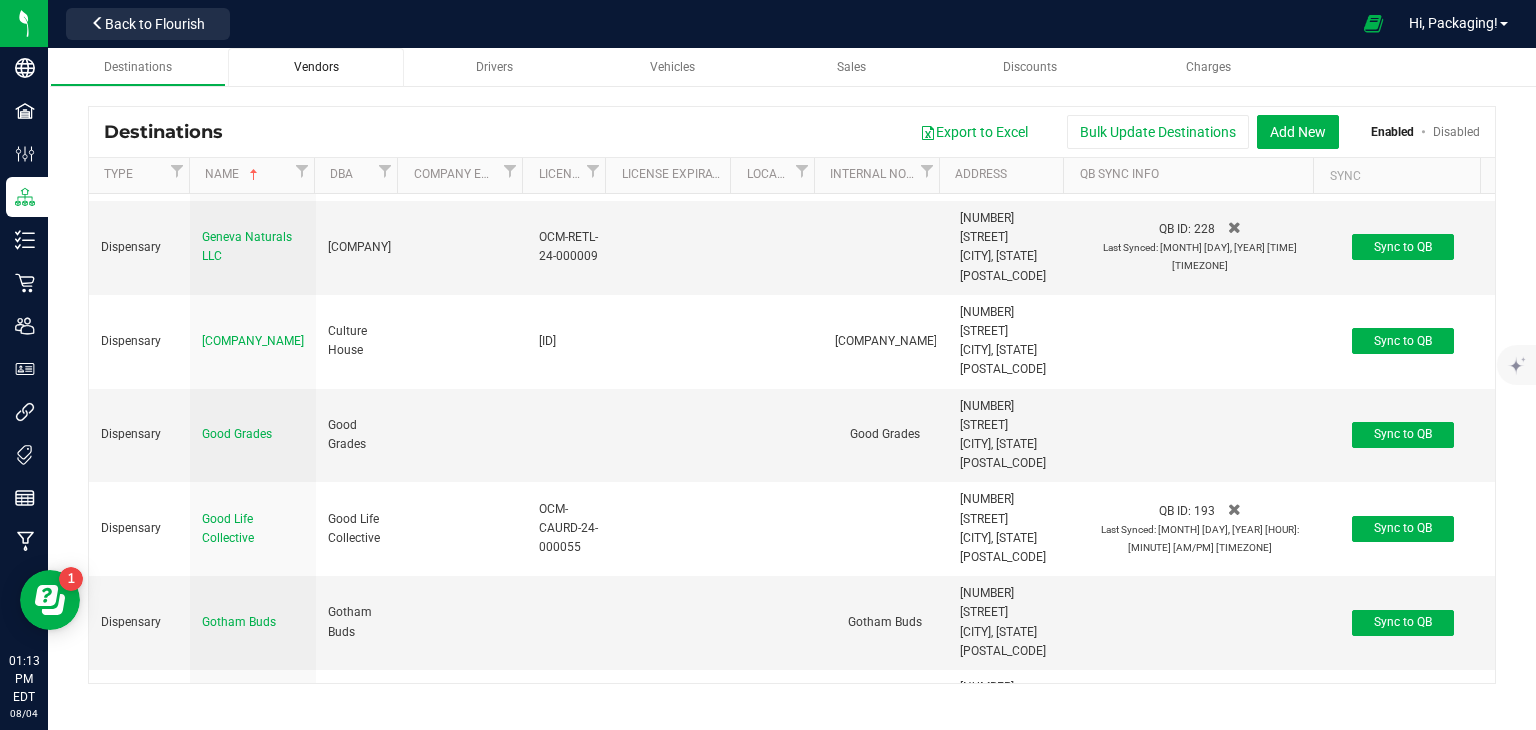click on "Vendors" at bounding box center [316, 67] 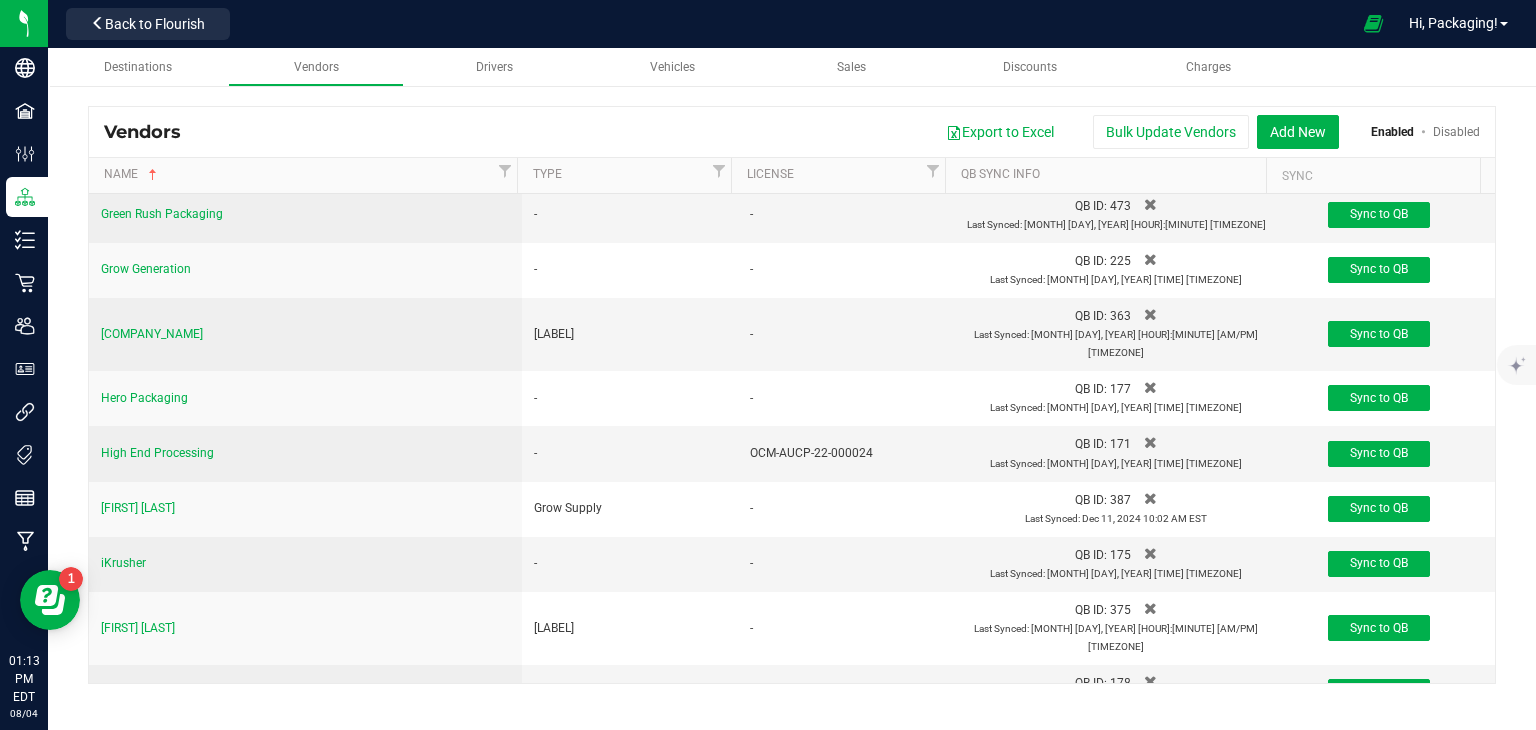 scroll, scrollTop: 1532, scrollLeft: 0, axis: vertical 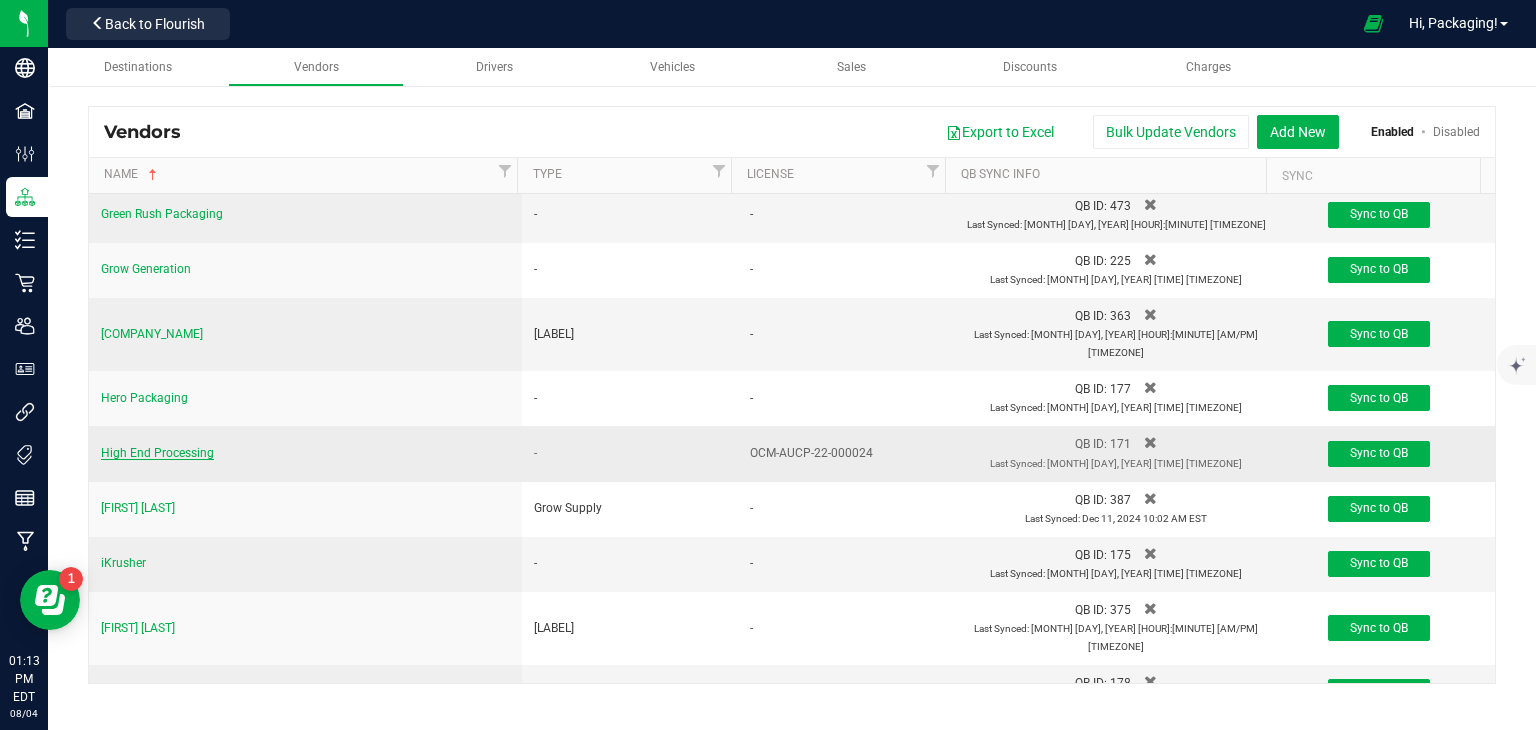 click on "High End Processing" at bounding box center (157, 453) 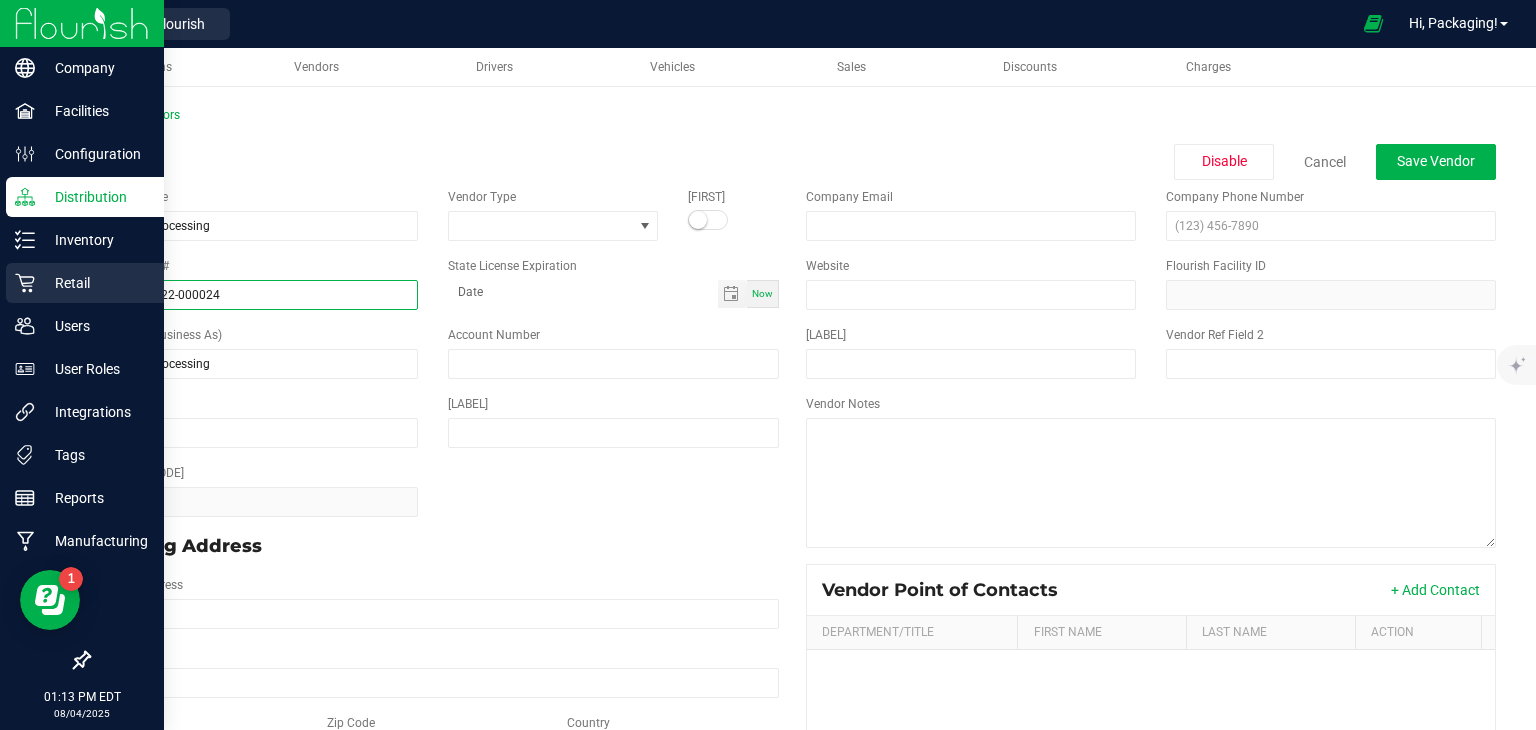 drag, startPoint x: 230, startPoint y: 294, endPoint x: 0, endPoint y: 293, distance: 230.00217 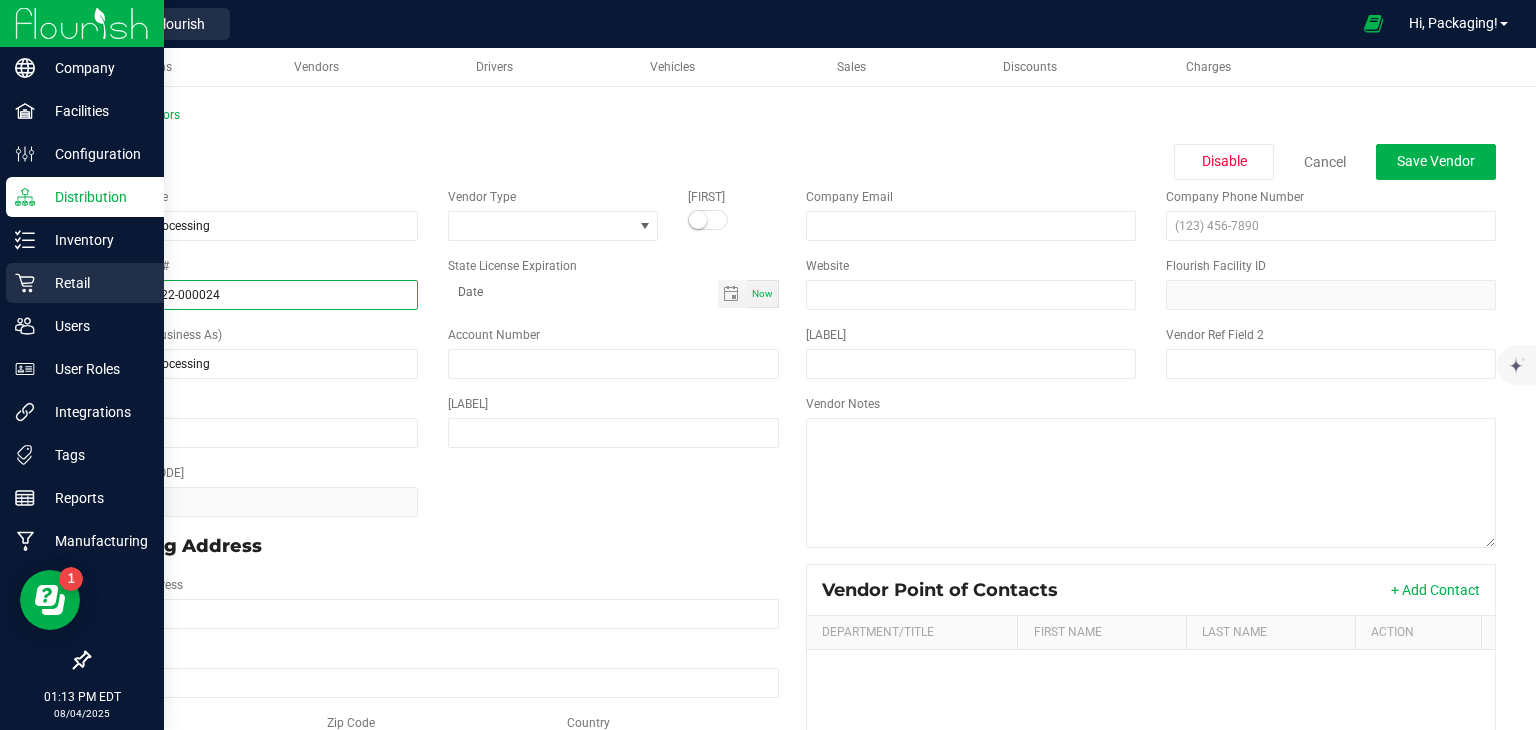 click on "[CITY] [STATE] [POSTALCODE] [COUNTRY] [CITY] [STATE] [POSTALCODE] [COUNTRY] [EMAIL] [PHONE] [WEBSITE] [FIRST NAME]" at bounding box center (768, 365) 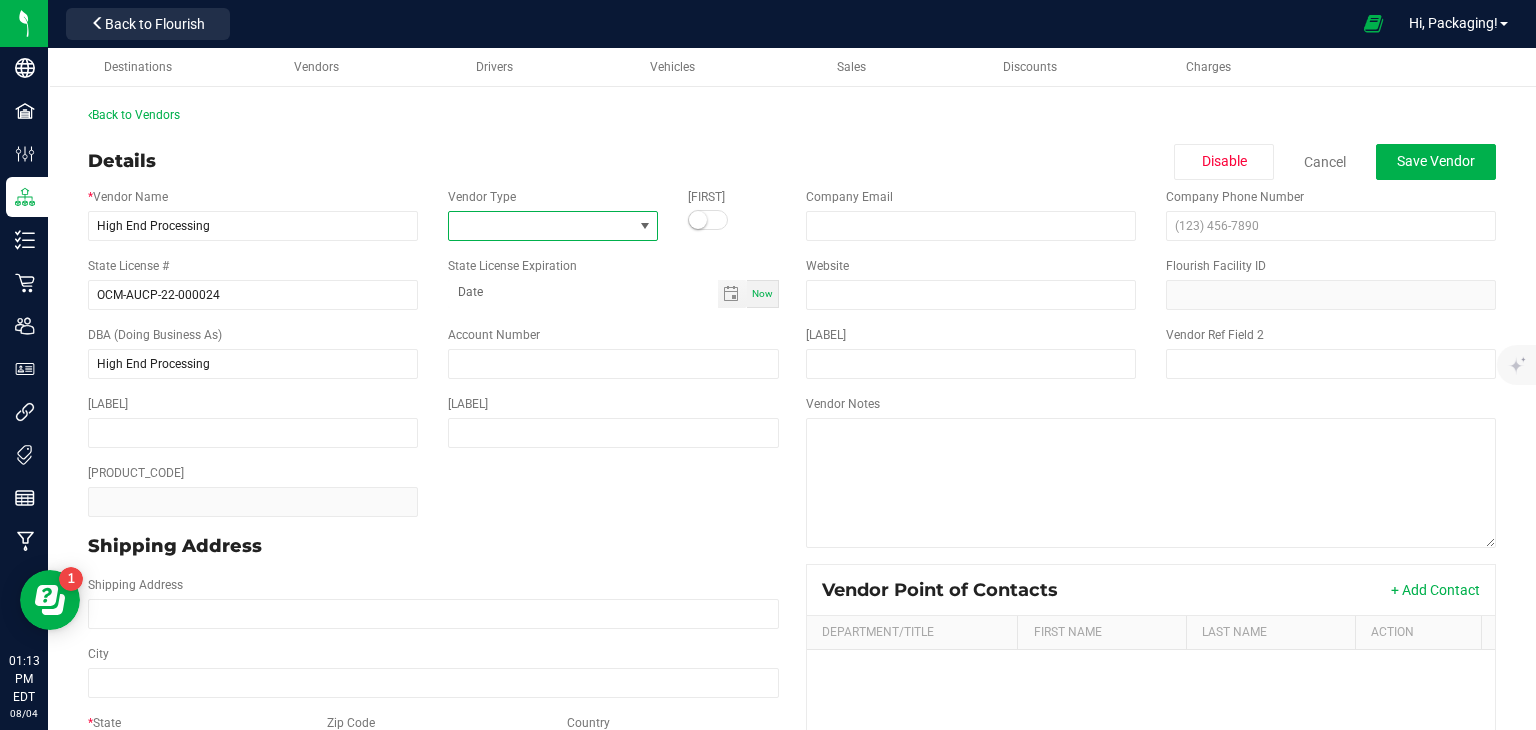click at bounding box center (540, 226) 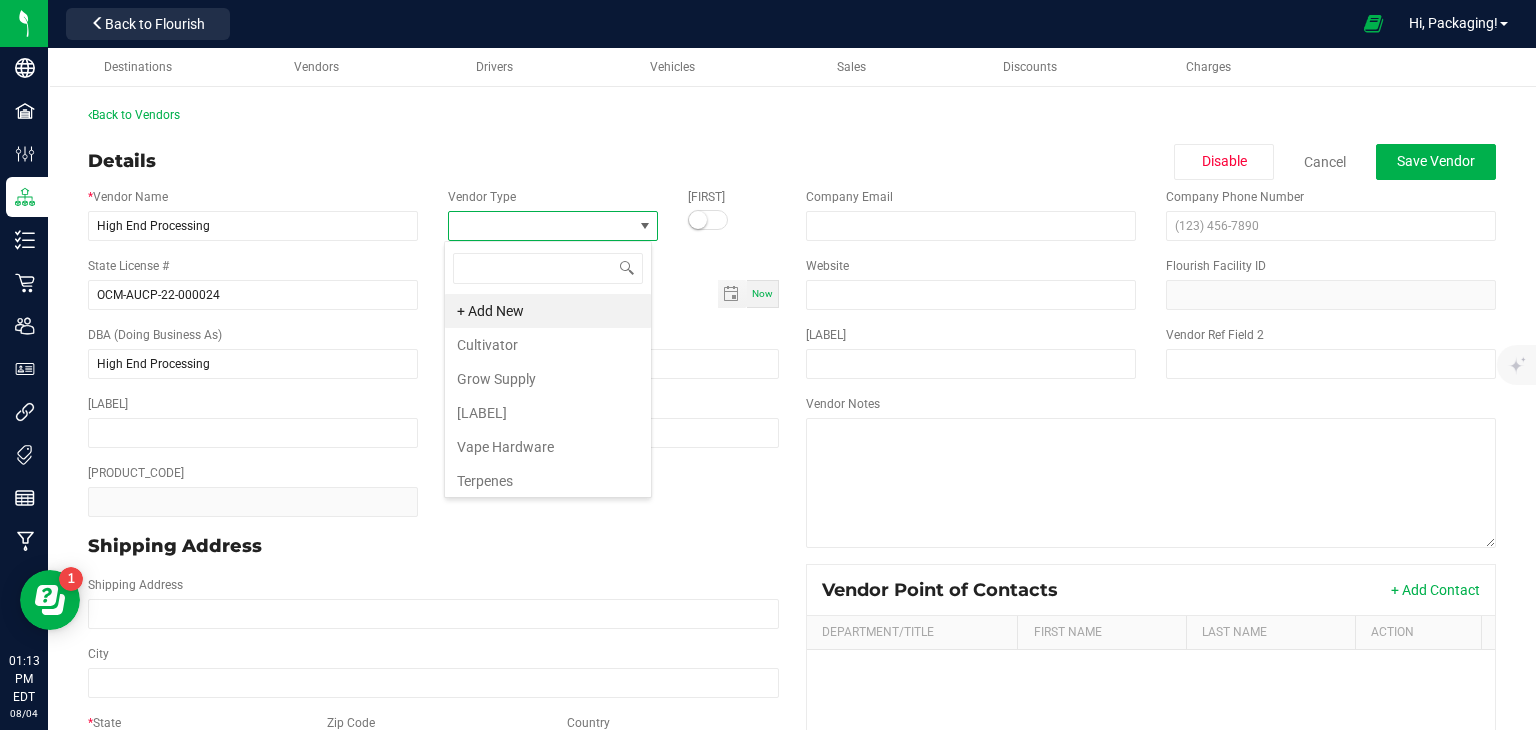 scroll, scrollTop: 99970, scrollLeft: 99792, axis: both 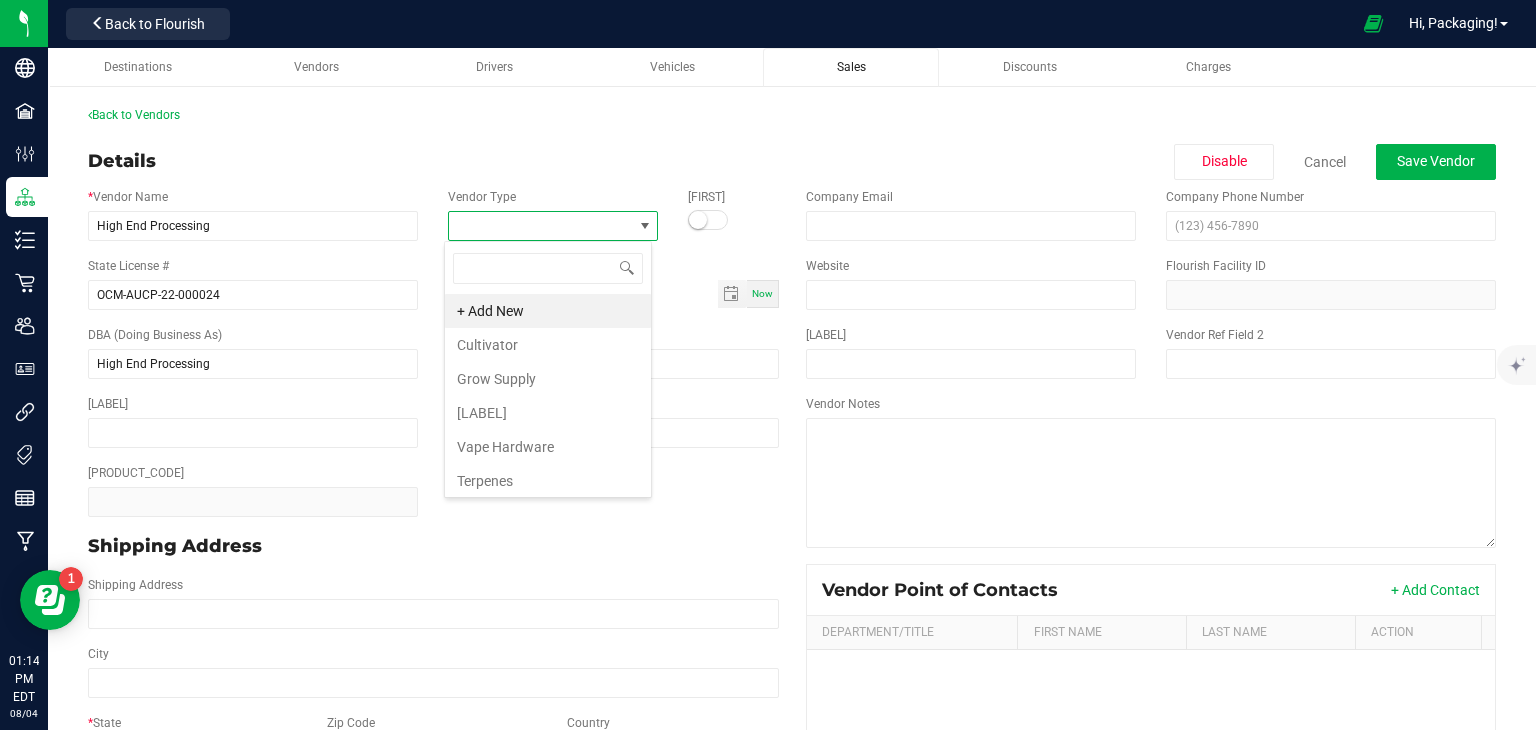 click on "Sales" at bounding box center [851, 67] 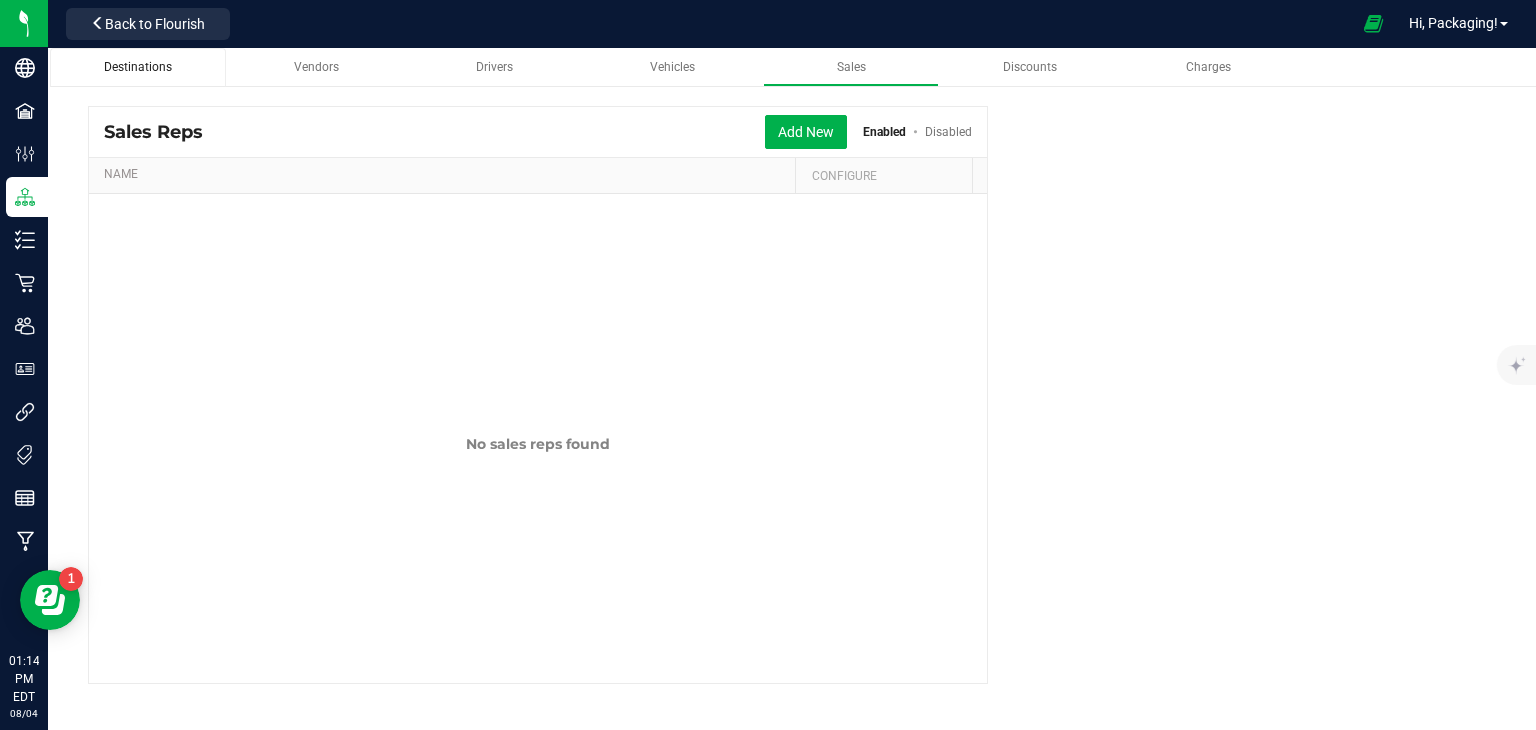 click on "Destinations" at bounding box center (138, 67) 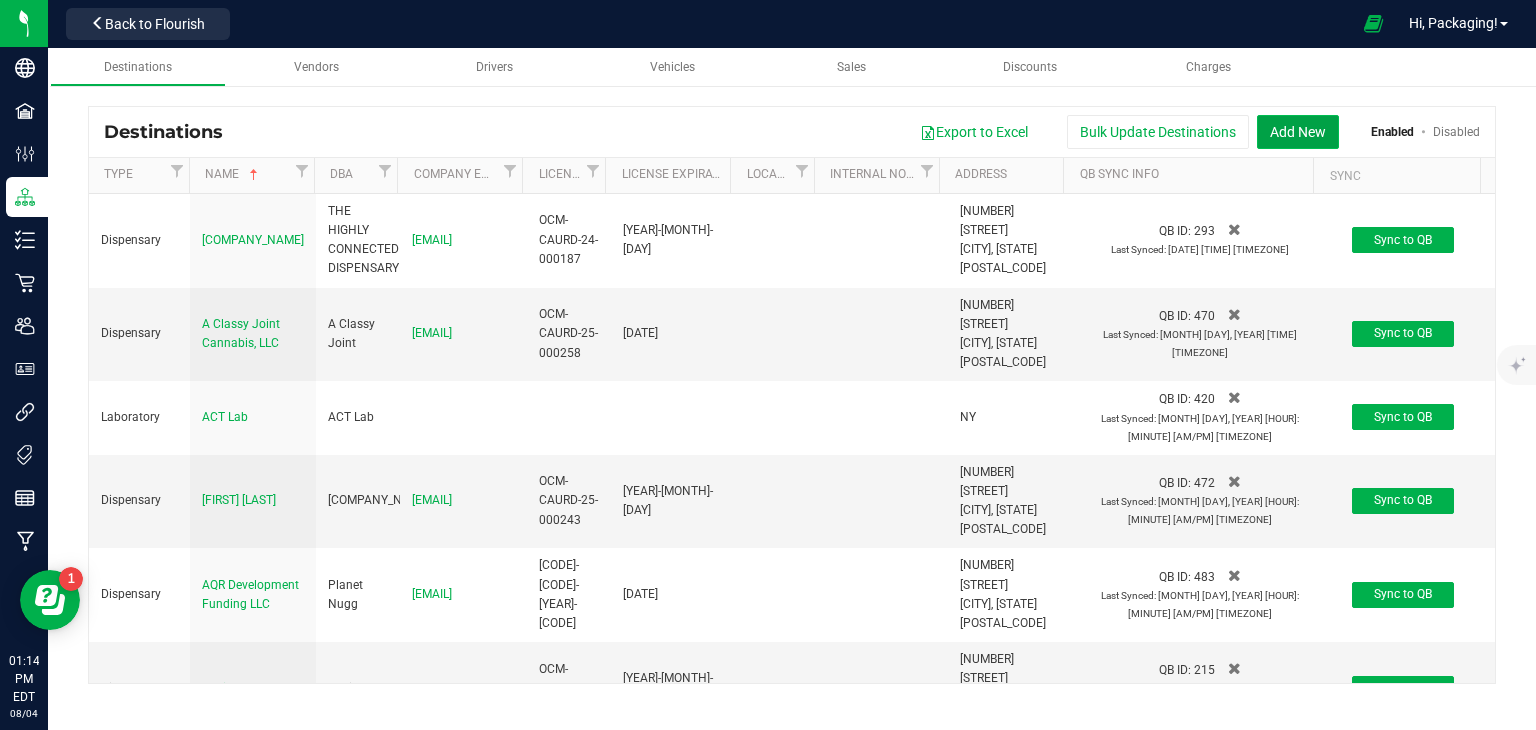 click on "Add New" at bounding box center (1298, 132) 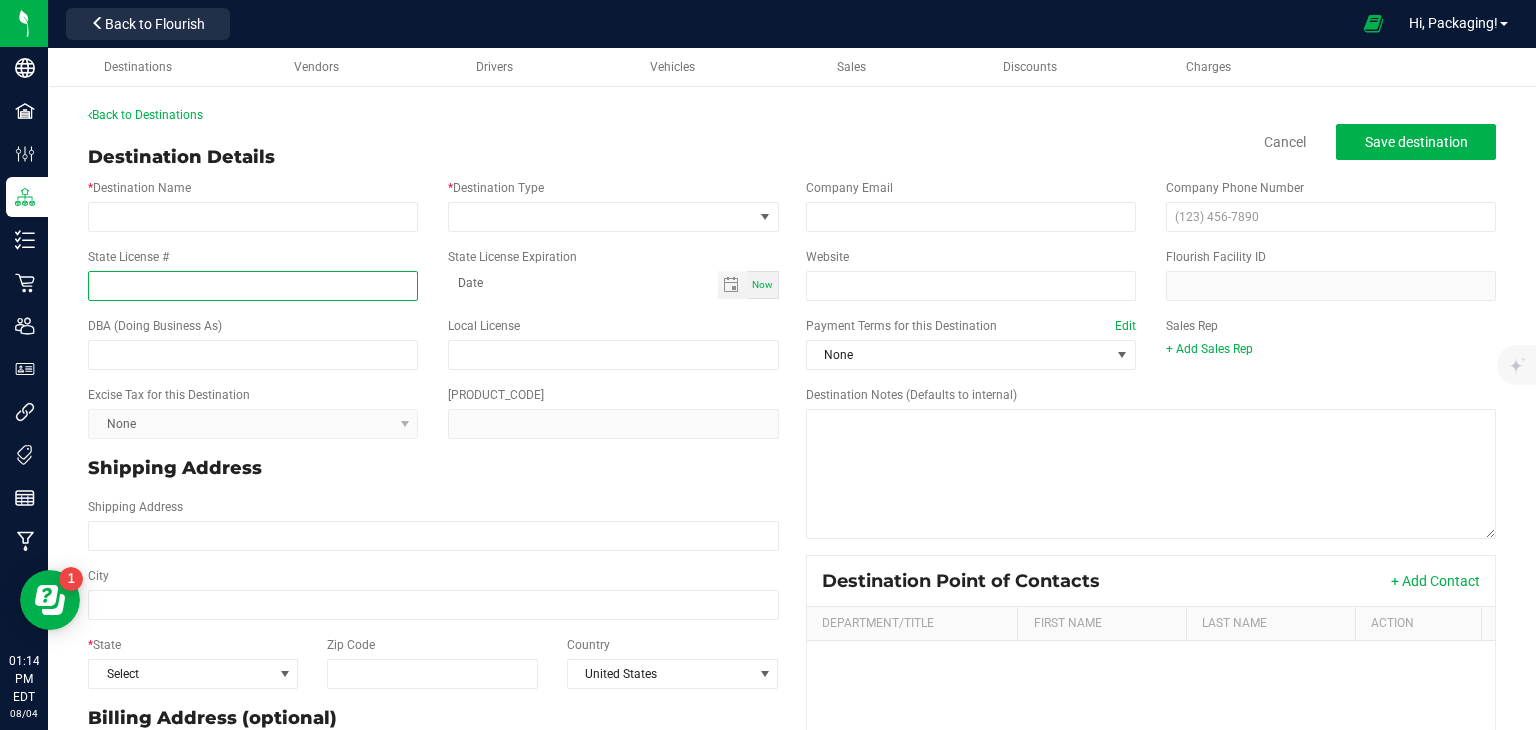click on "State License #" at bounding box center [253, 286] 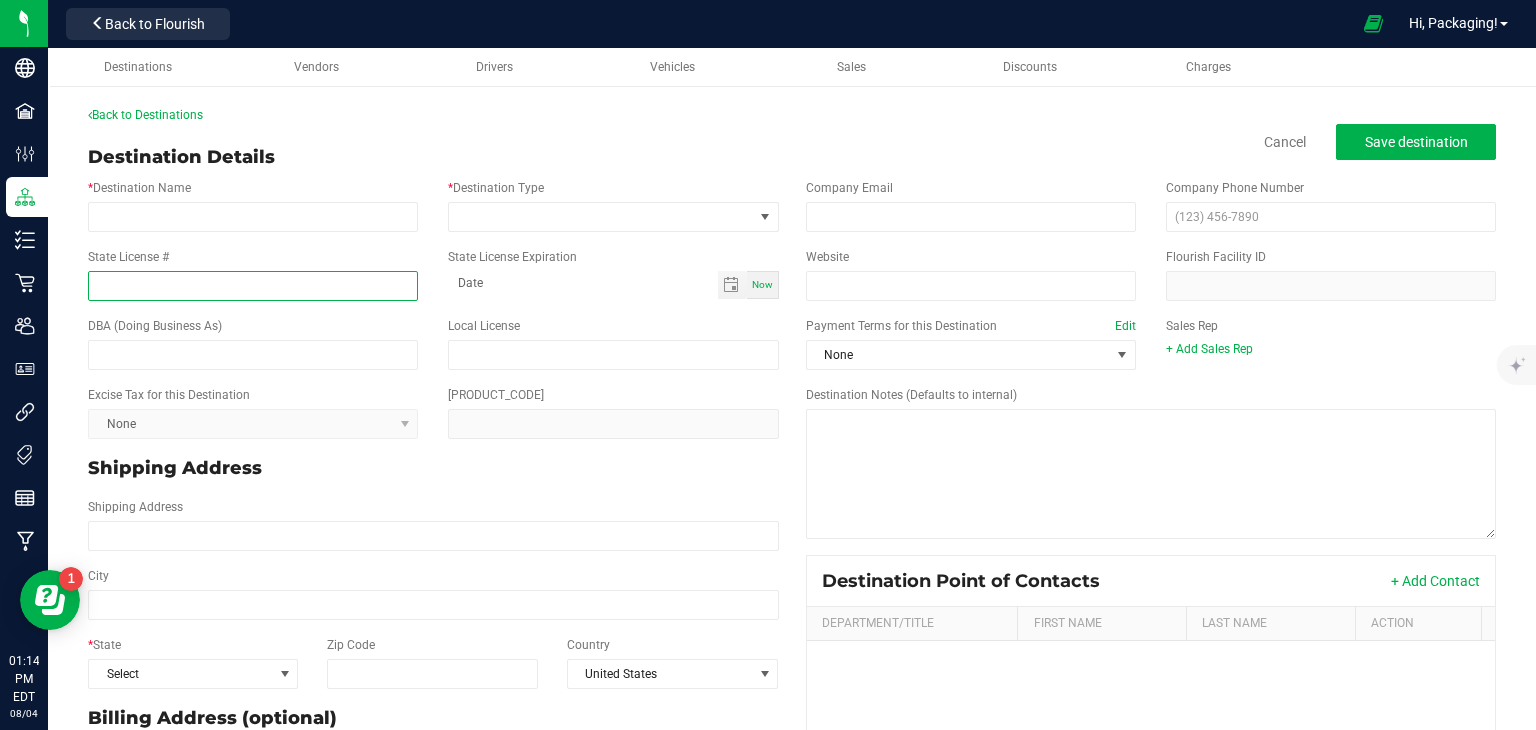 paste on "OCM-AUCP-22-000024" 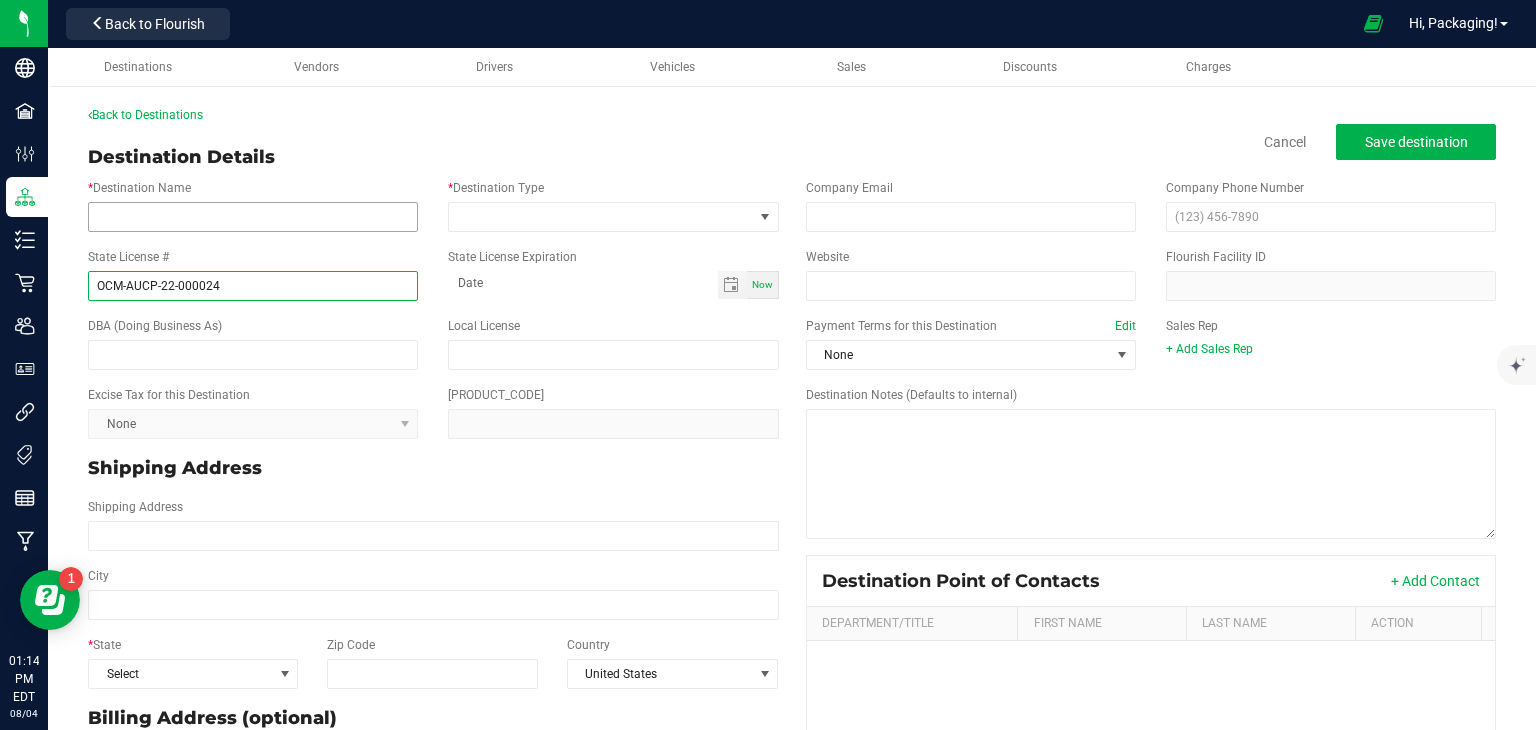 type on "OCM-AUCP-22-000024" 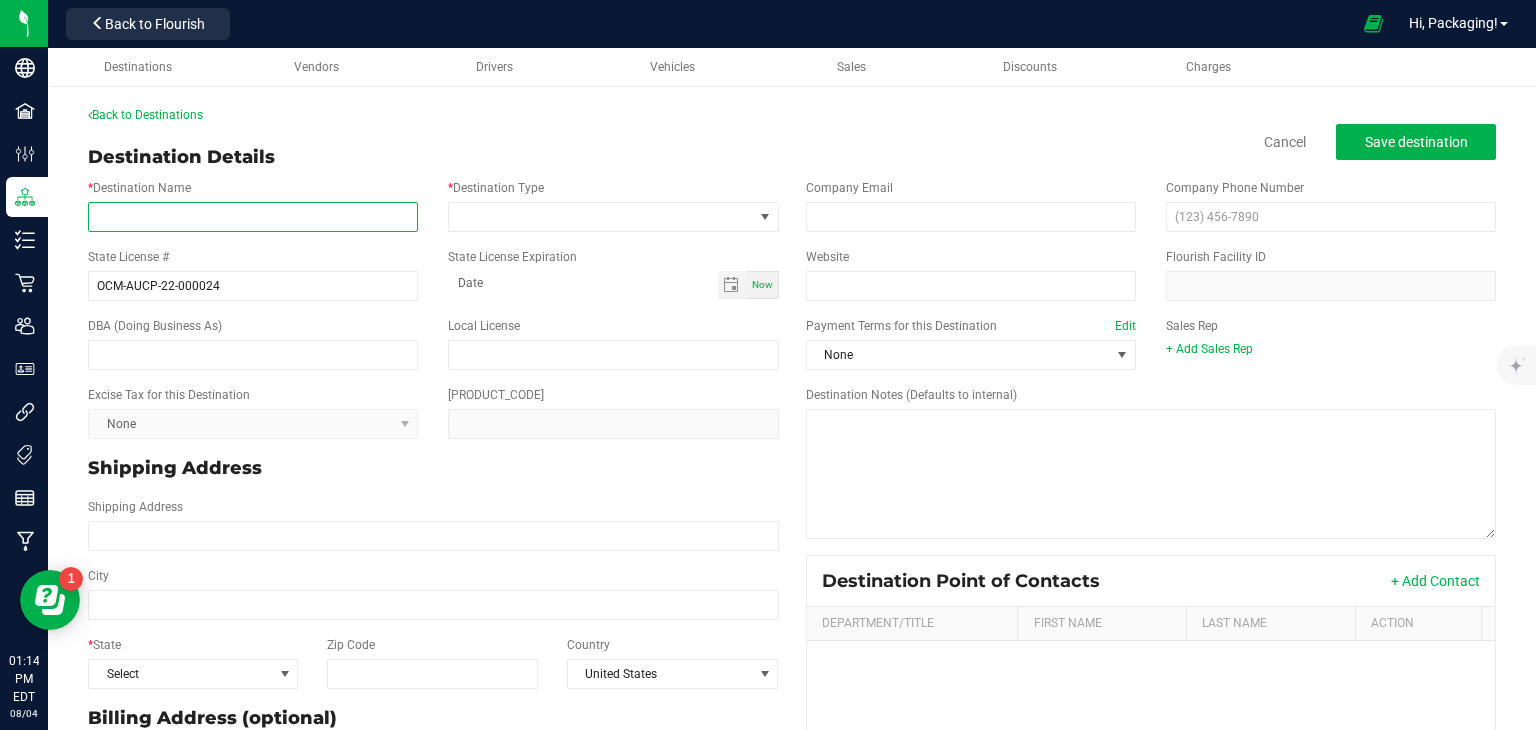 click on "*  Destination Name" at bounding box center (253, 217) 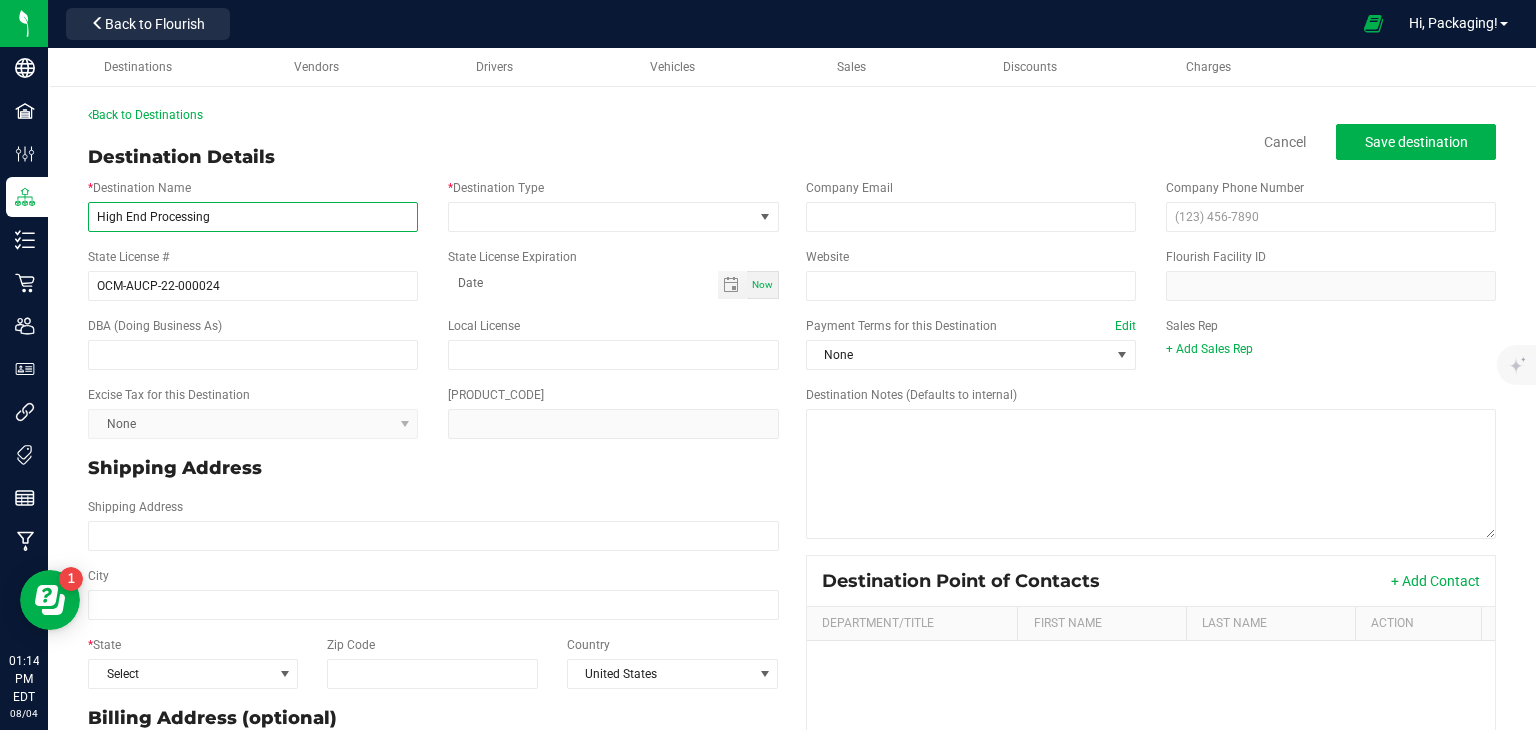 type on "High End Processing" 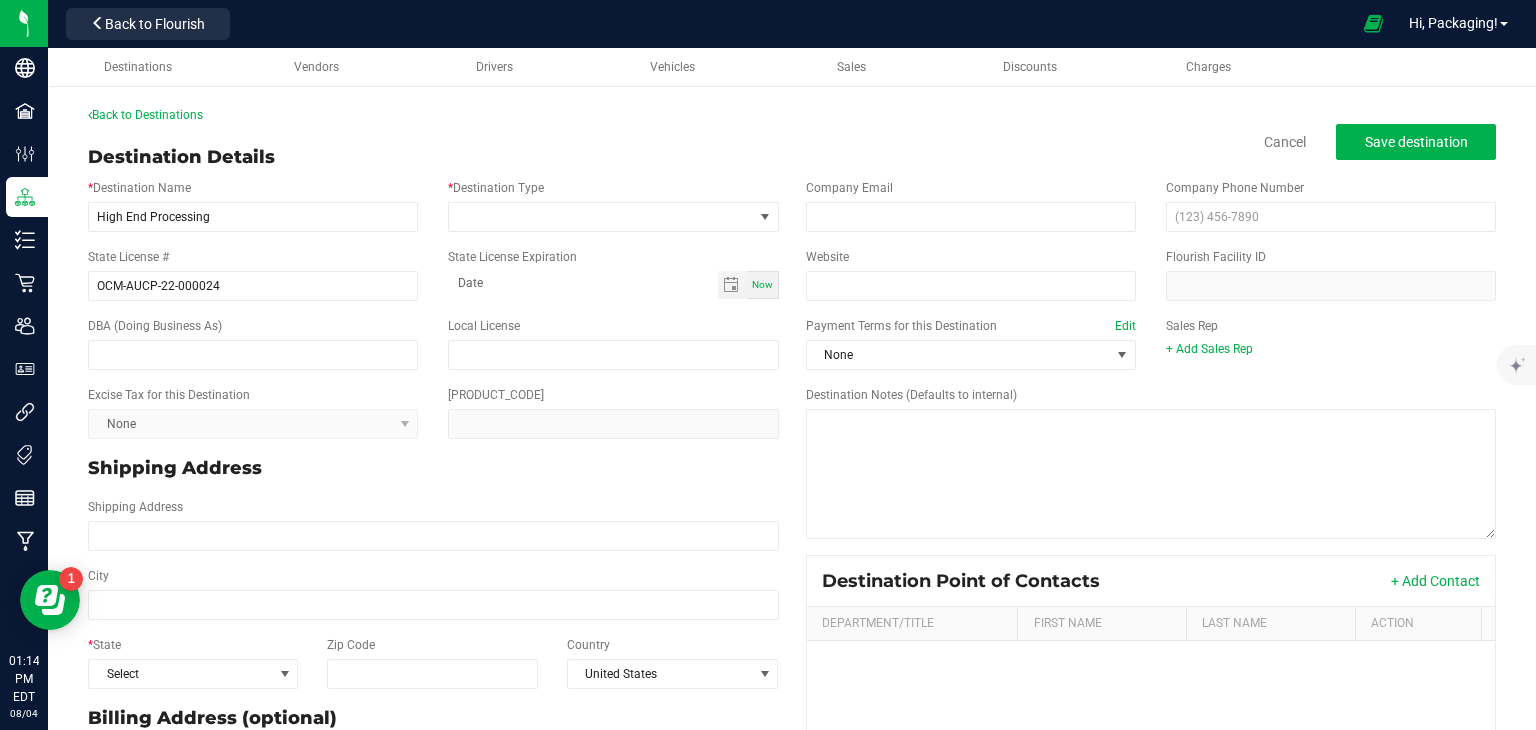 click on "[DESTINATION_NAME] [DESTINATION_TYPE]" at bounding box center (433, 205) 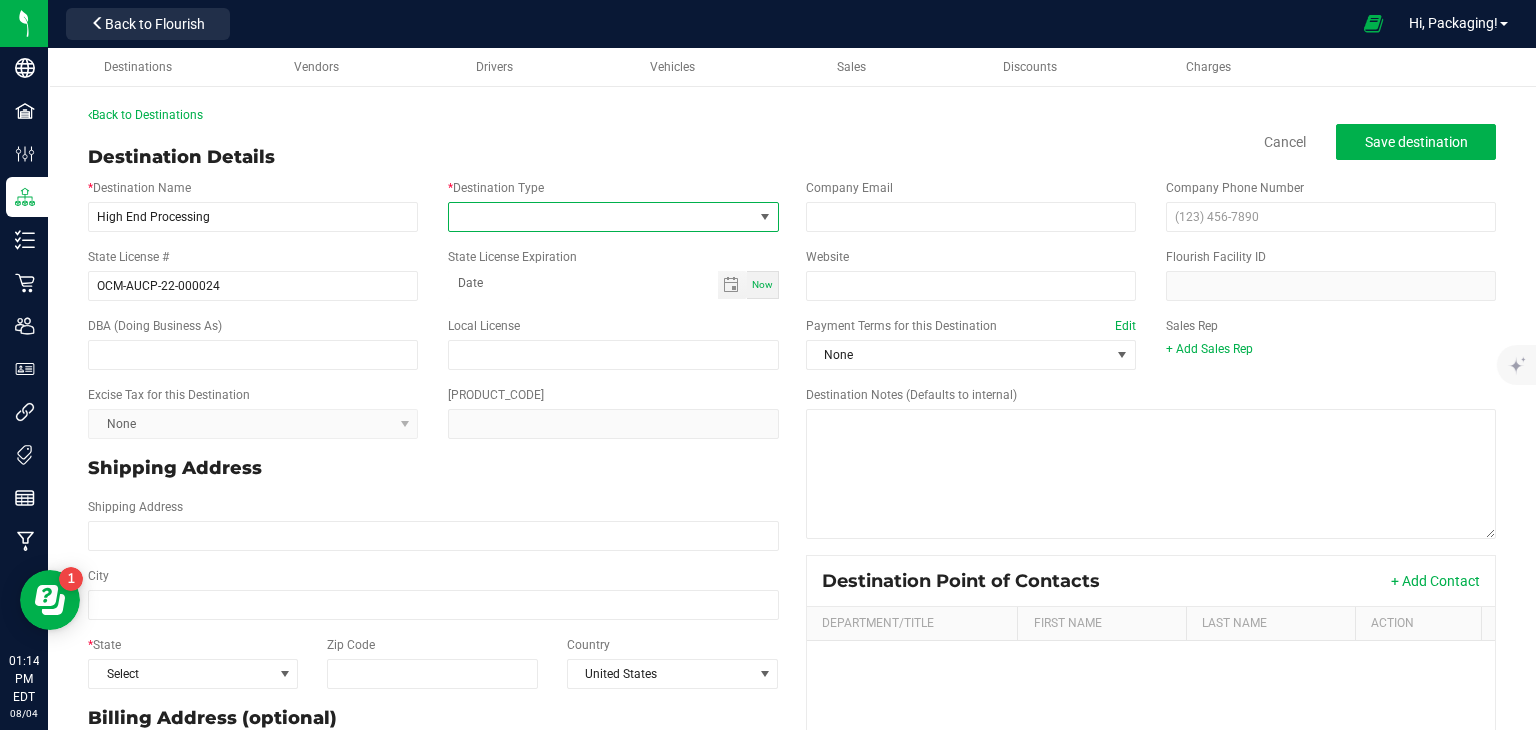 click at bounding box center (600, 217) 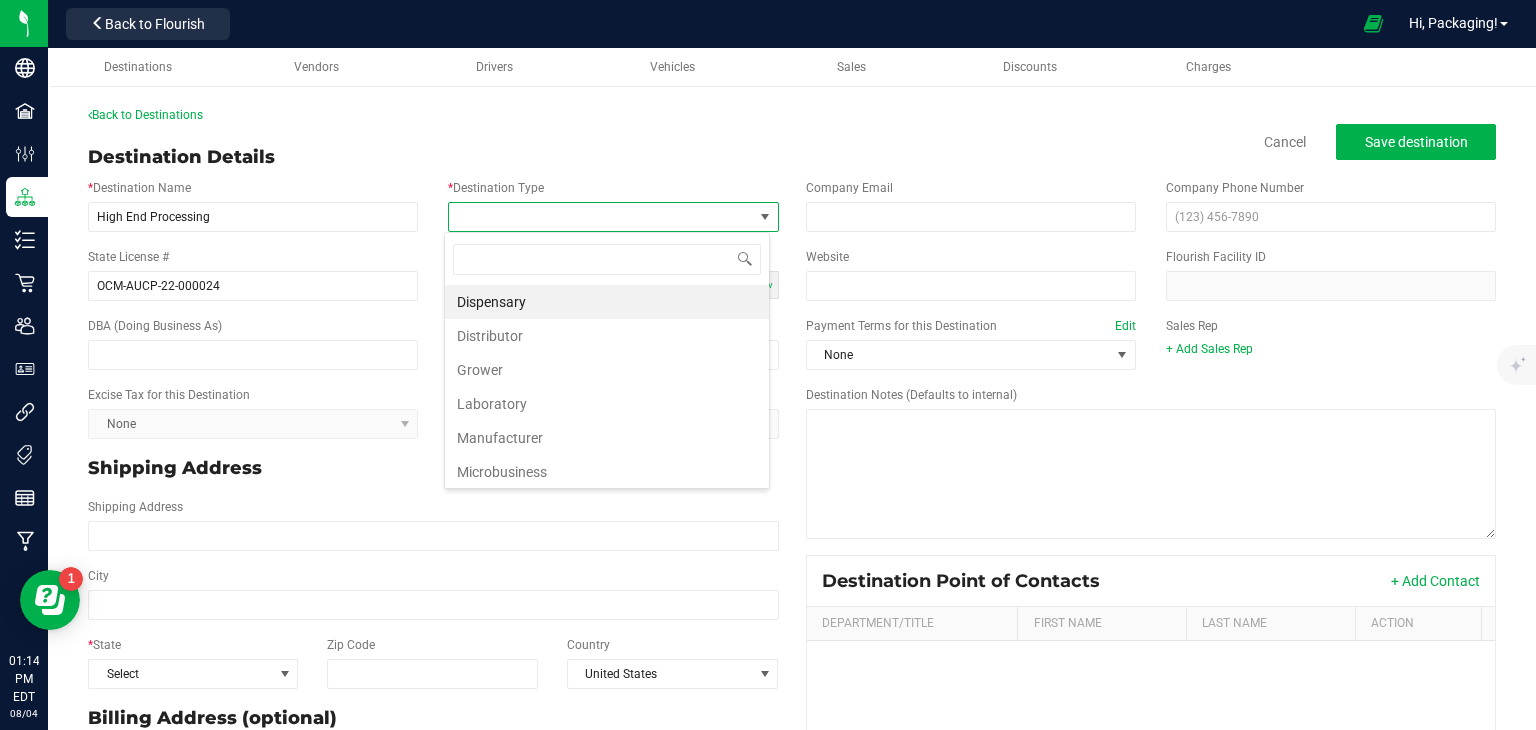 scroll, scrollTop: 99970, scrollLeft: 99673, axis: both 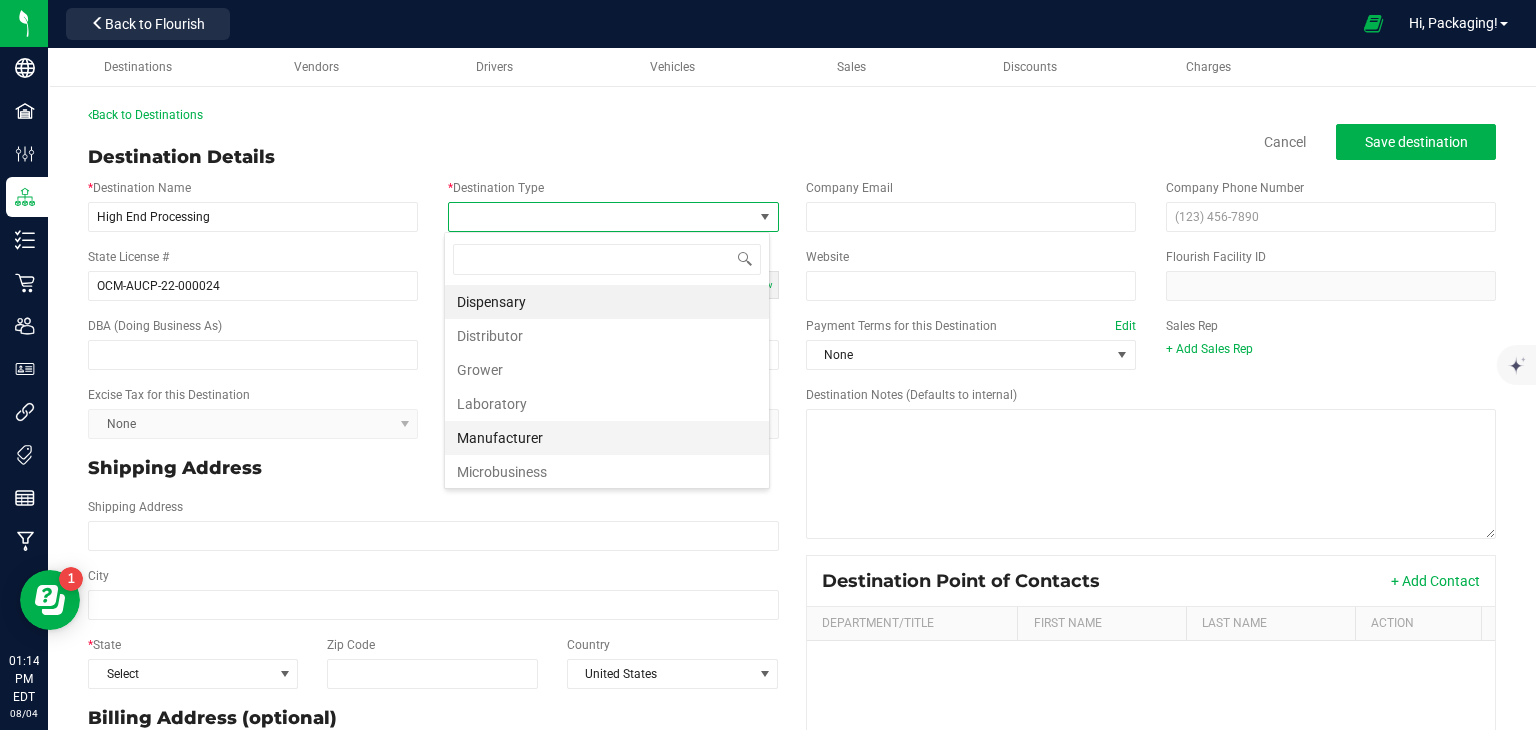 click on "Manufacturer" at bounding box center [607, 438] 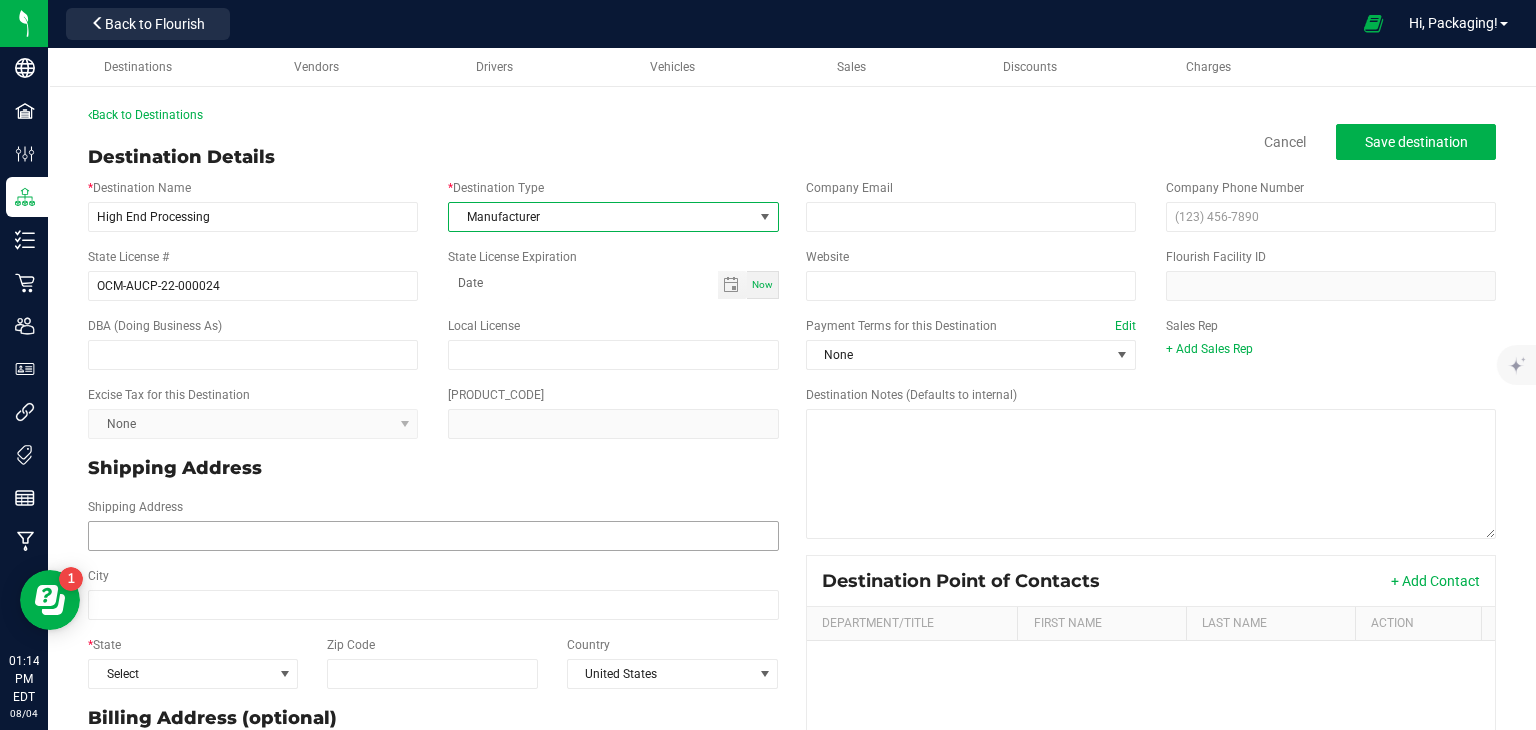 scroll, scrollTop: 0, scrollLeft: 0, axis: both 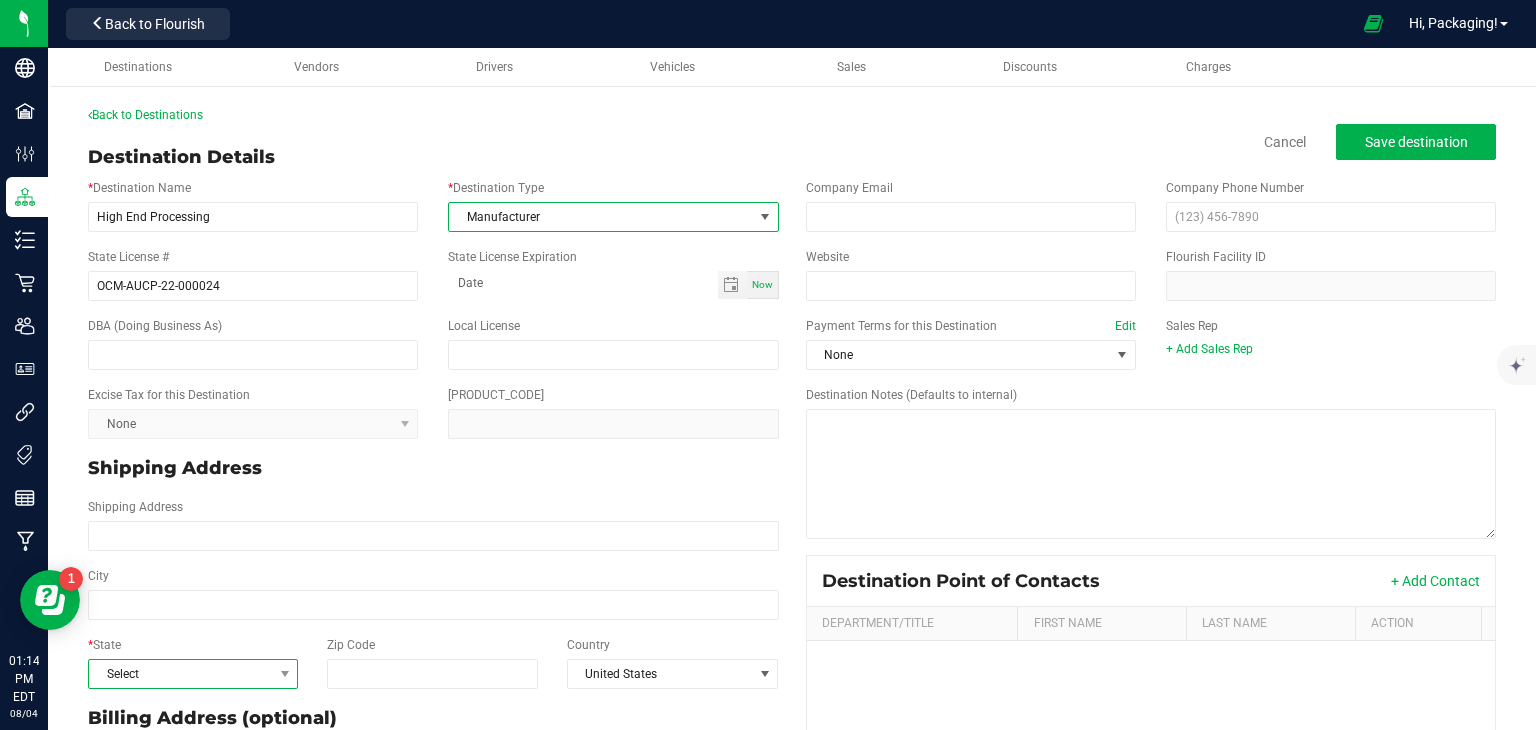 click on "Select" at bounding box center (180, 674) 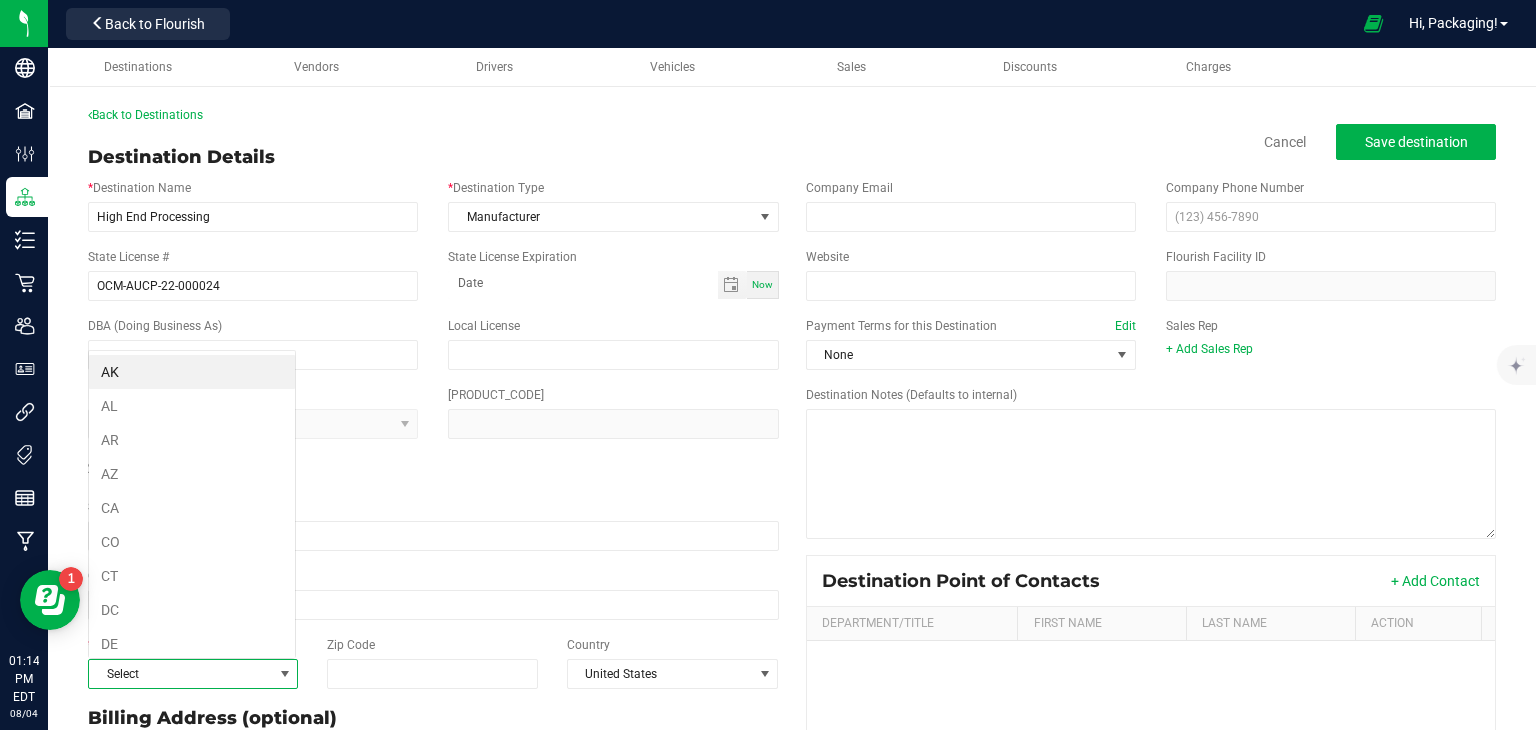 scroll, scrollTop: 99970, scrollLeft: 99792, axis: both 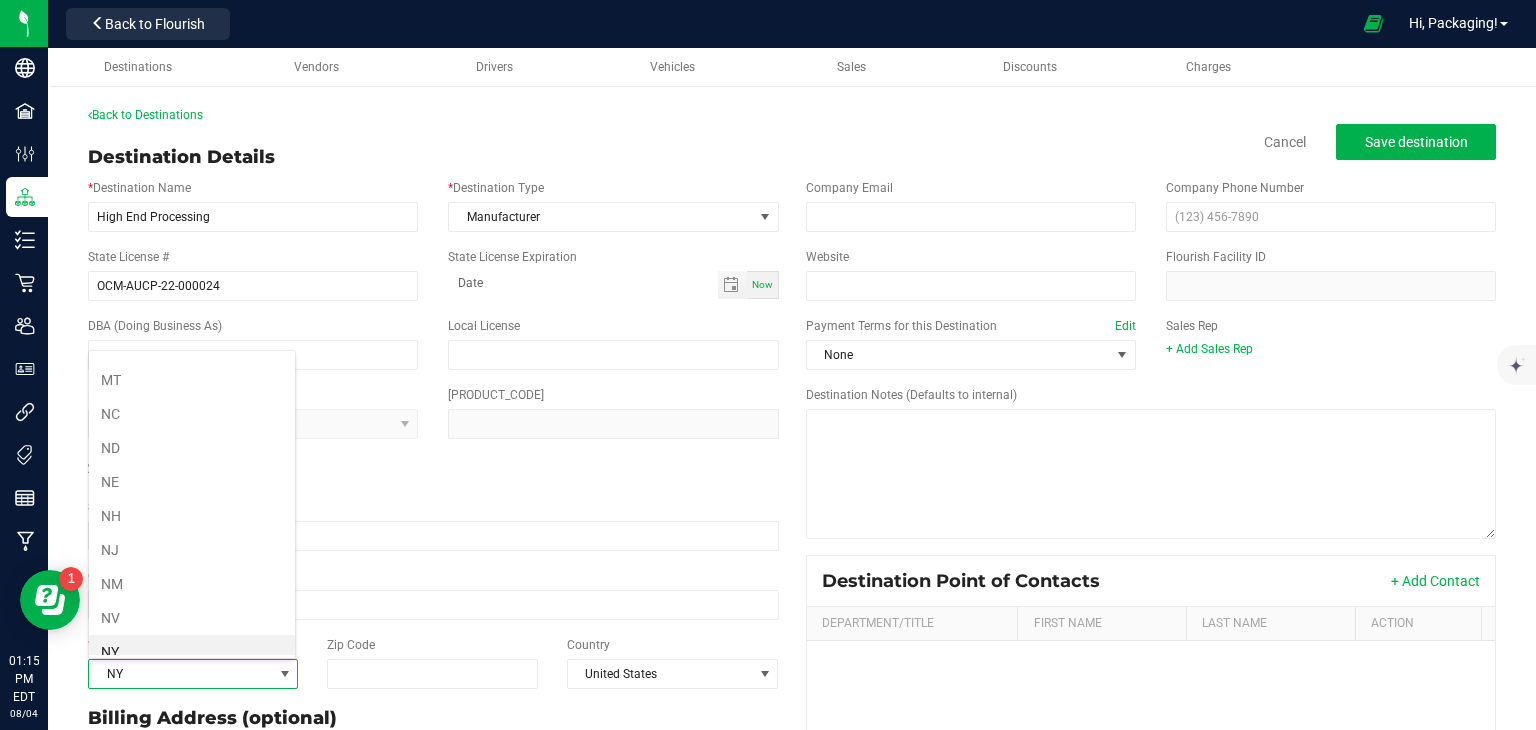 click on "NY" at bounding box center (192, 652) 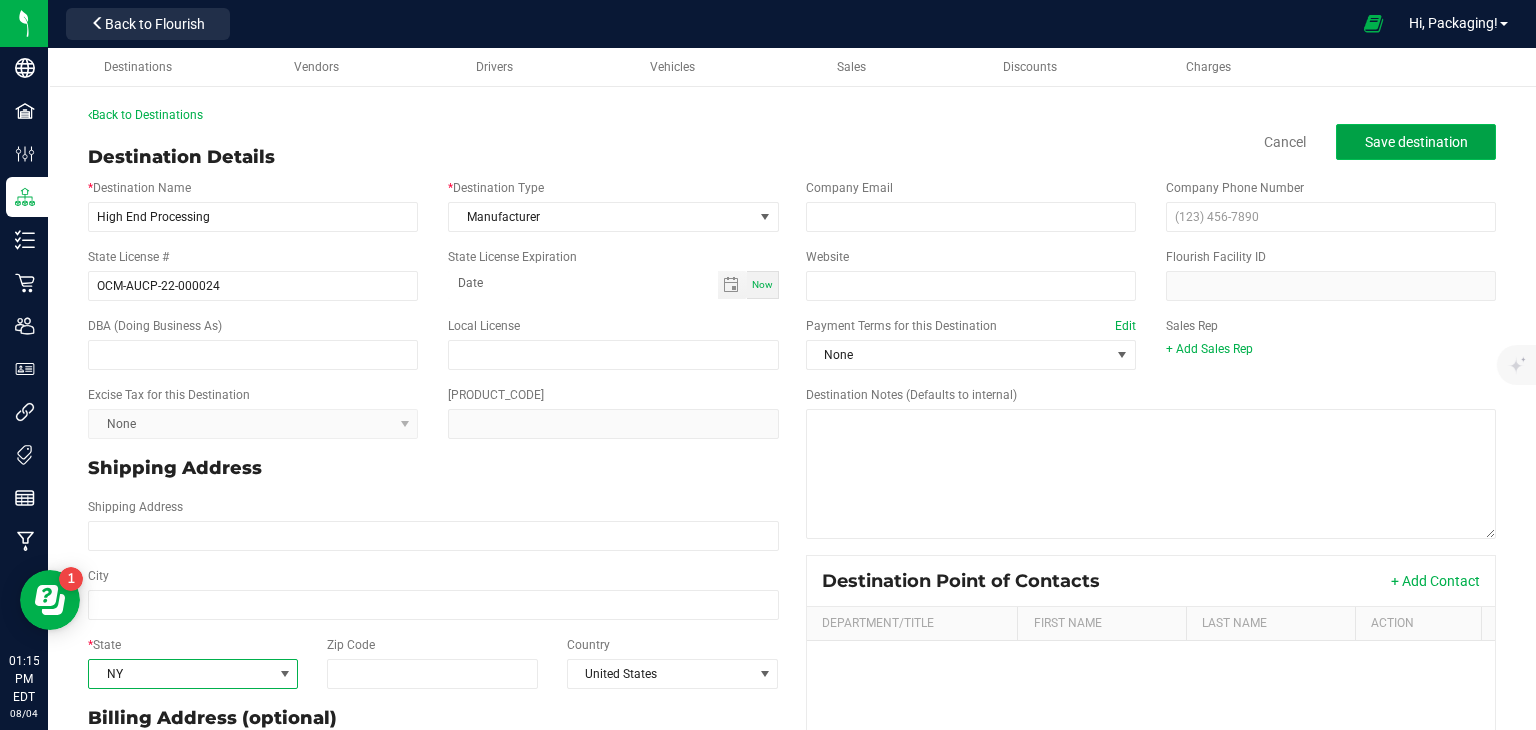 click on "Save destination" 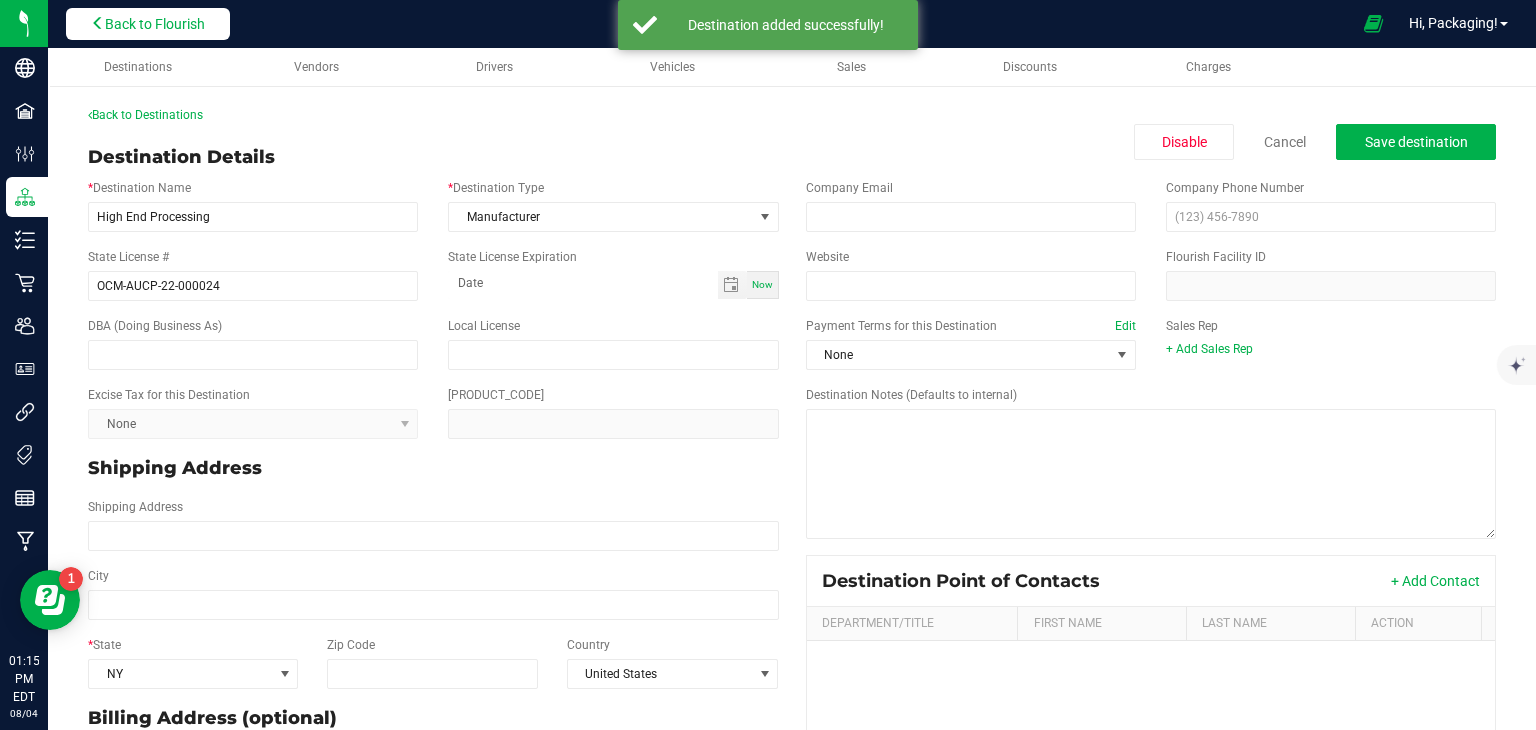 click on "Back to Flourish" at bounding box center (155, 24) 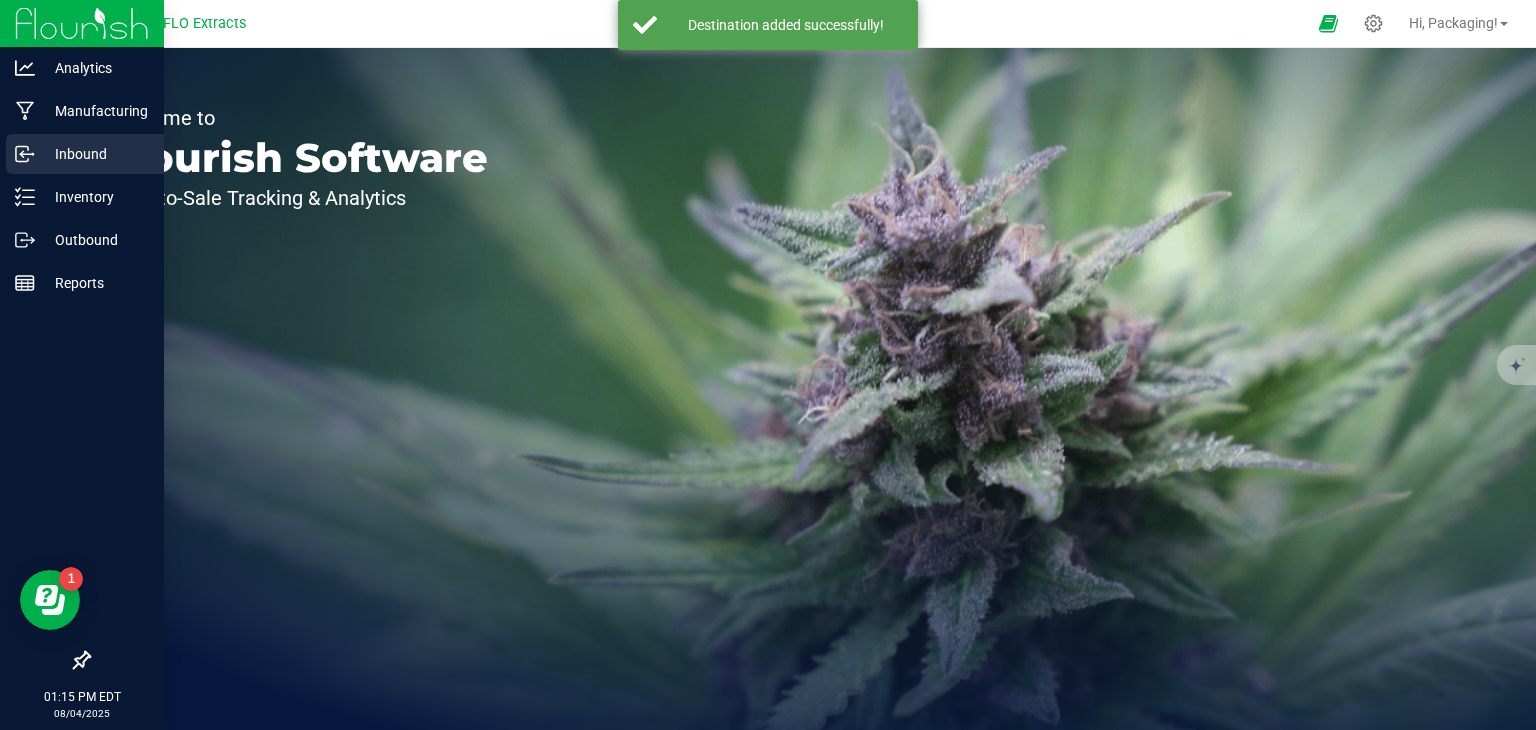 click 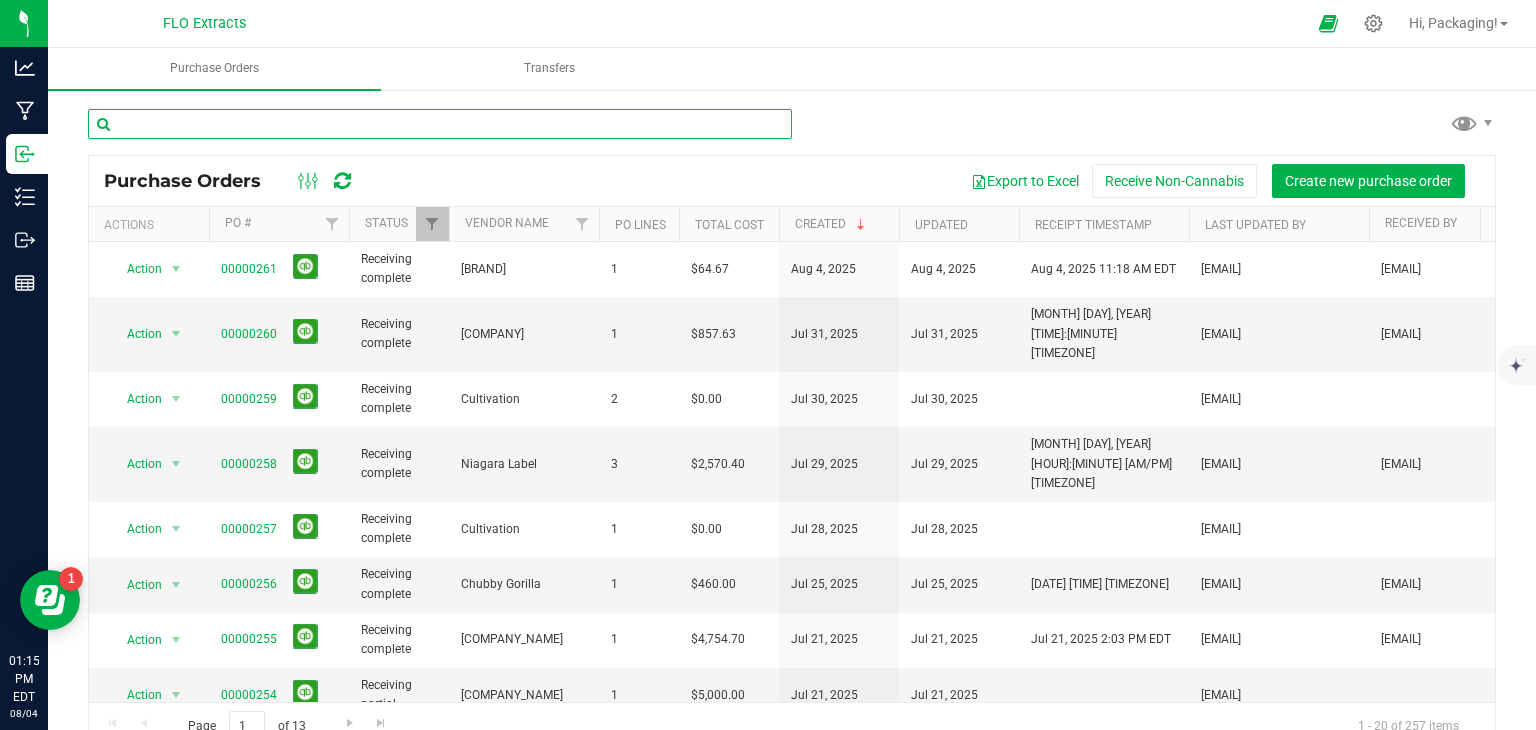 click at bounding box center (440, 124) 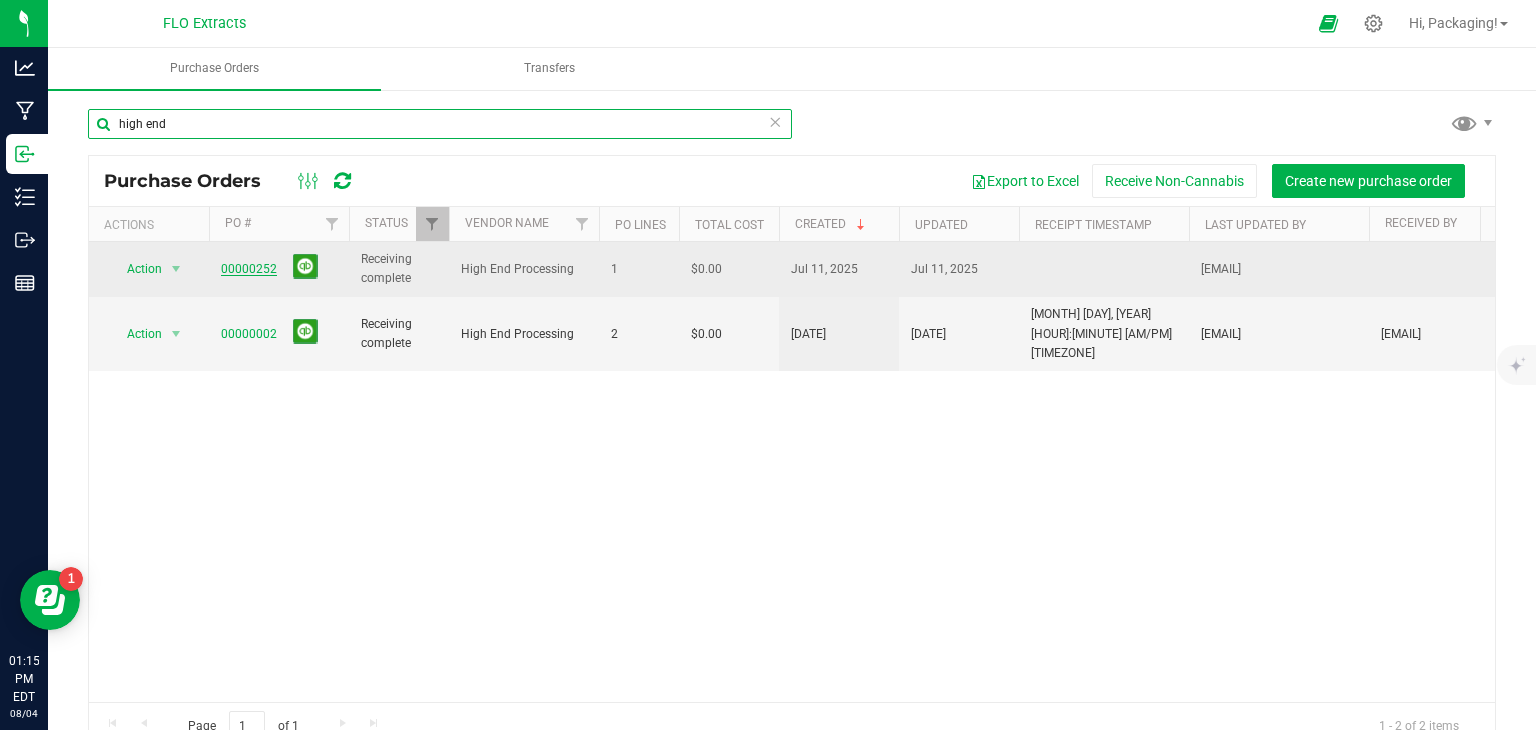 type on "high end" 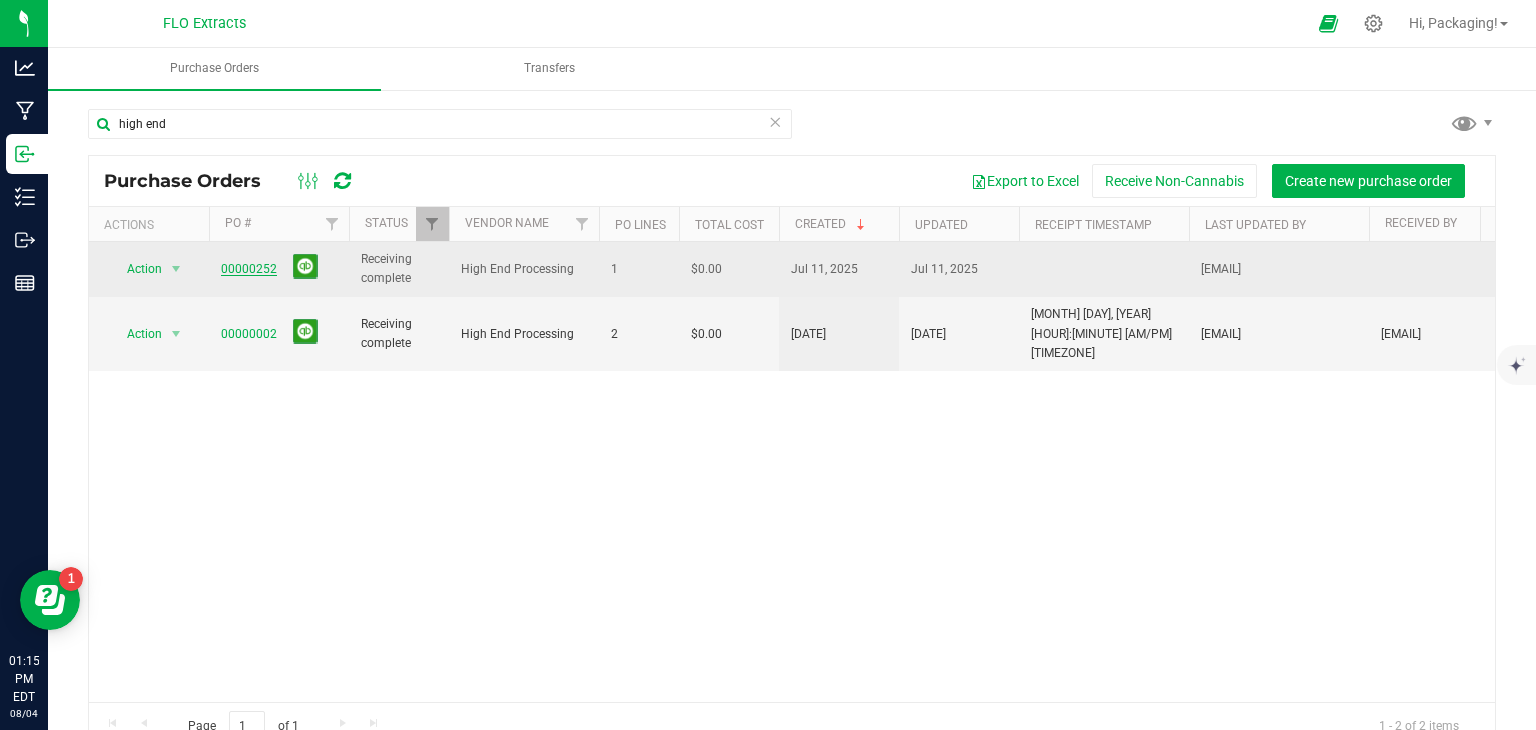 click on "00000252" at bounding box center [249, 269] 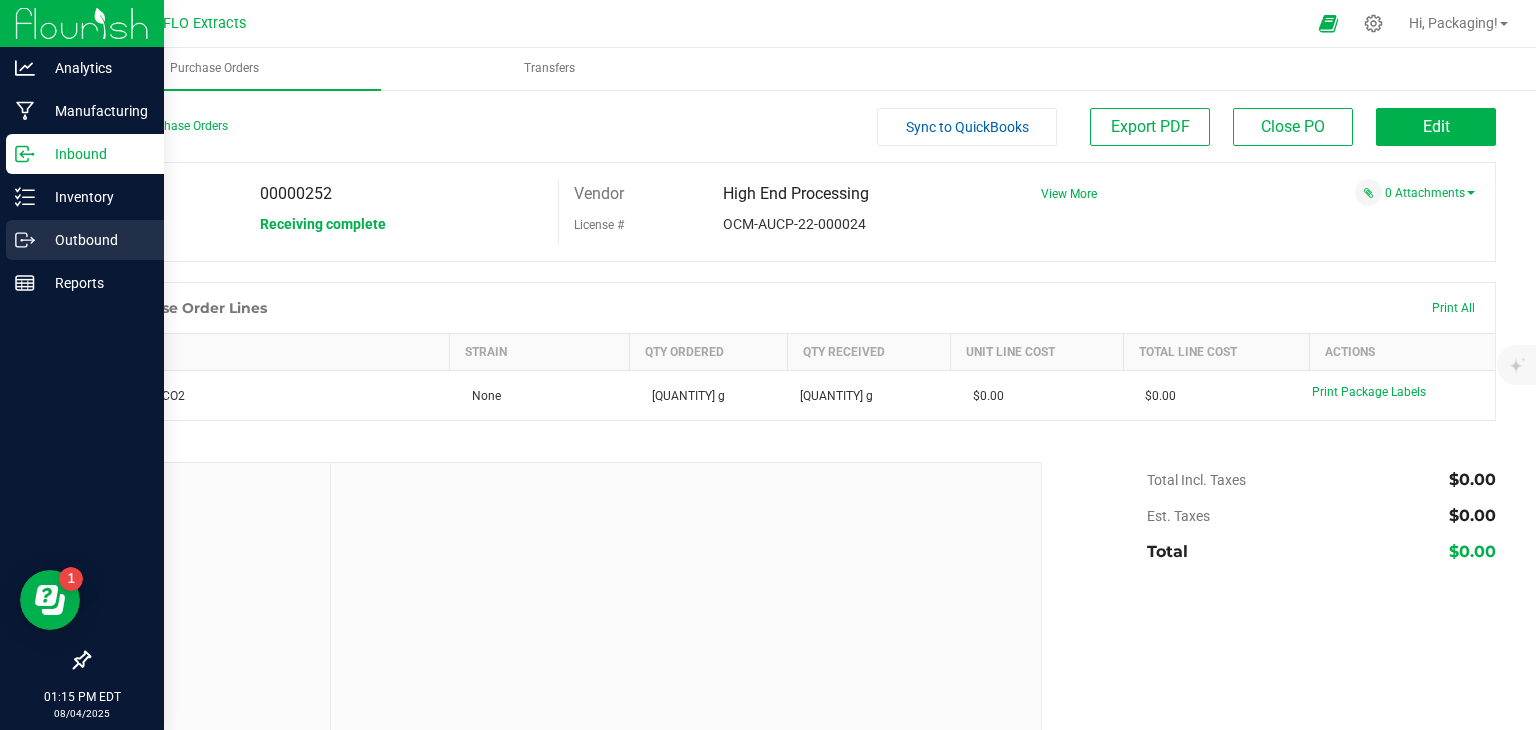 click on "Outbound" at bounding box center (95, 240) 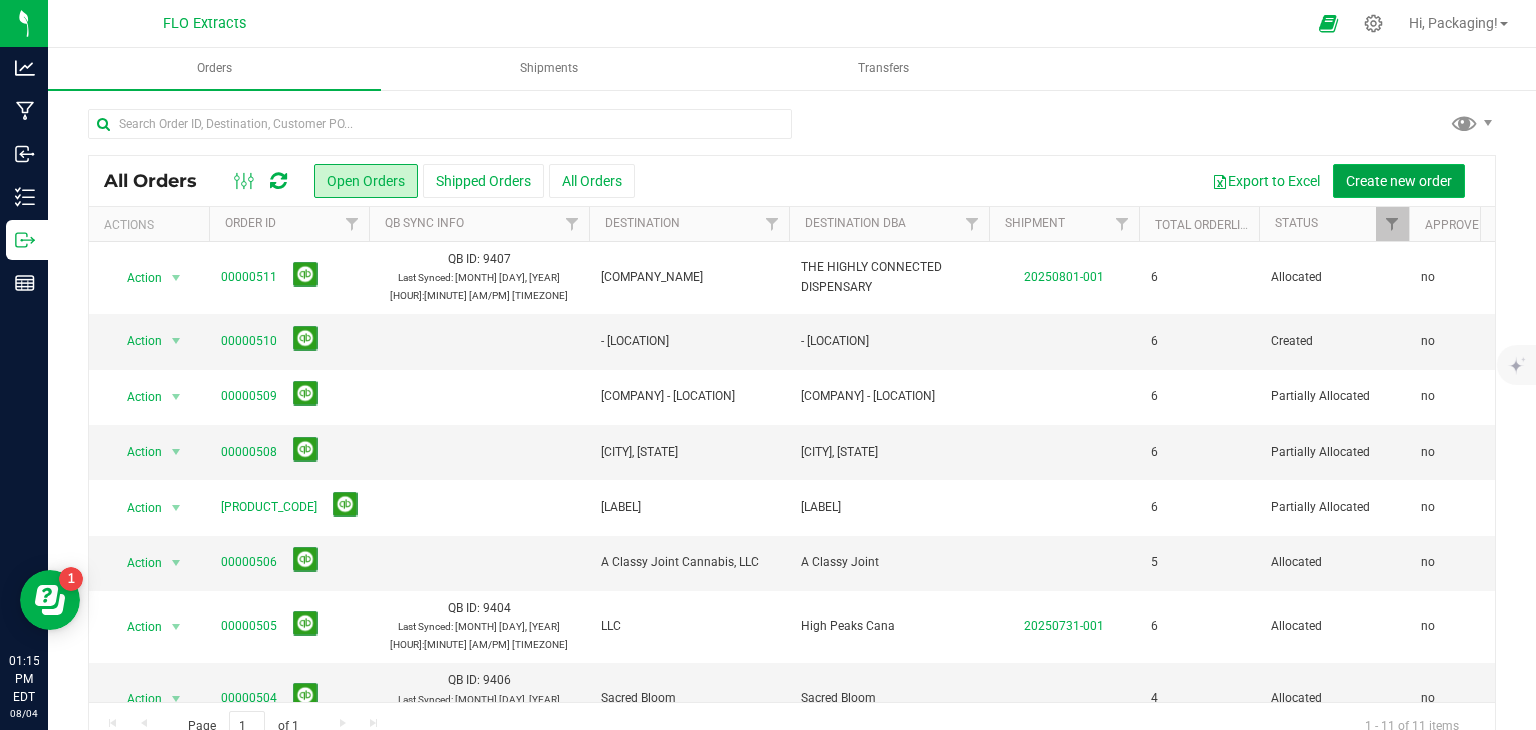 click on "Create new order" at bounding box center (1399, 181) 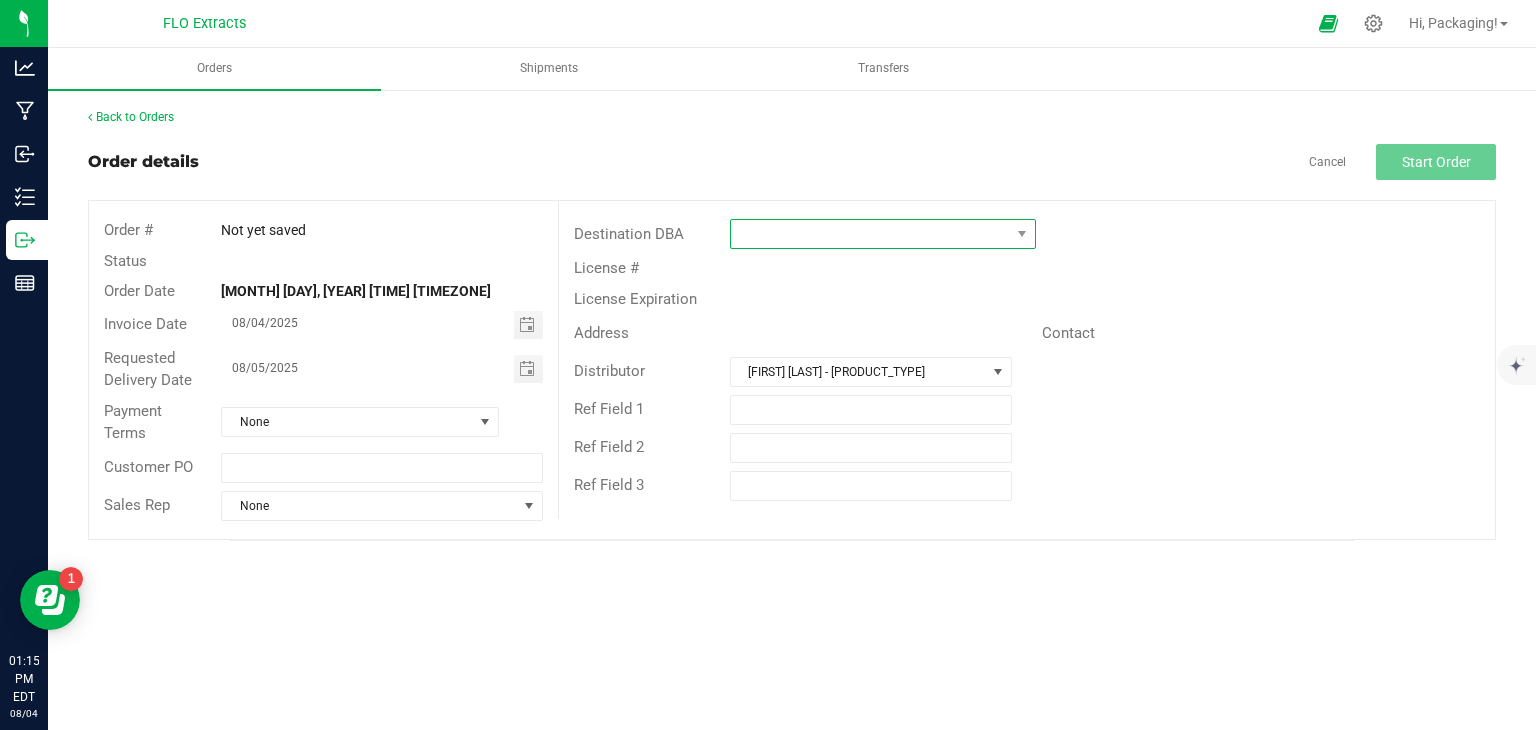 click at bounding box center [870, 234] 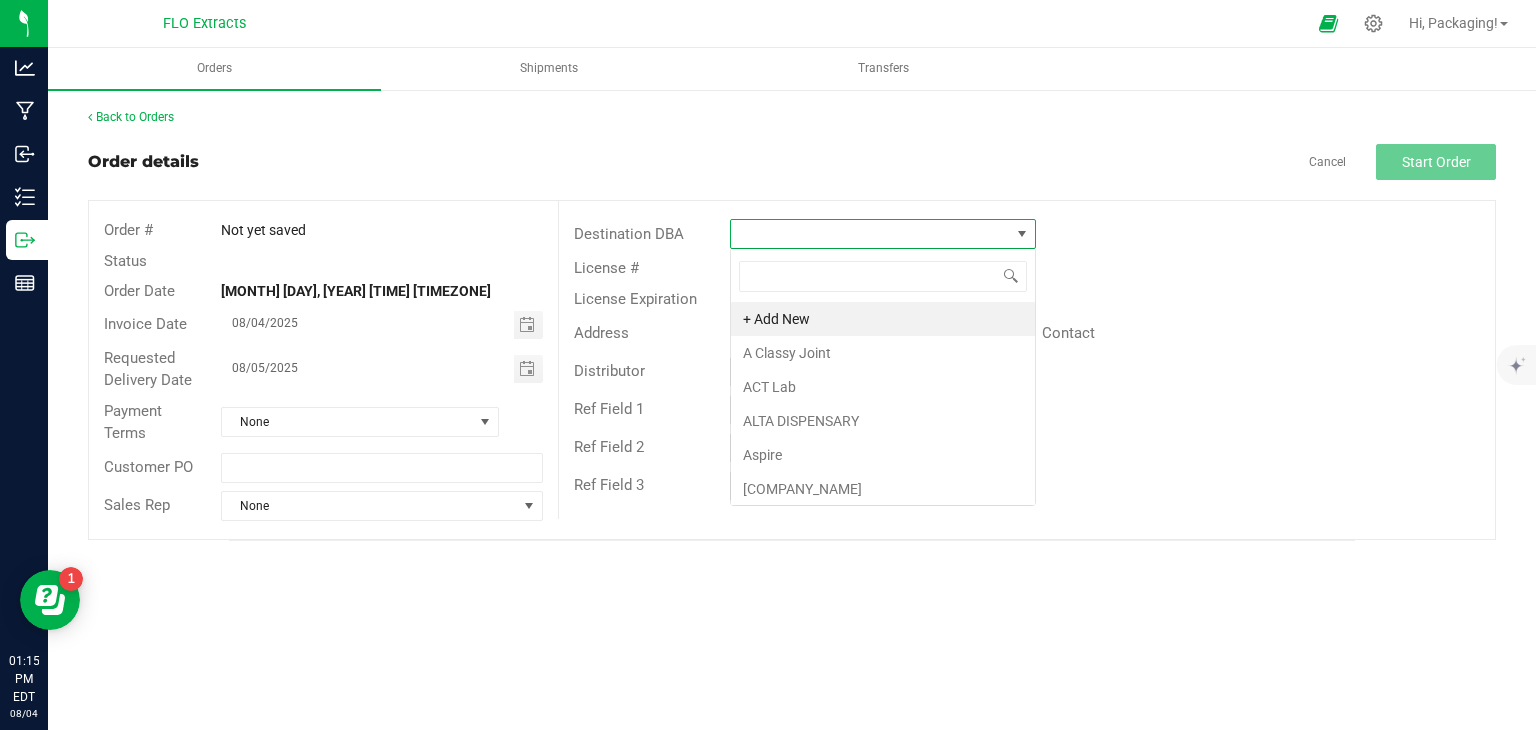 scroll, scrollTop: 99970, scrollLeft: 99693, axis: both 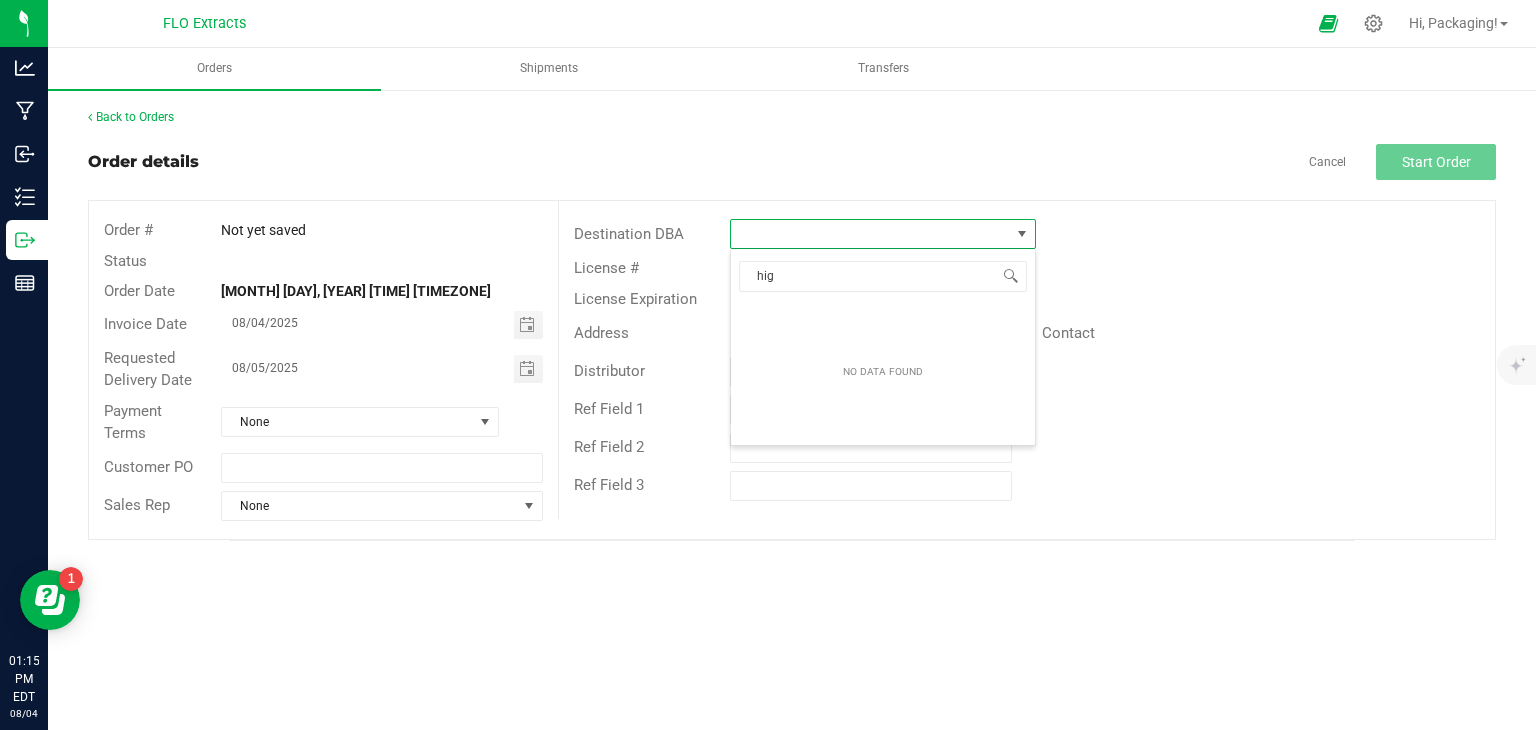 type on "high" 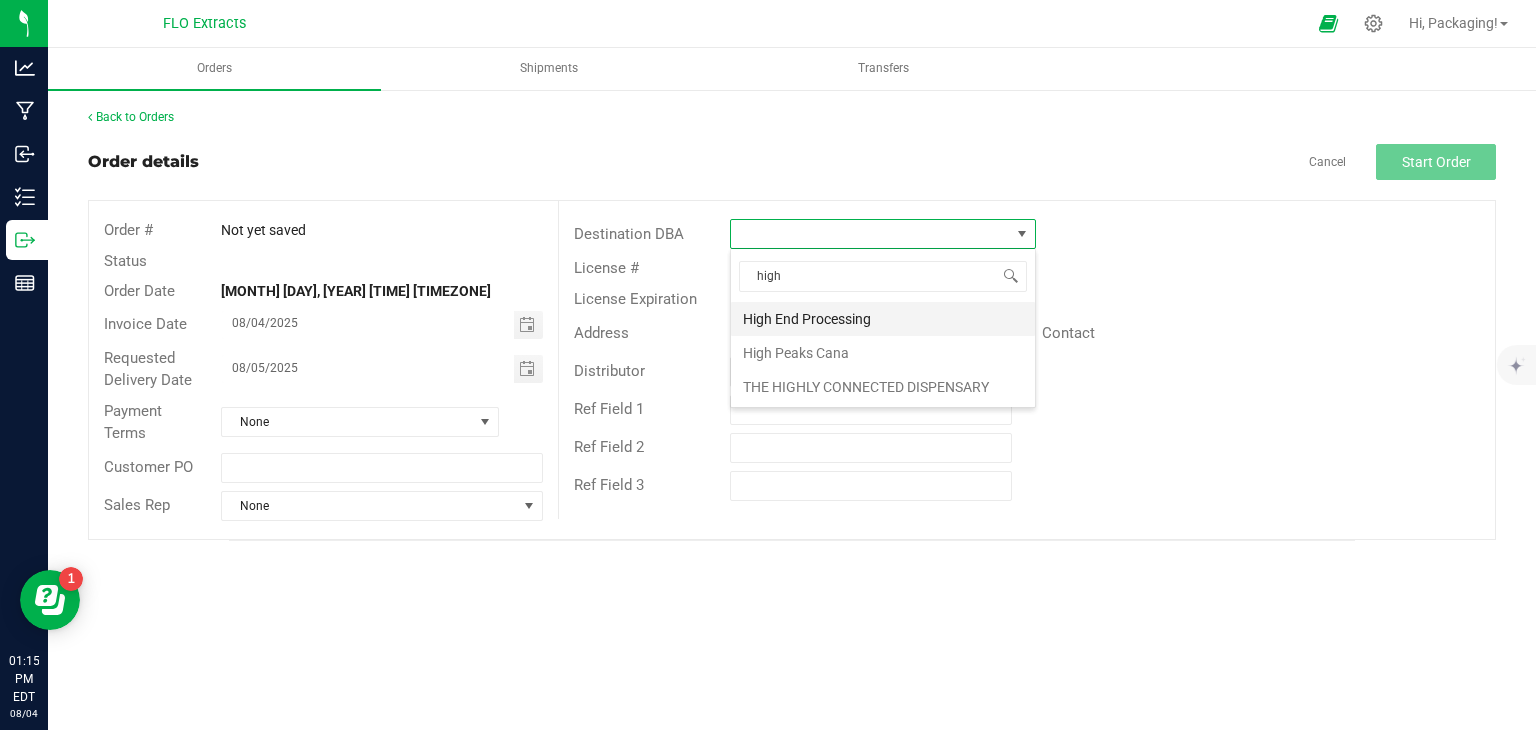 click on "High End Processing" at bounding box center (883, 319) 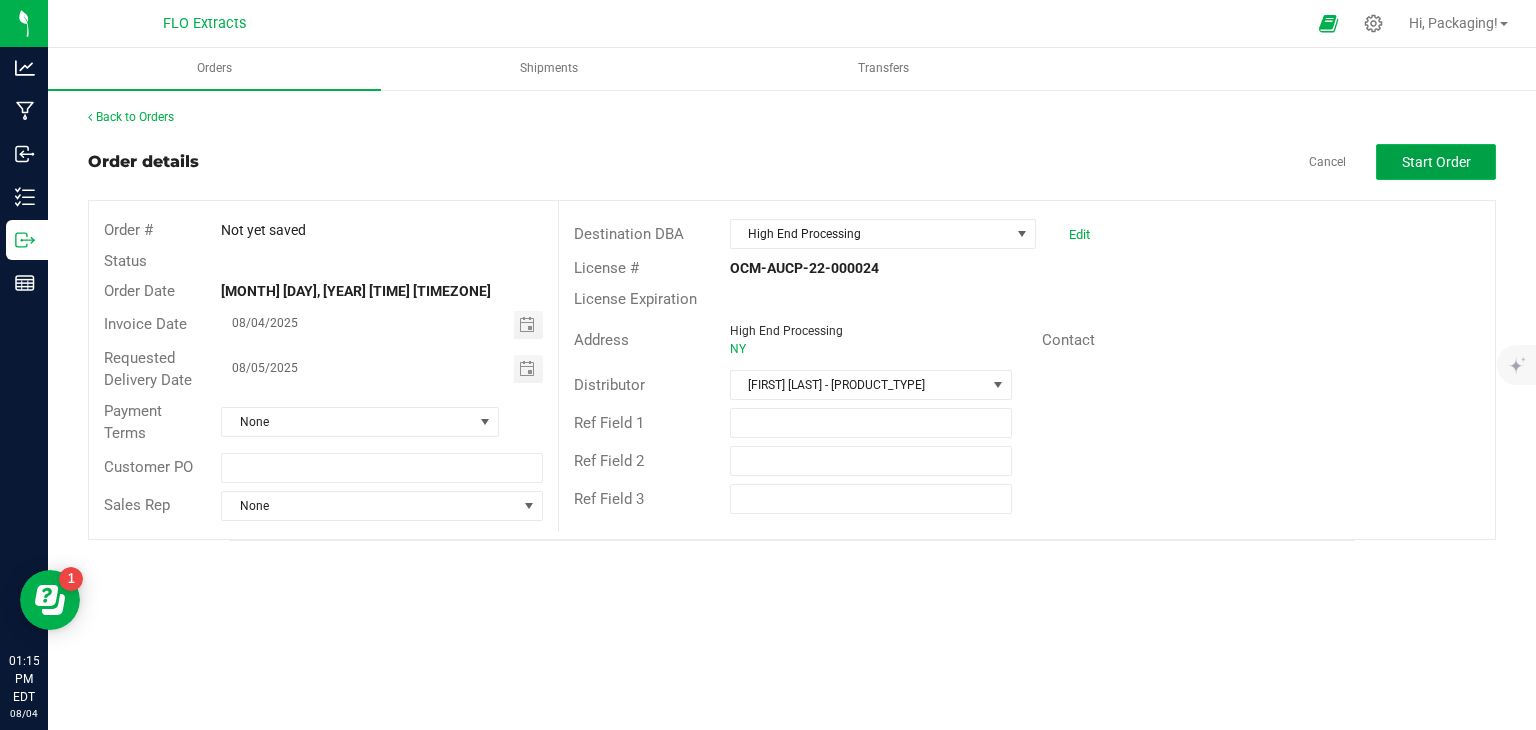 click on "Start Order" at bounding box center [1436, 162] 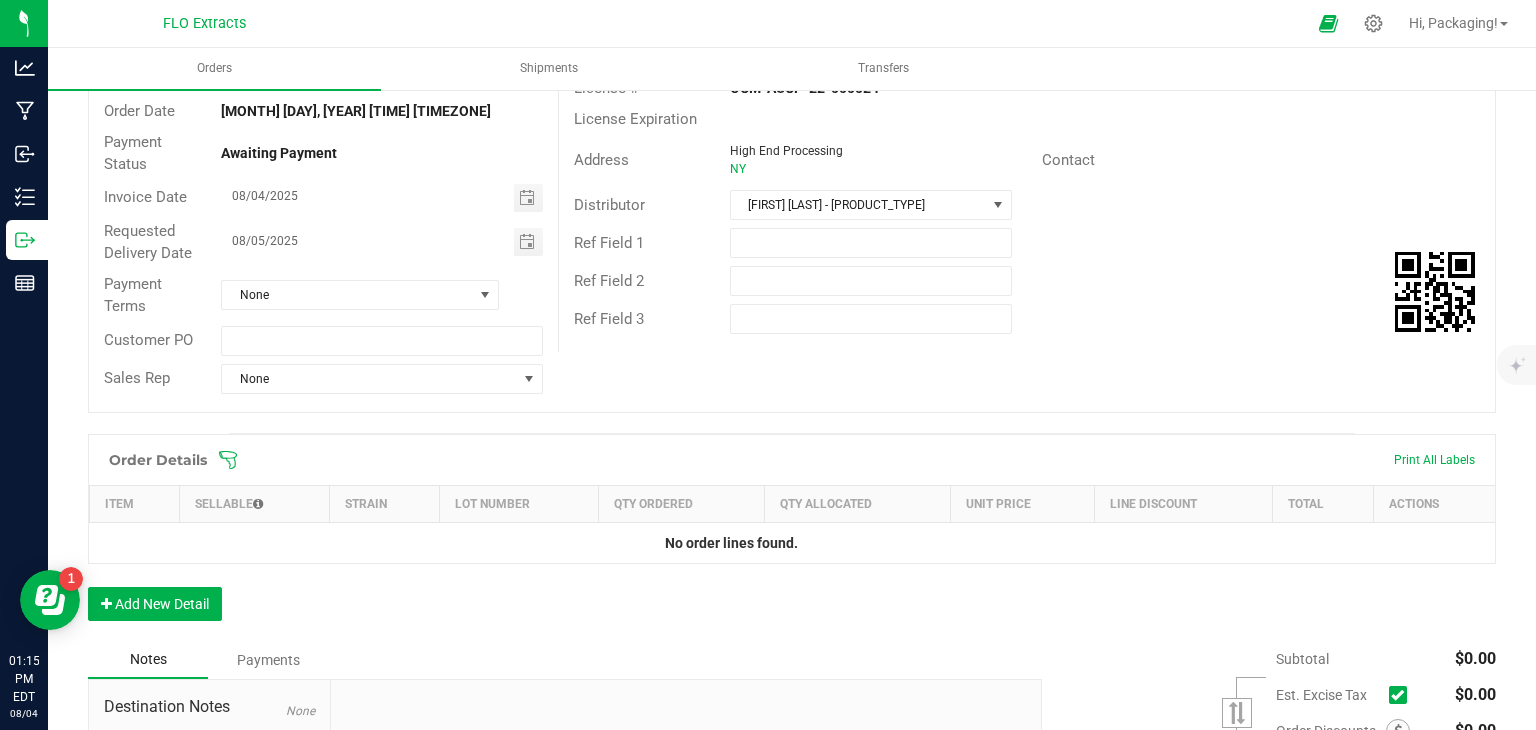 scroll, scrollTop: 184, scrollLeft: 0, axis: vertical 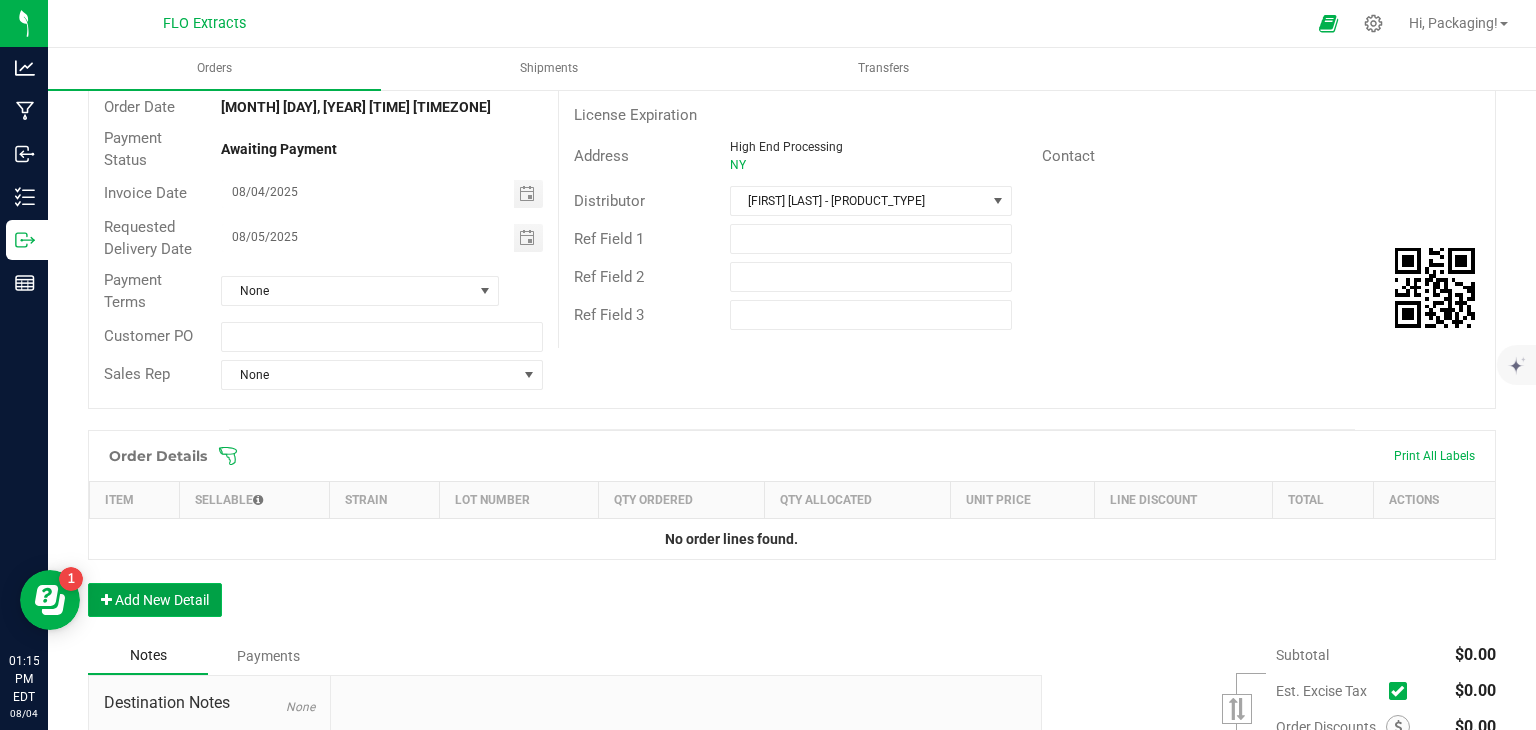 click on "Add New Detail" at bounding box center (155, 600) 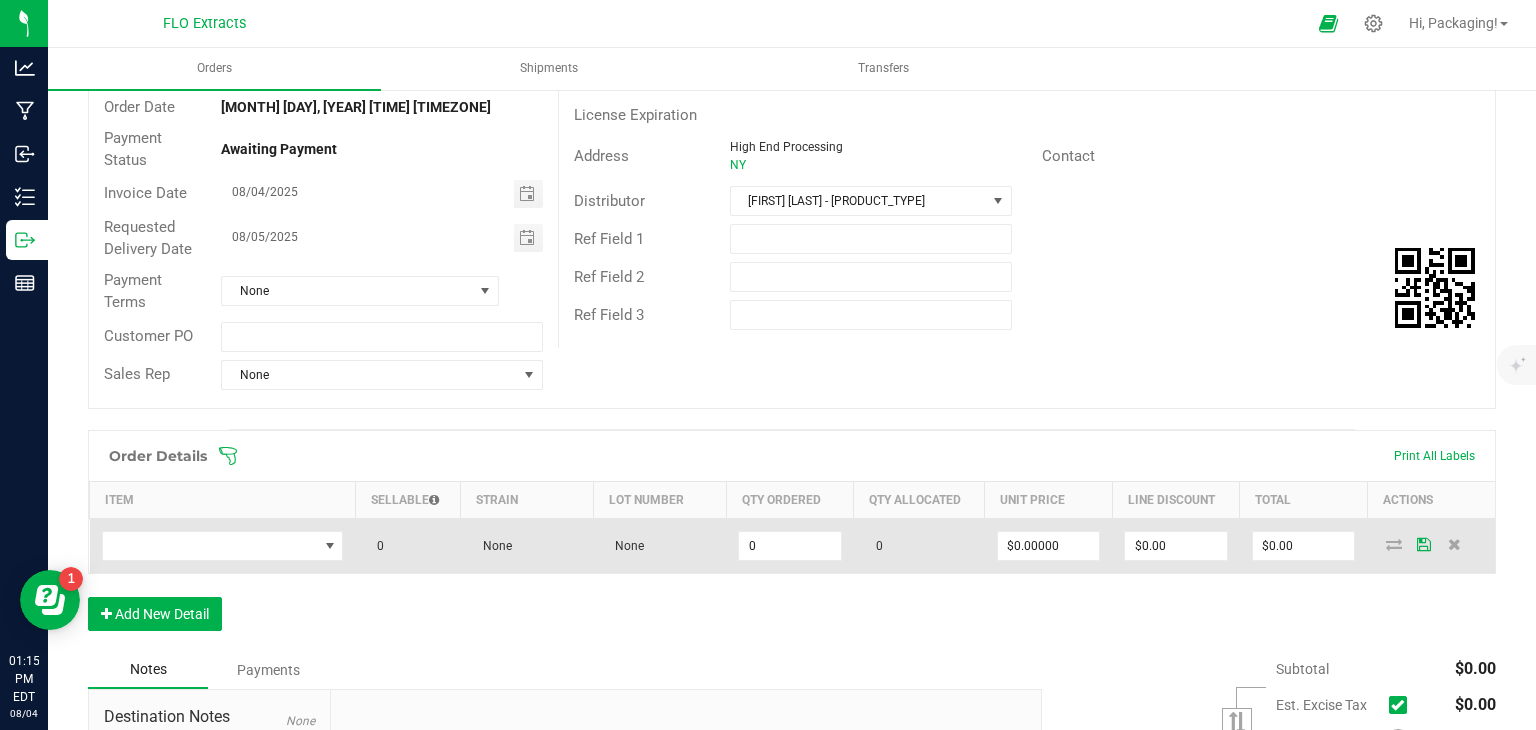 click at bounding box center (223, 545) 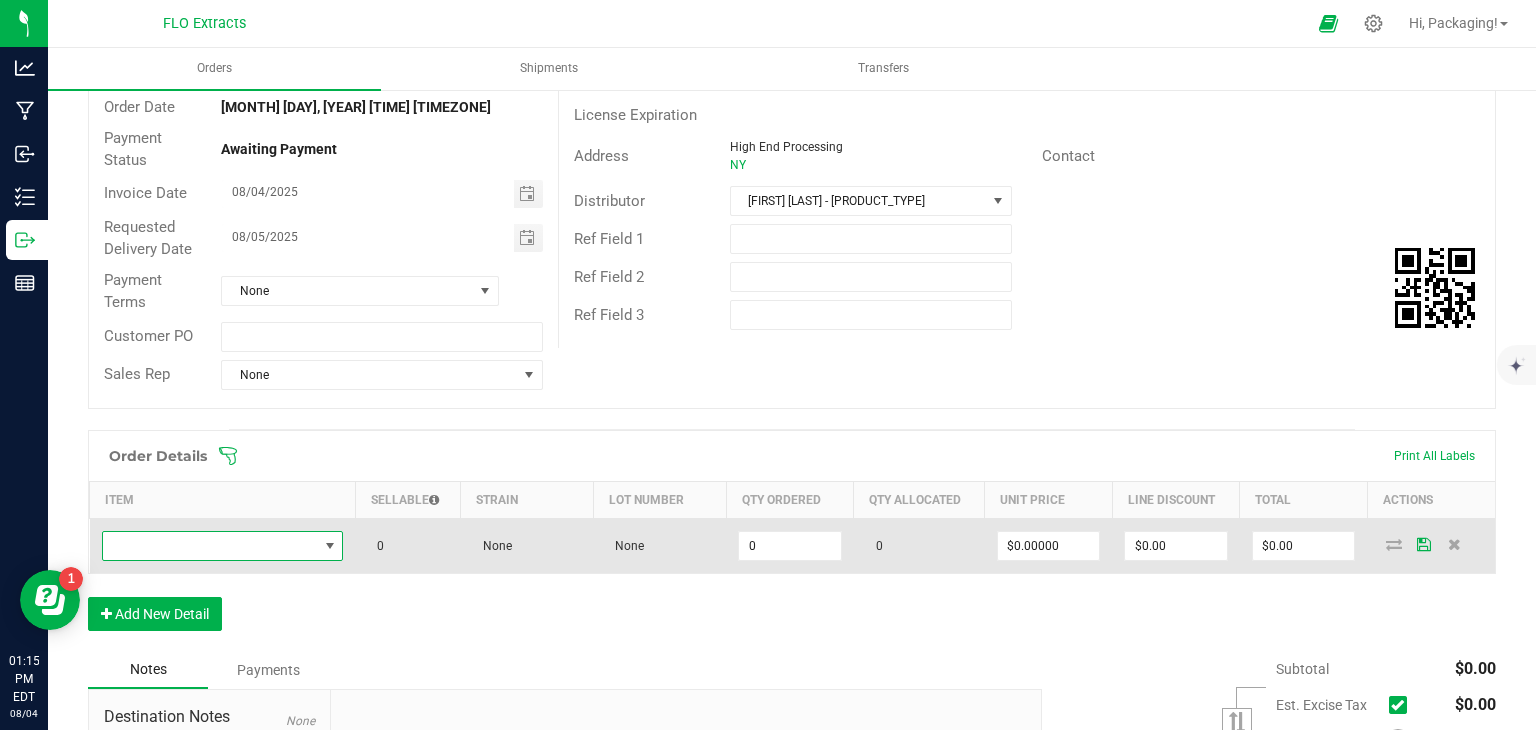 click at bounding box center [210, 546] 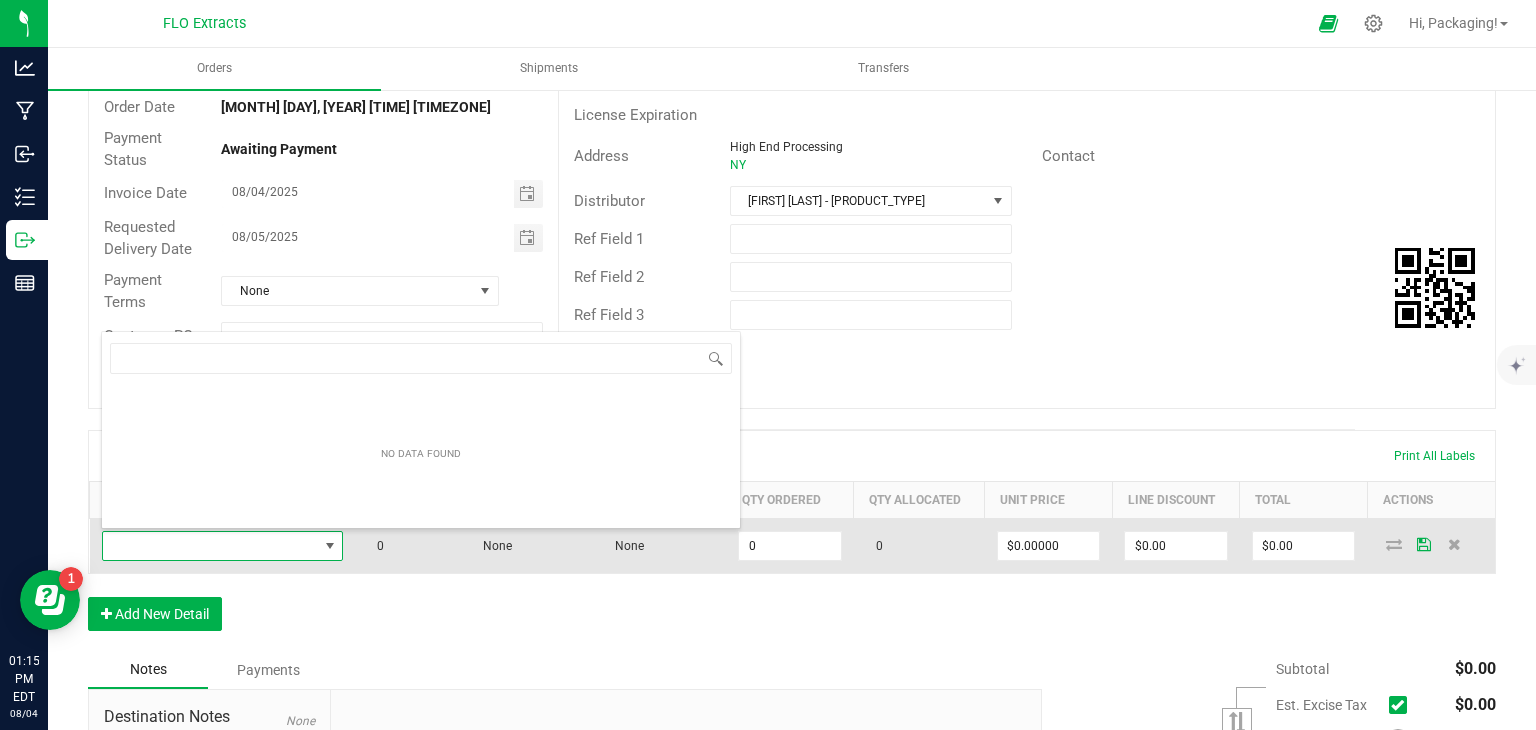 scroll, scrollTop: 99970, scrollLeft: 99761, axis: both 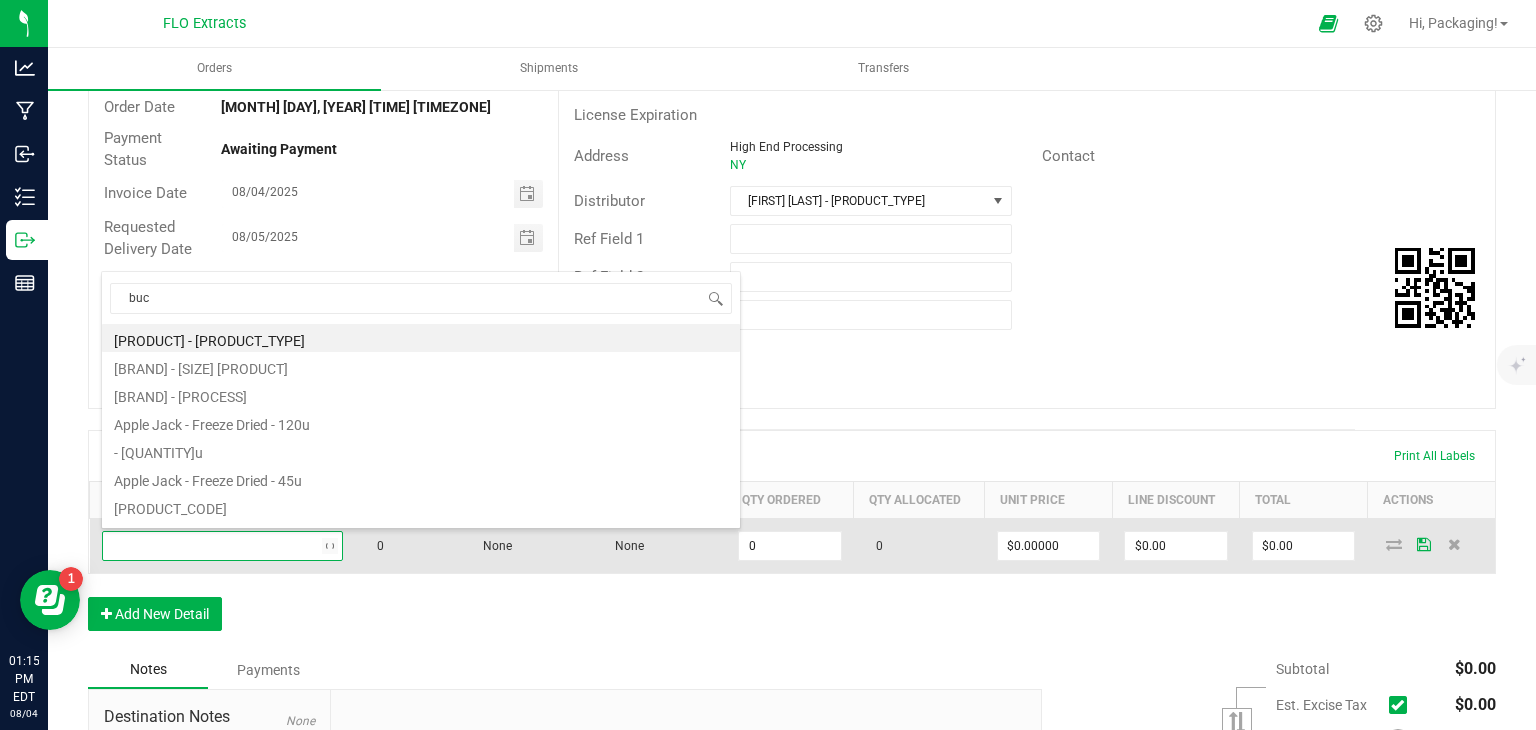 type on "[NAME]" 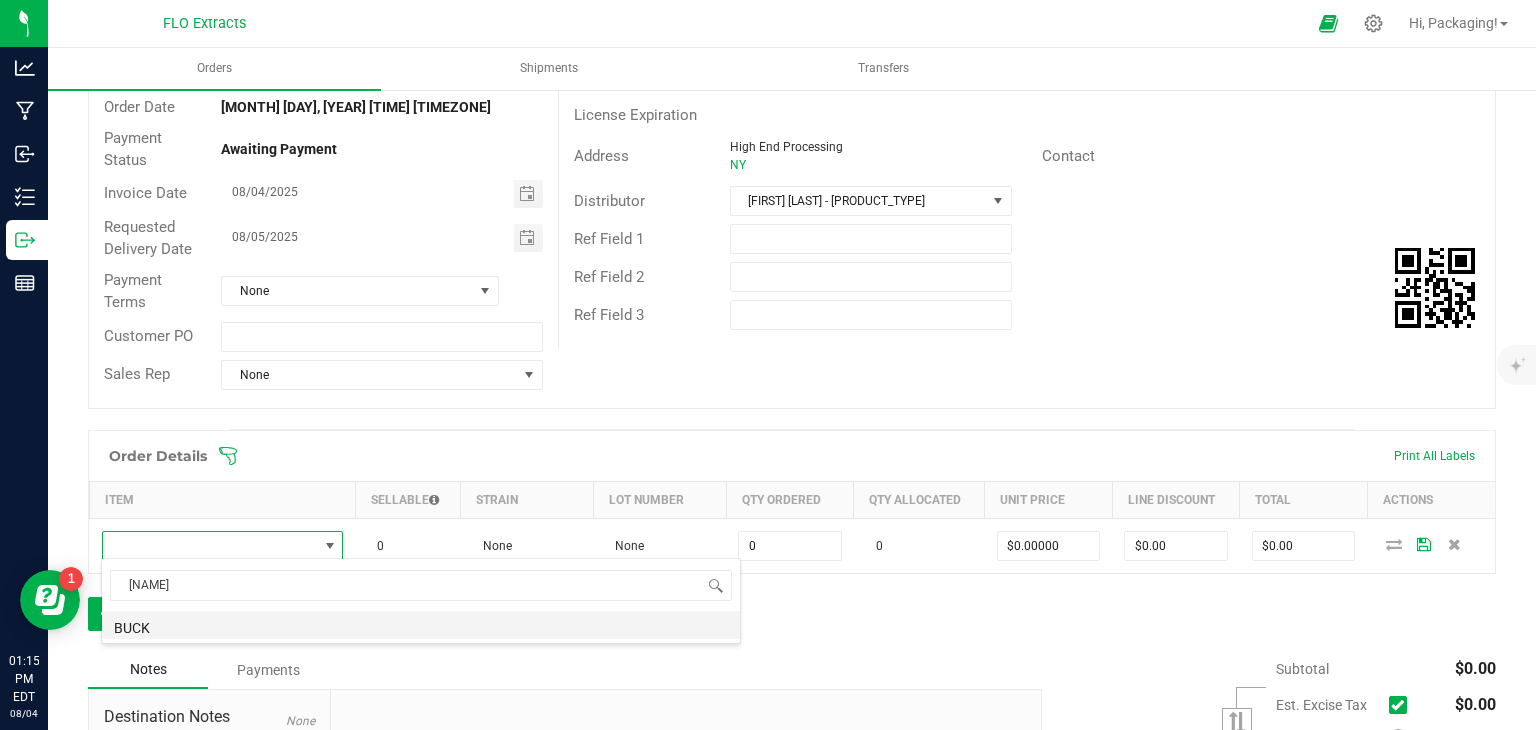 click on "BUCK" at bounding box center (421, 625) 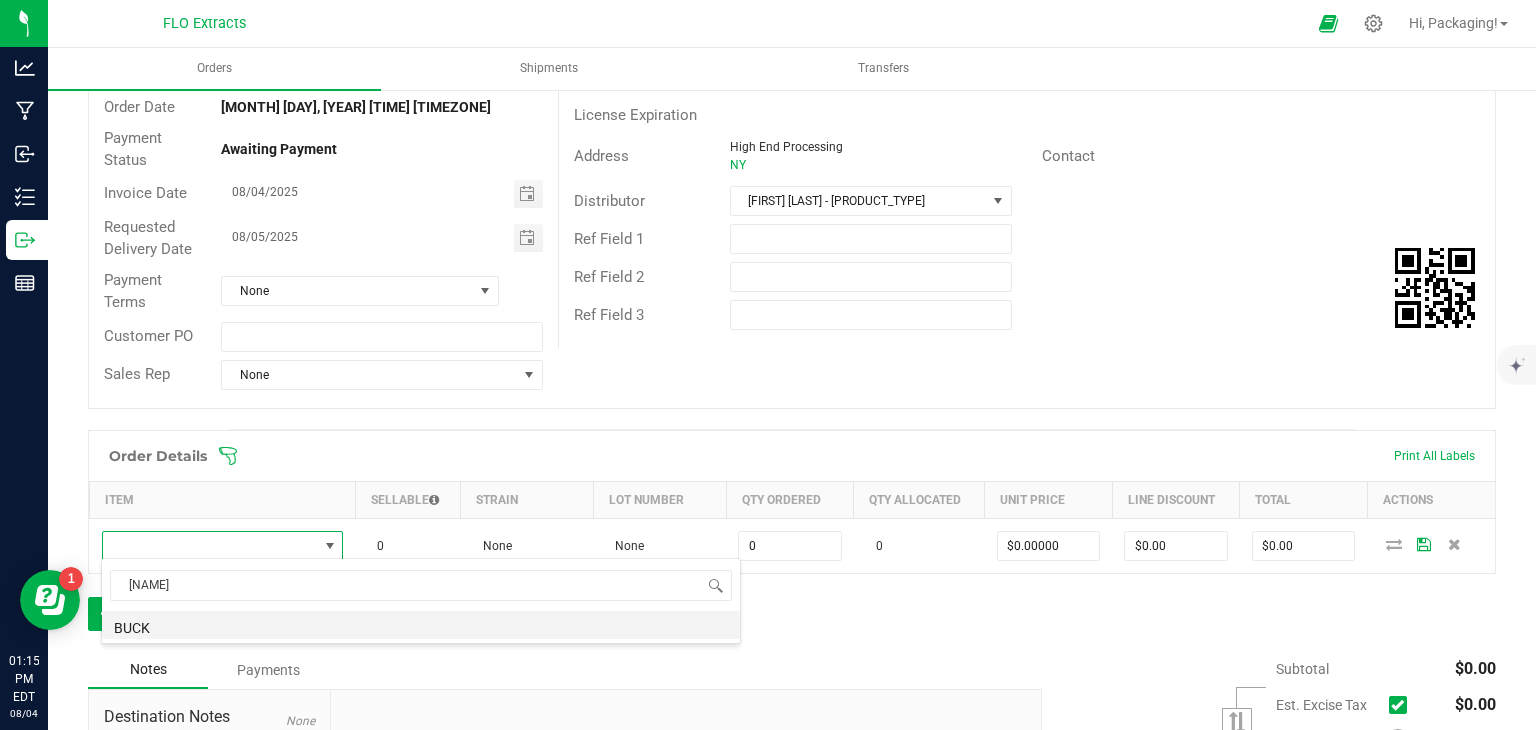type on "0.0000 g" 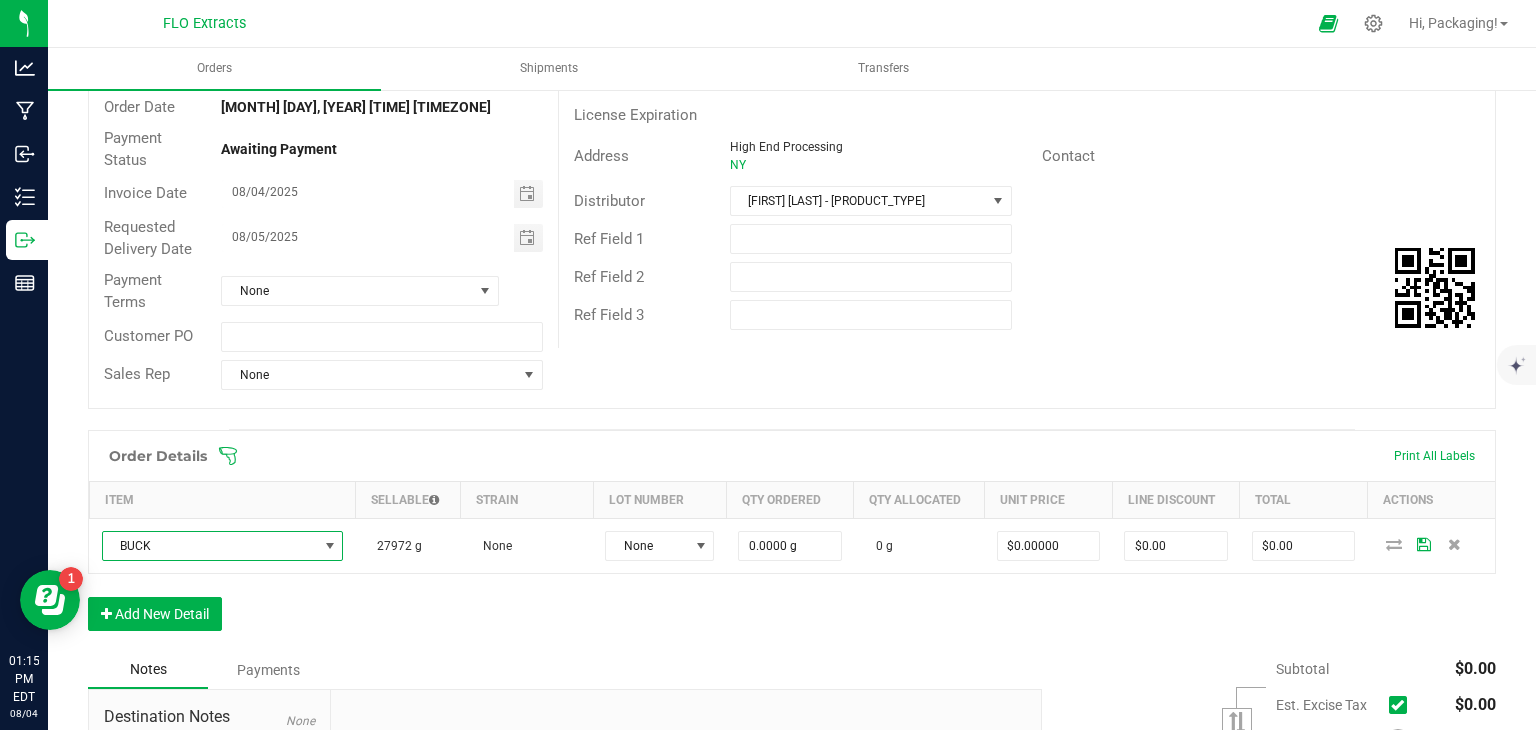 click 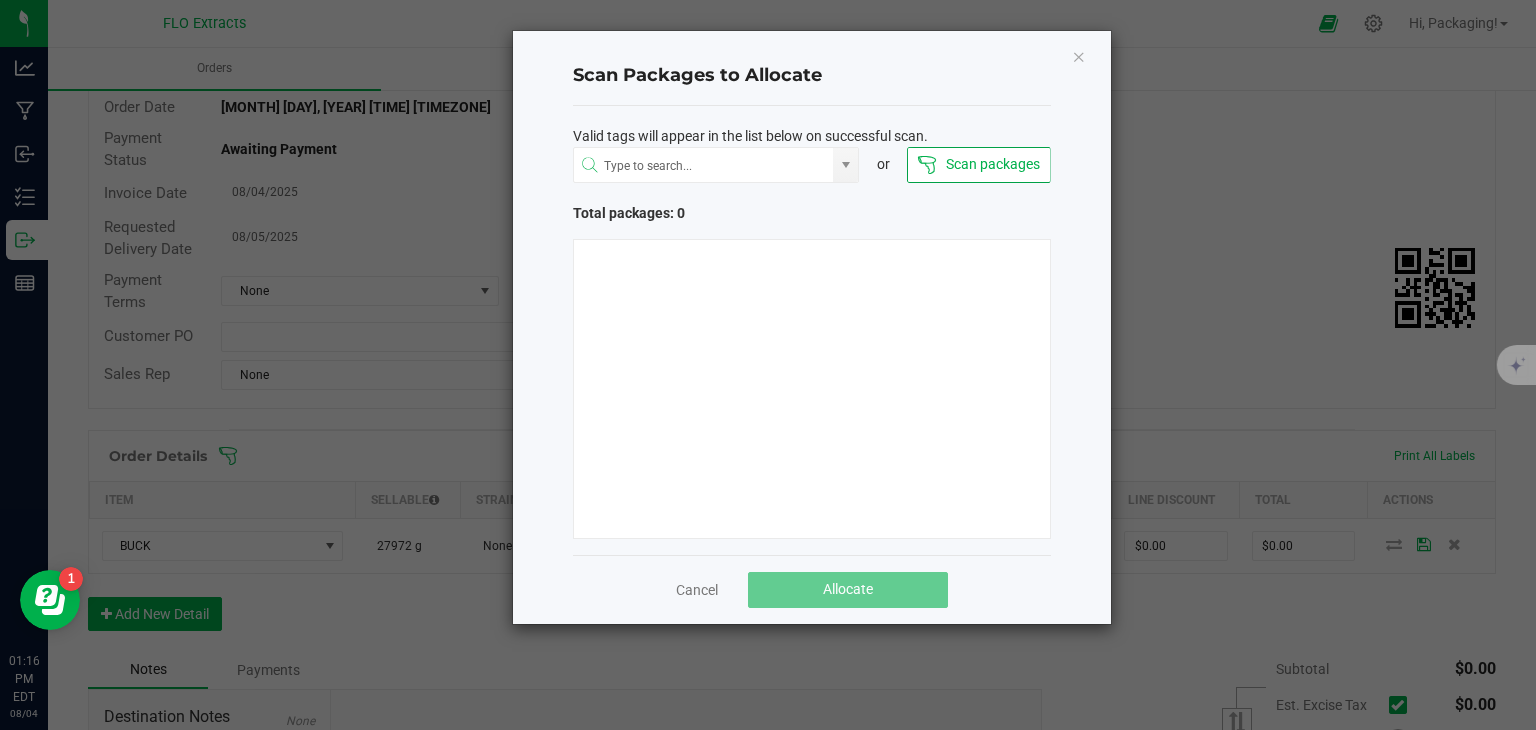 type 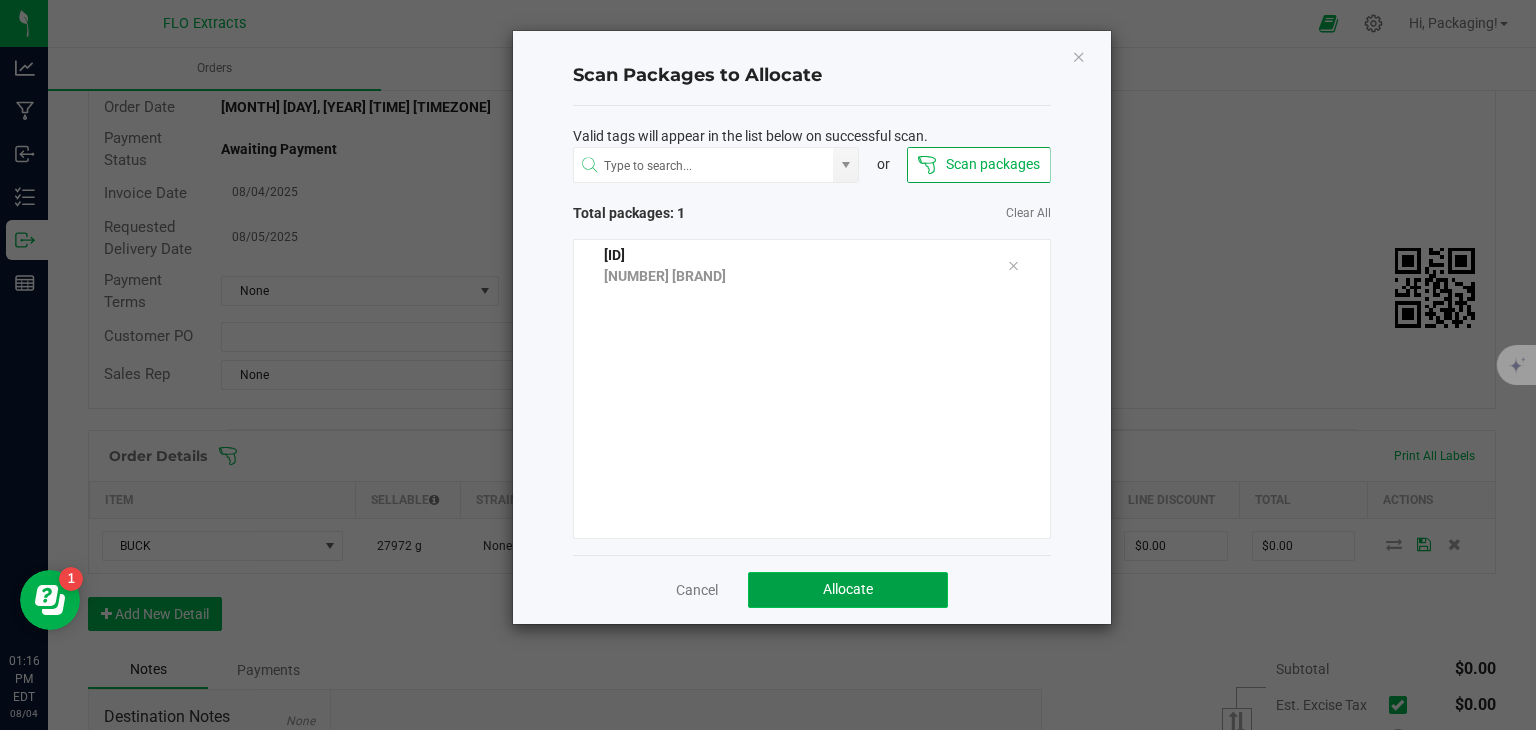 click on "Allocate" 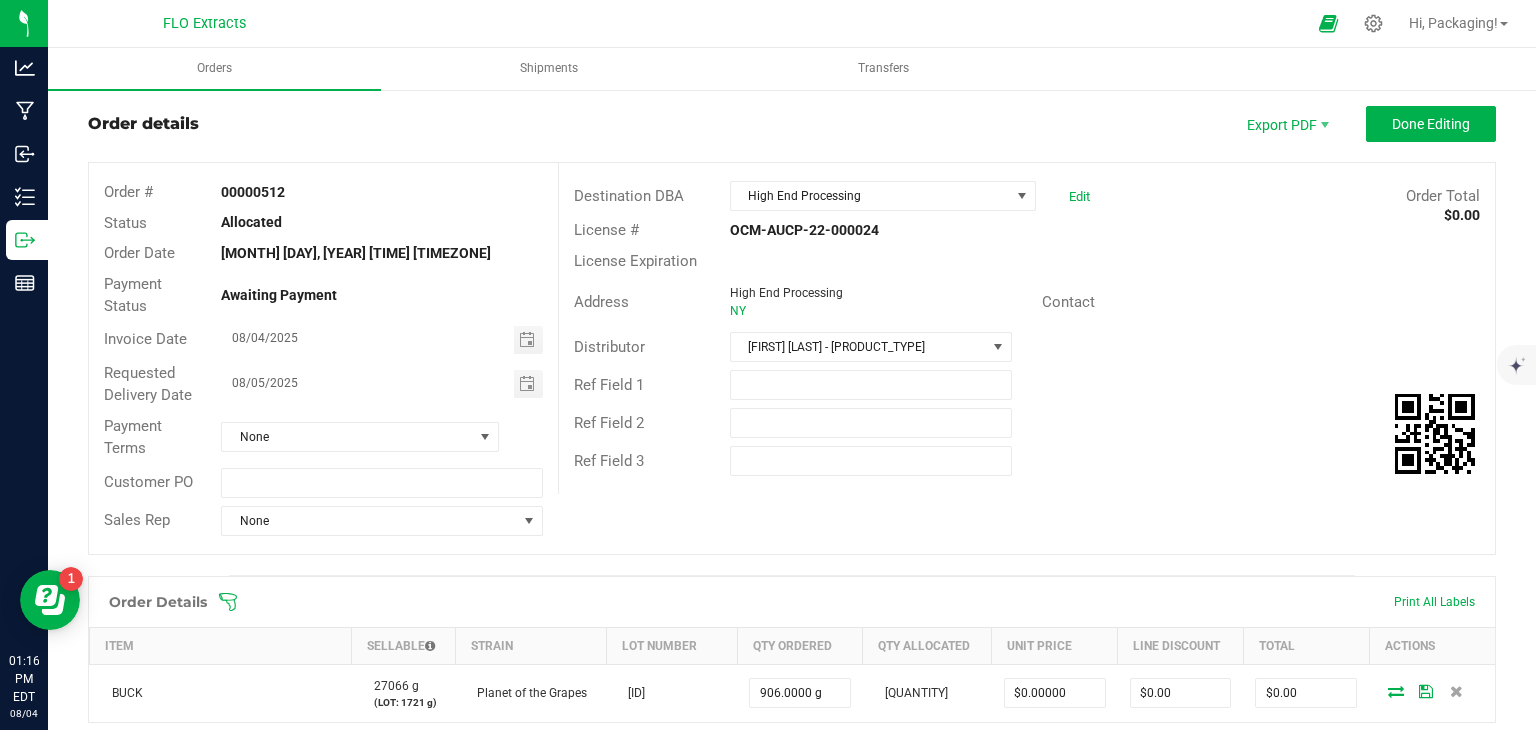 scroll, scrollTop: 37, scrollLeft: 0, axis: vertical 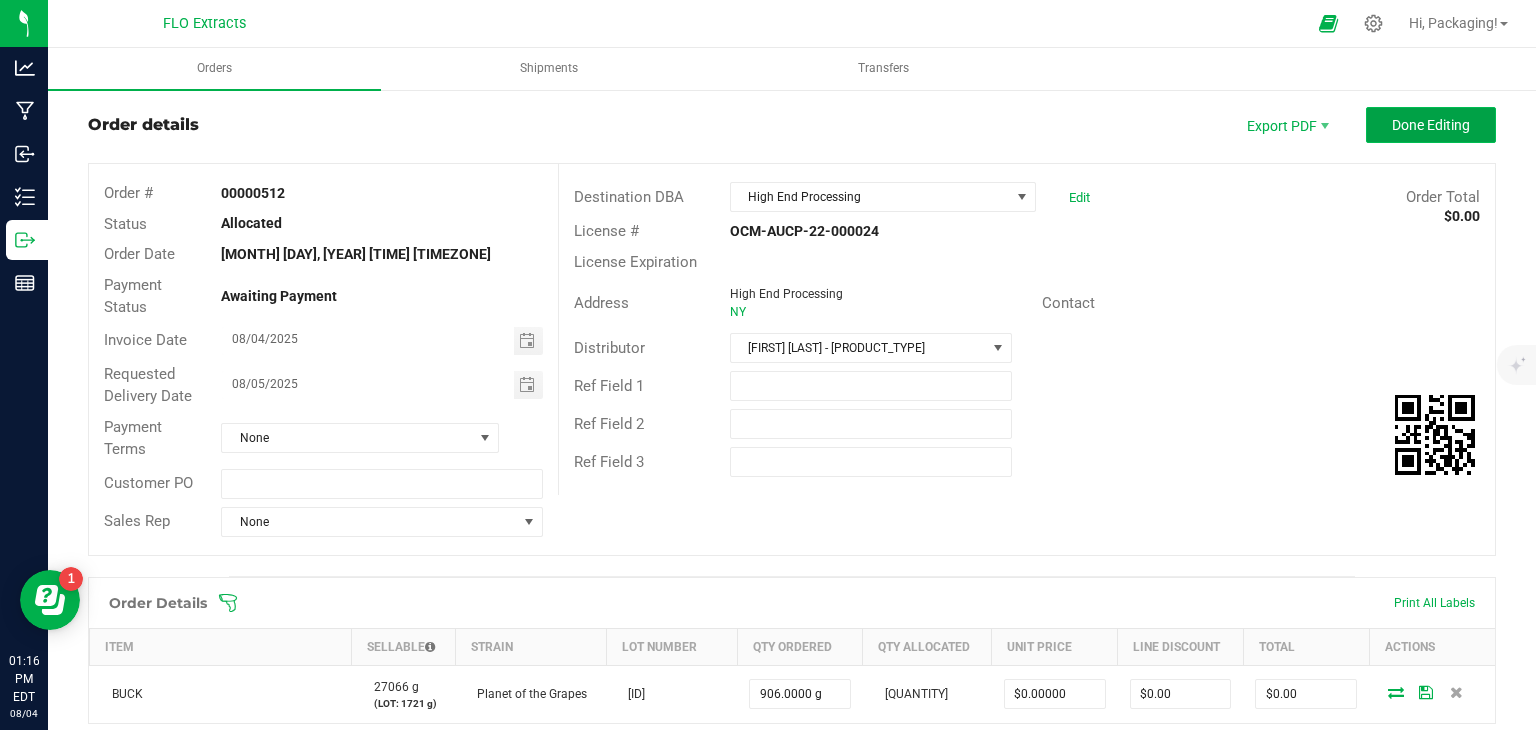 click on "Done Editing" at bounding box center (1431, 125) 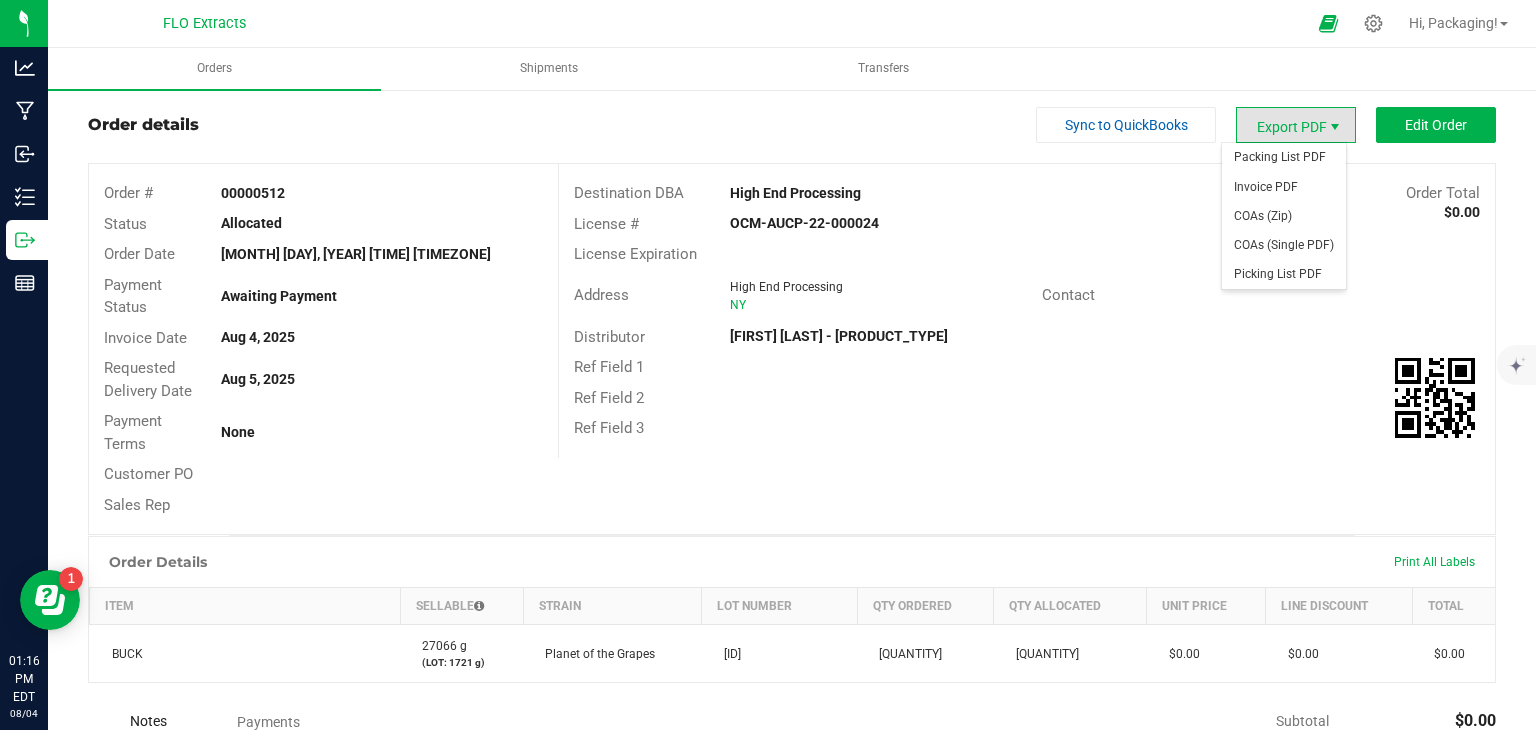 click at bounding box center [1335, 127] 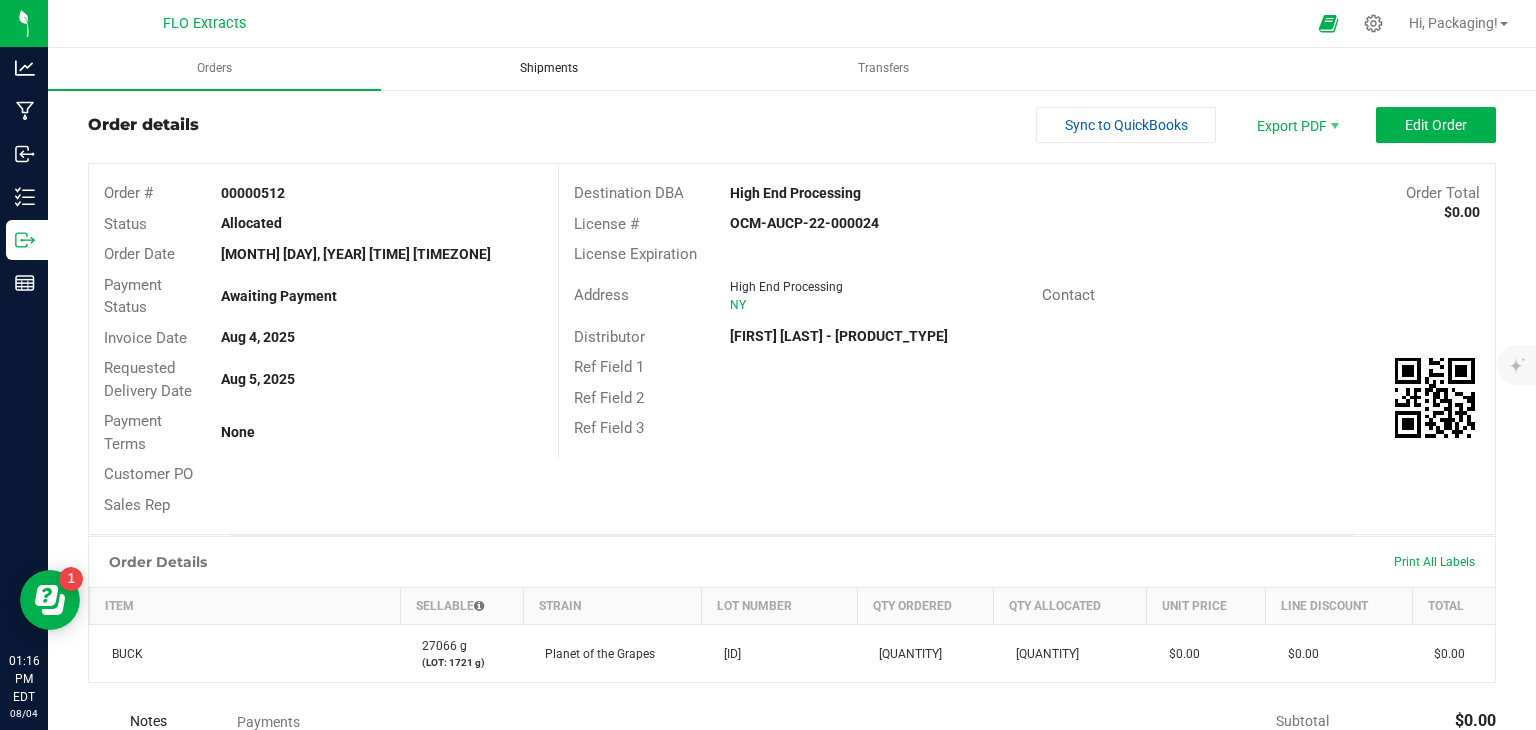 click on "Shipments" at bounding box center [549, 68] 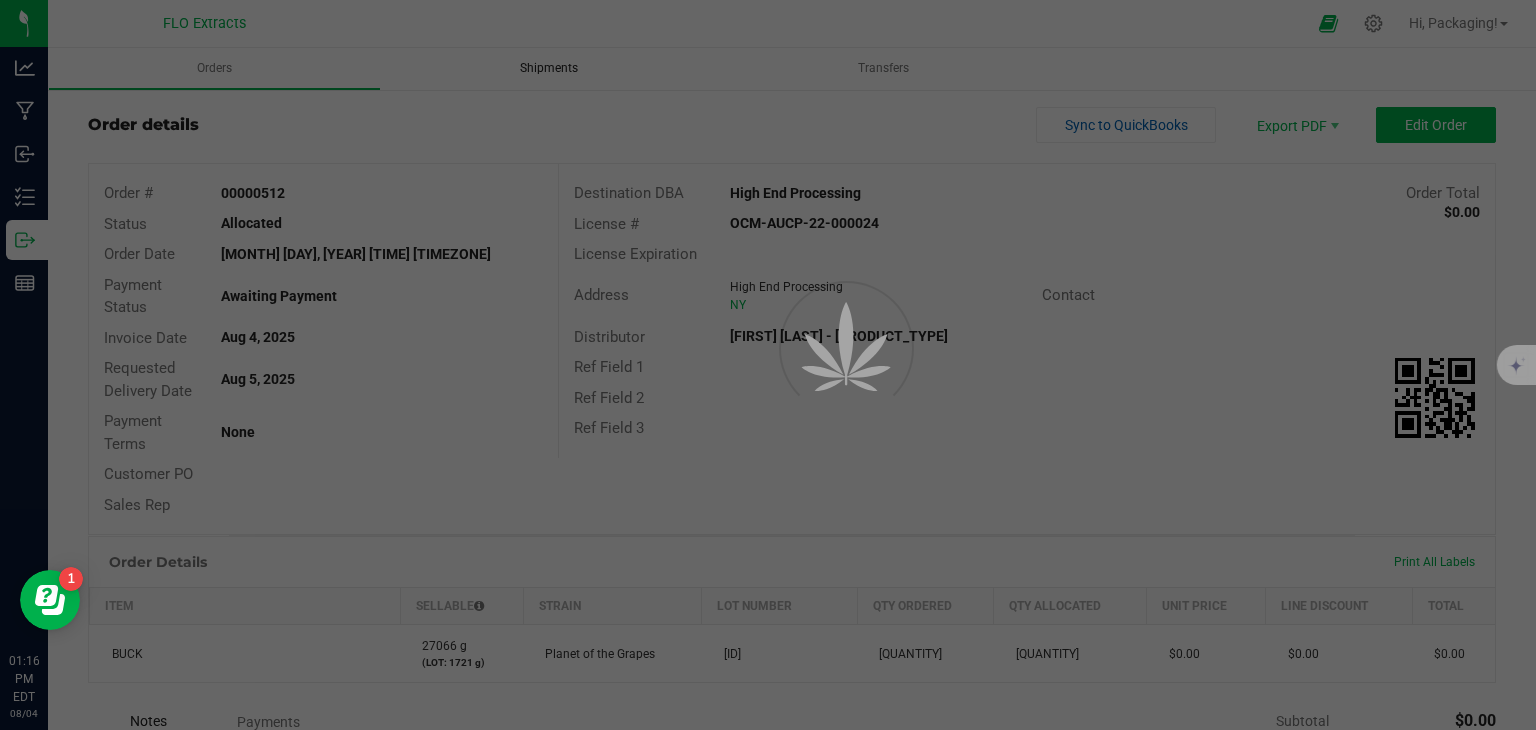 scroll, scrollTop: 0, scrollLeft: 0, axis: both 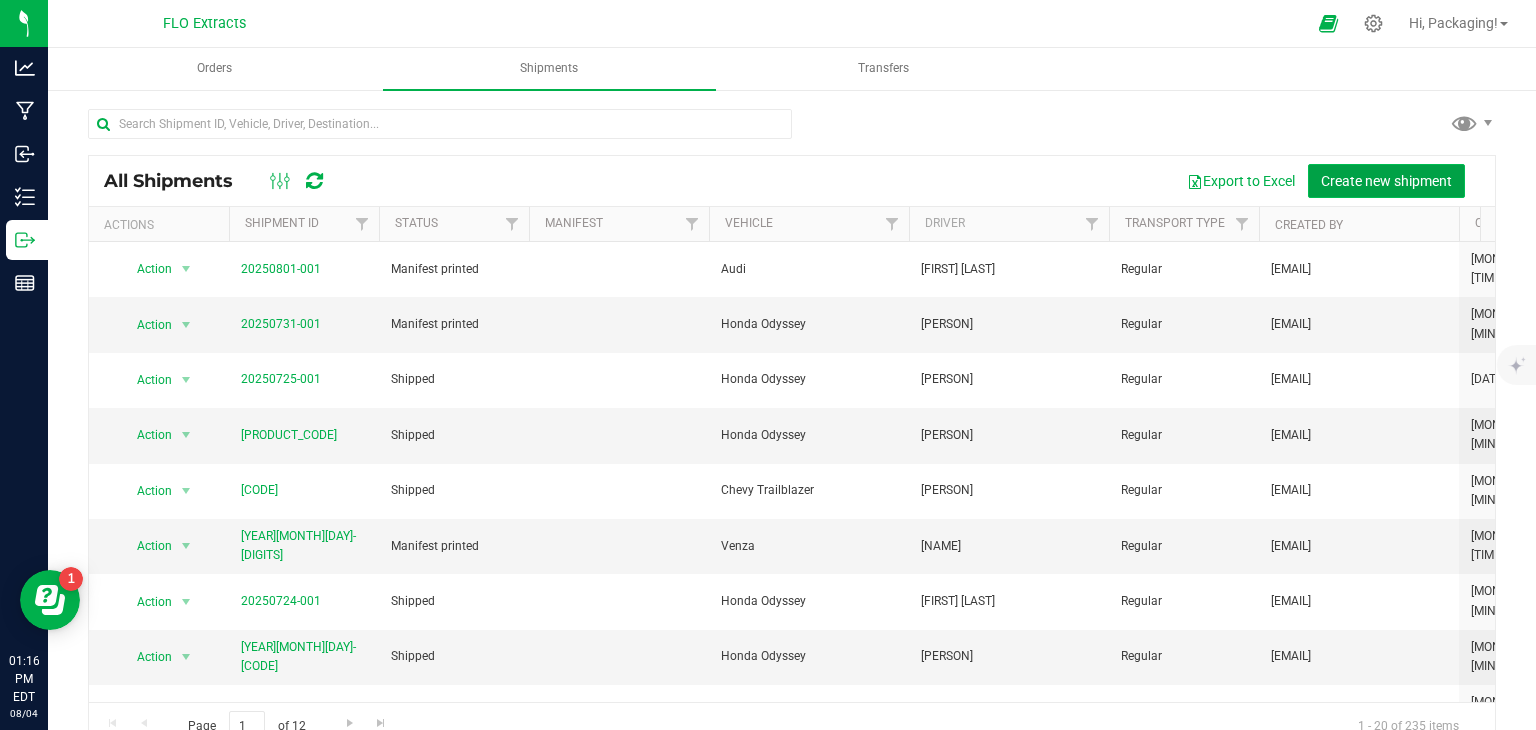 click on "Create new shipment" at bounding box center [1386, 181] 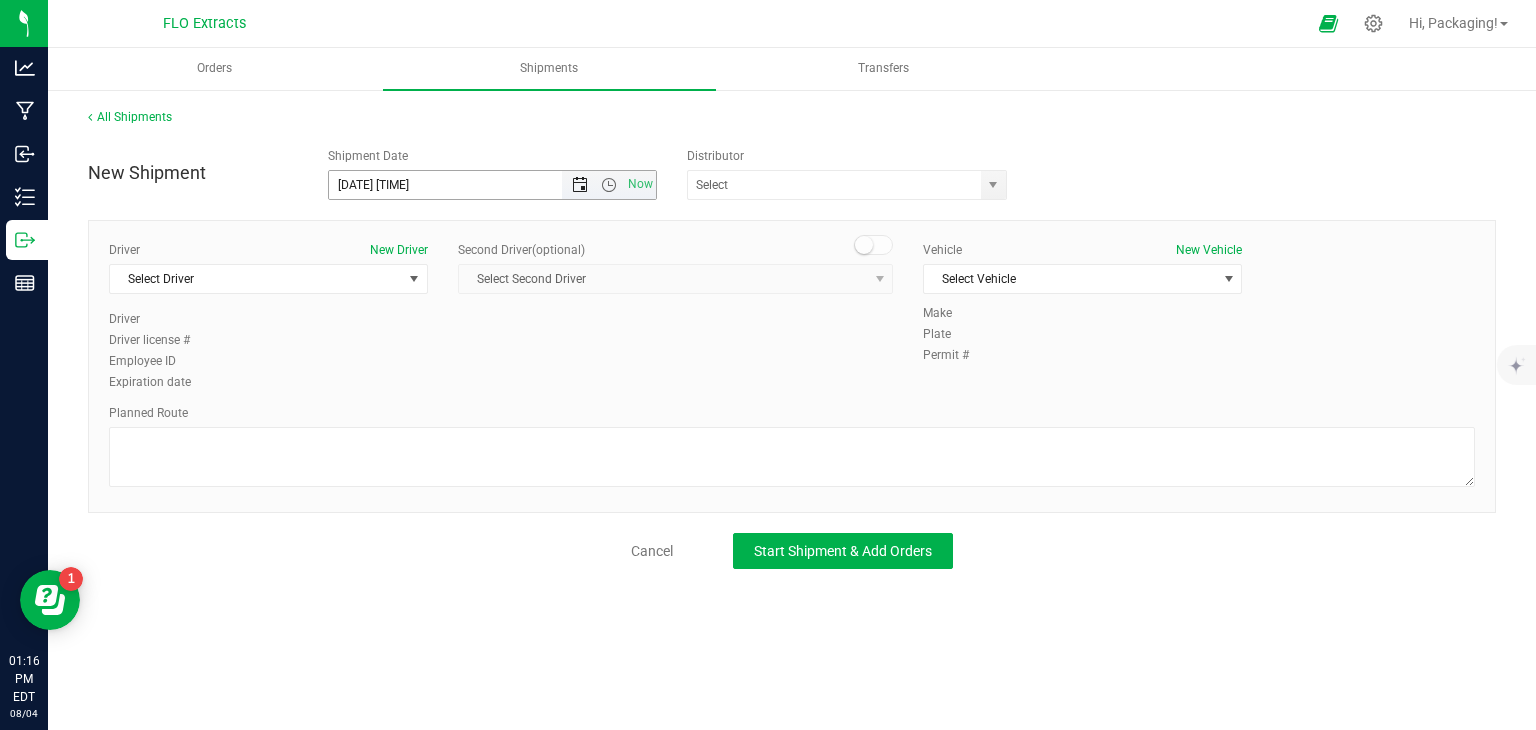 click at bounding box center (580, 185) 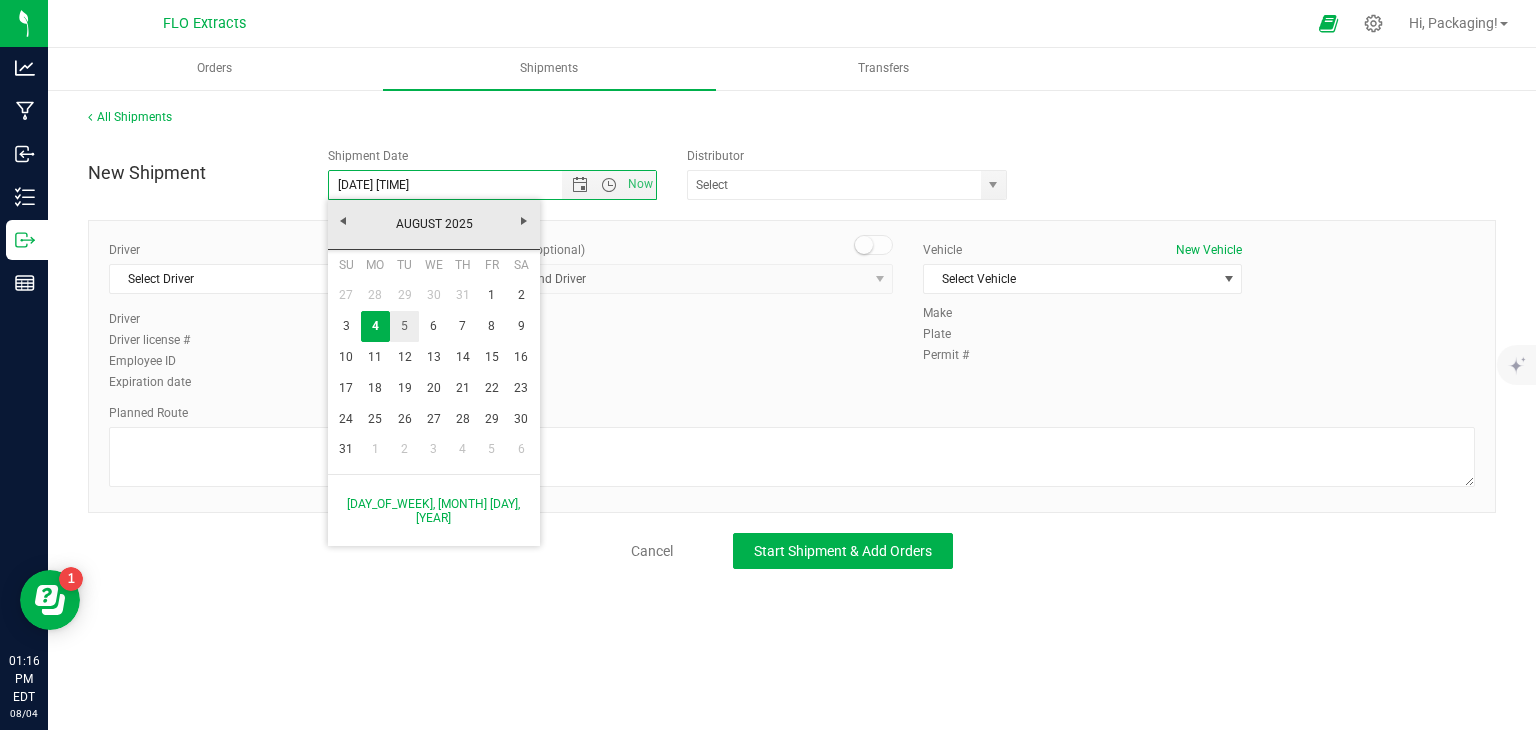 click on "5" at bounding box center (404, 326) 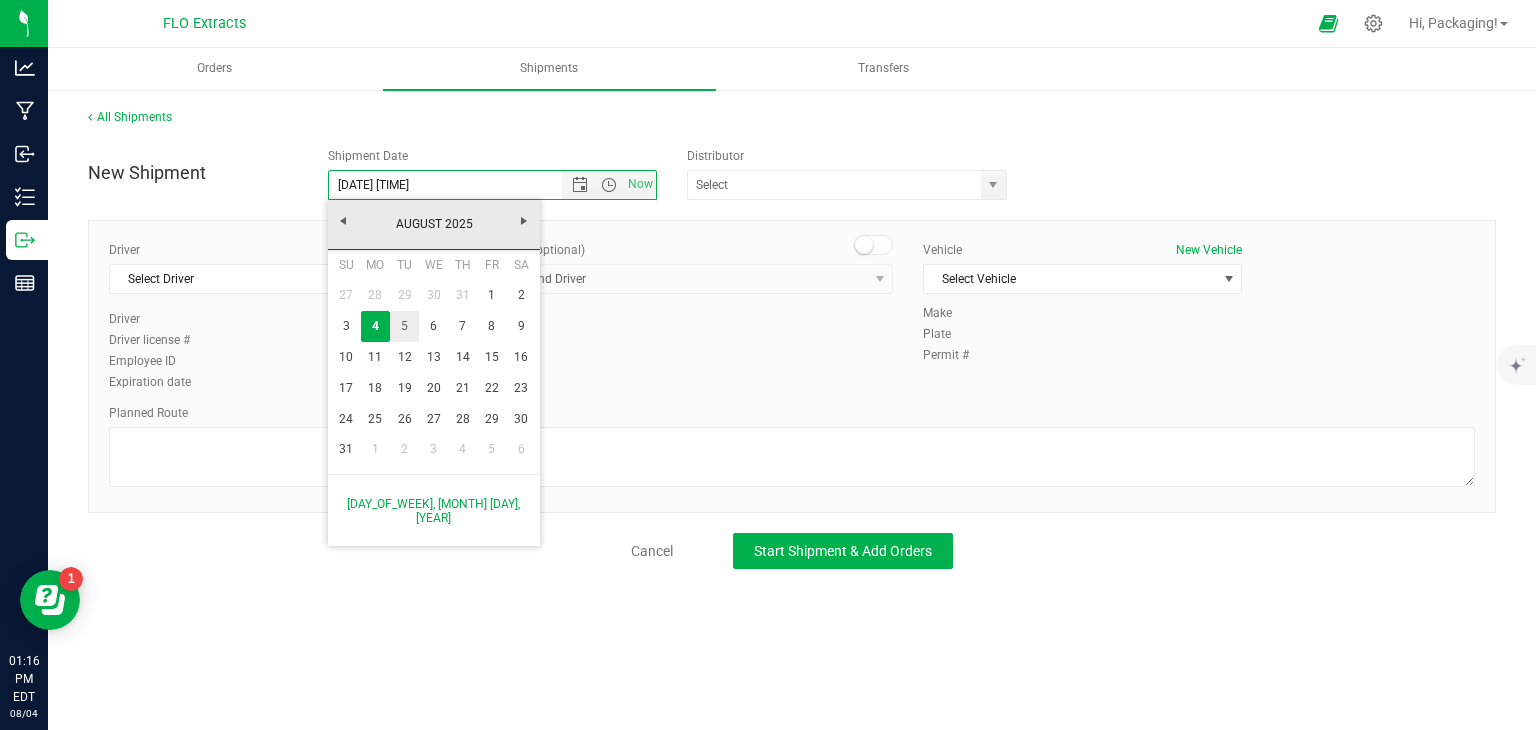 type on "[DATE] [TIME]" 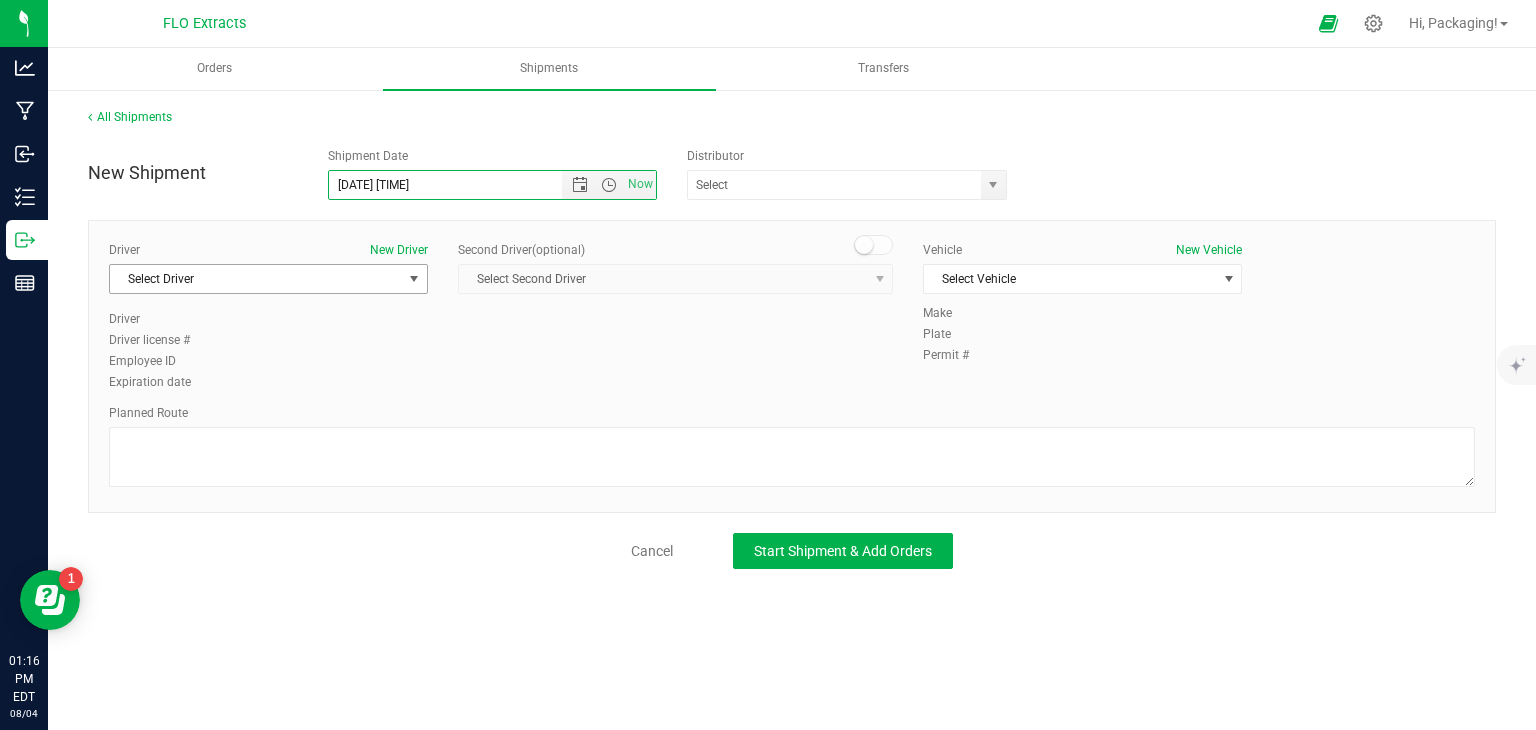 click on "Select Driver" at bounding box center (256, 279) 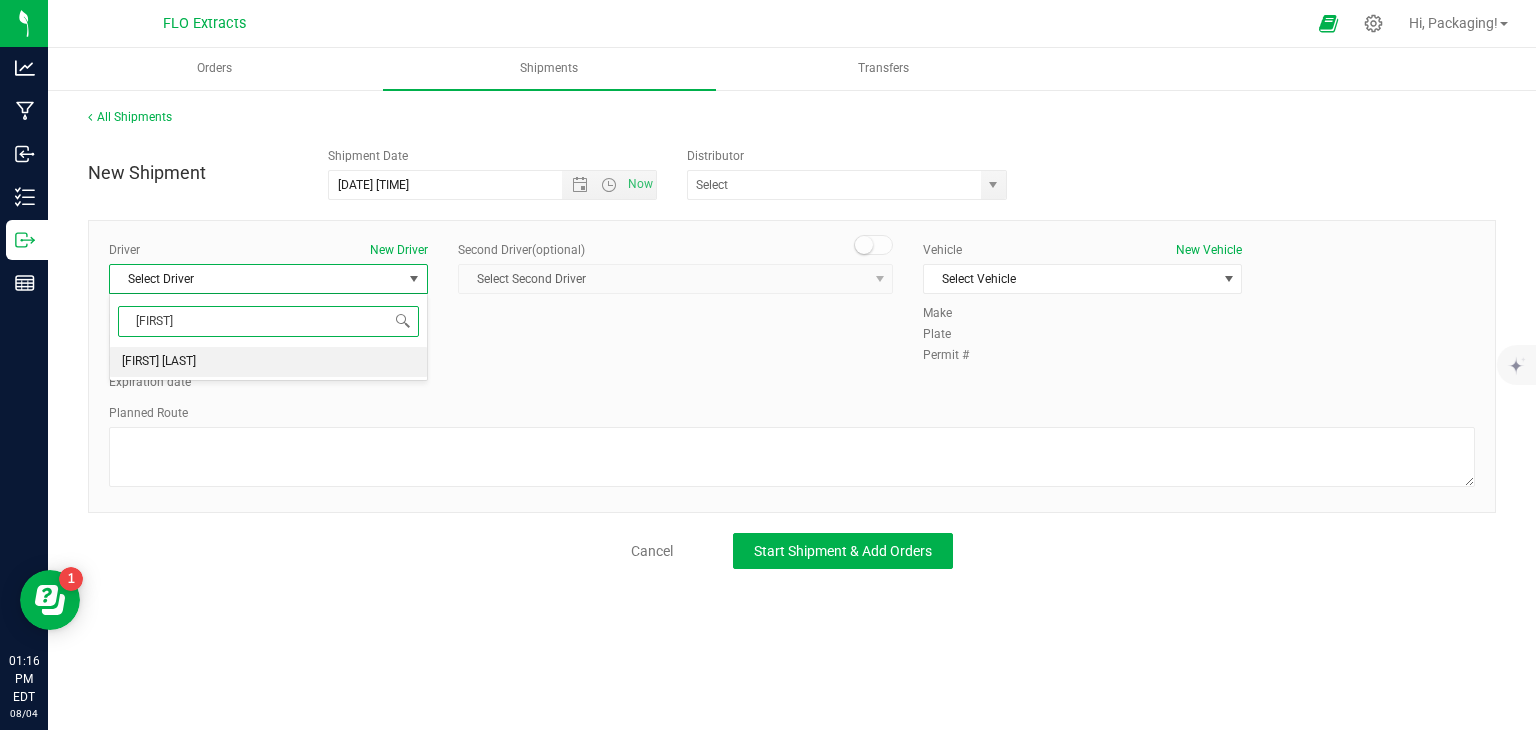 click on "[FIRST] [LAST]" at bounding box center [268, 362] 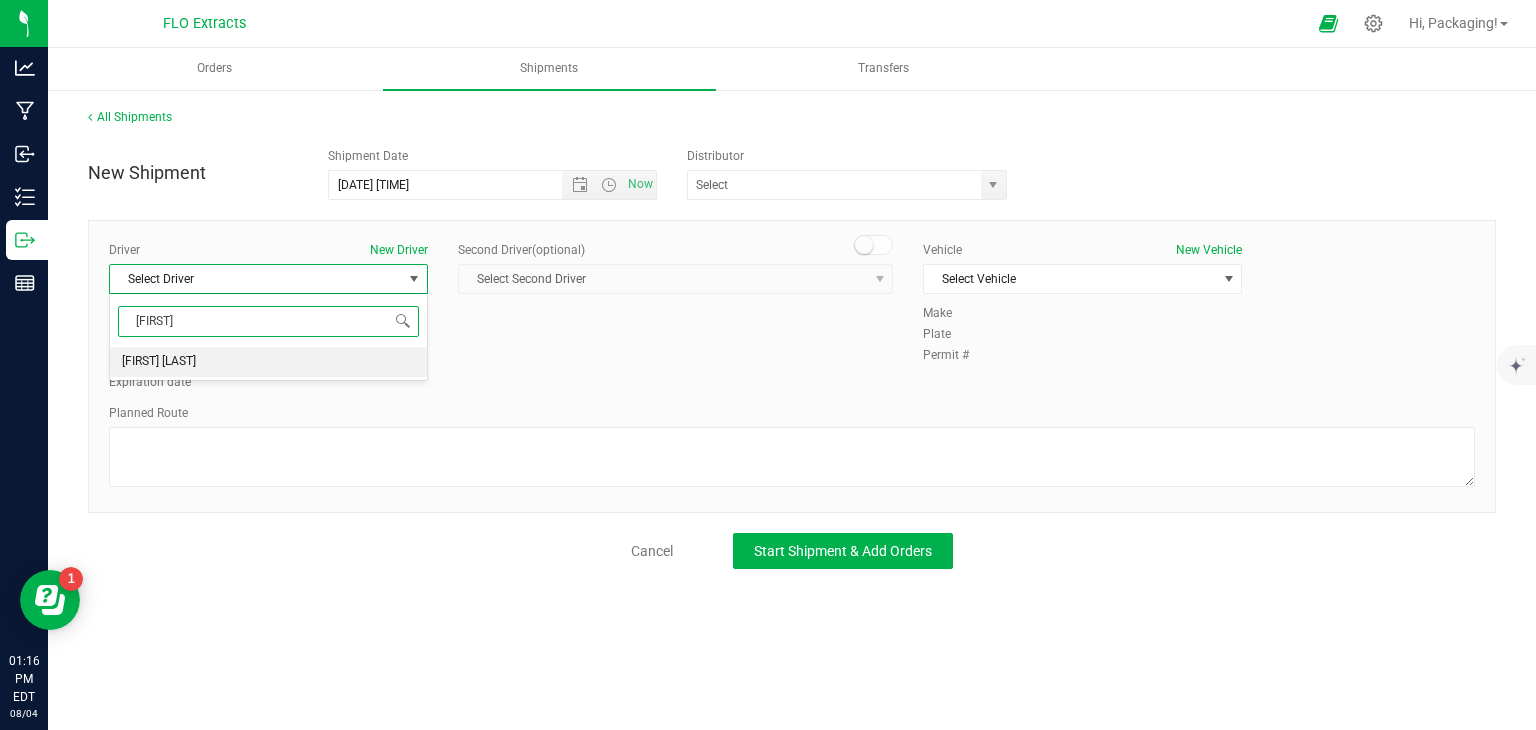 type on "[FIRST]" 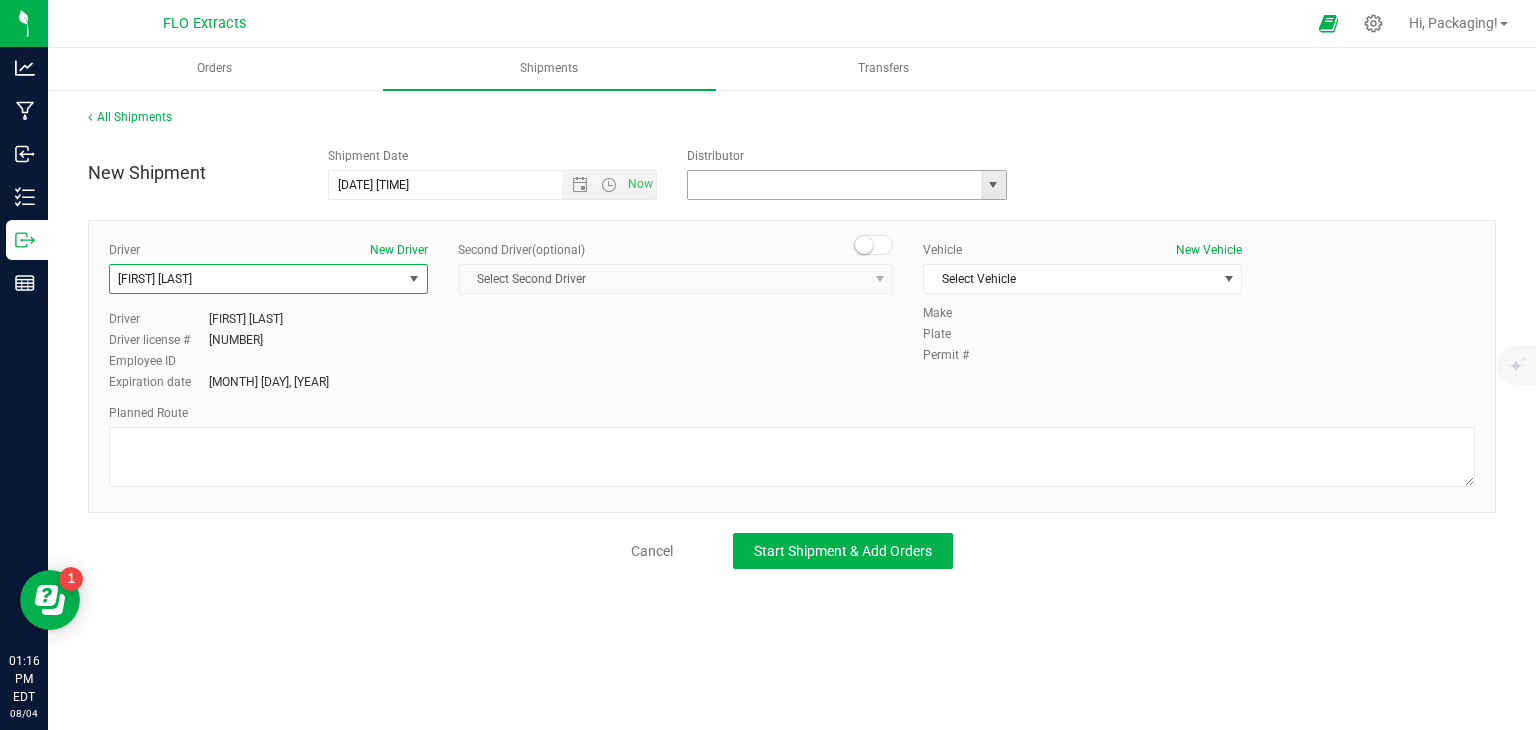 click at bounding box center (830, 185) 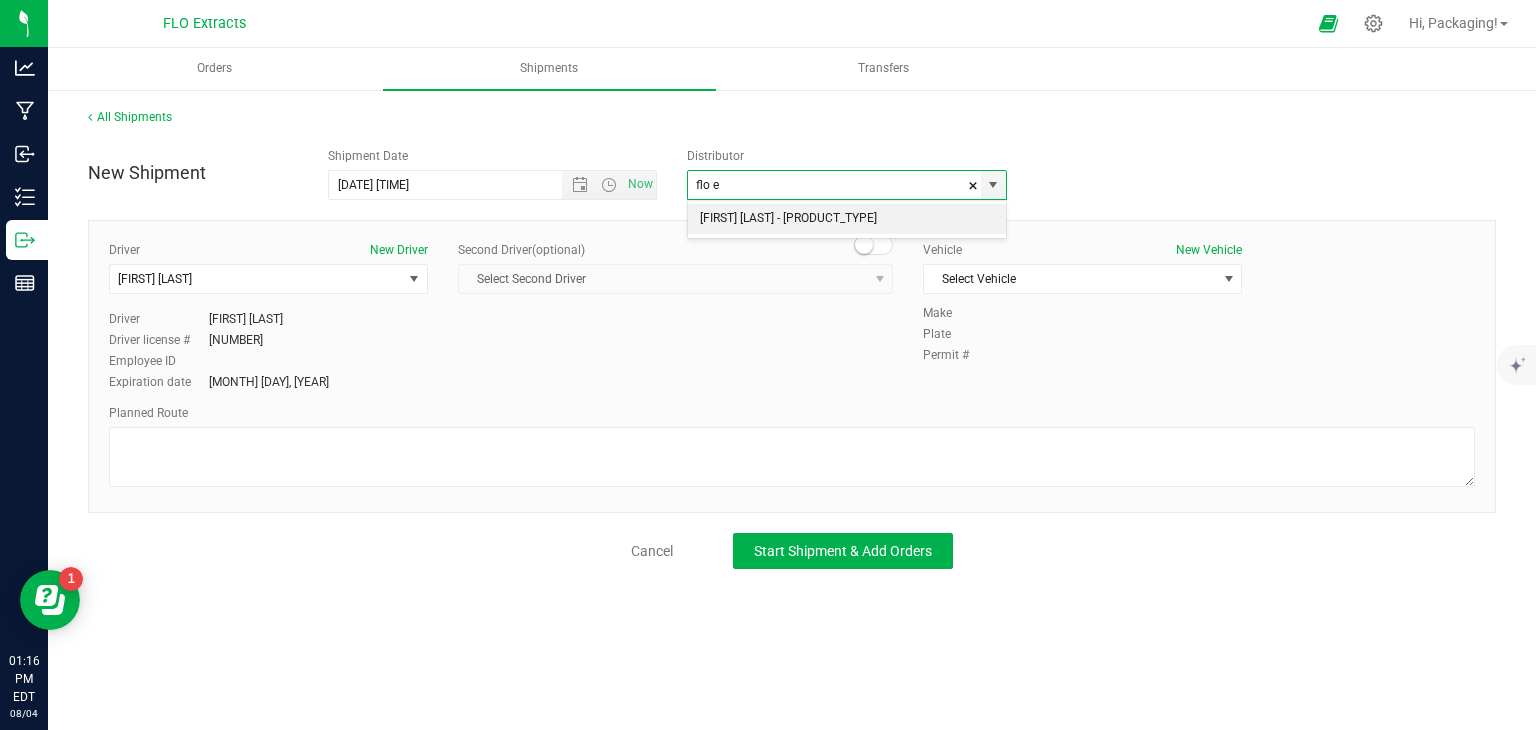 click on "[FIRST] [LAST] - [PRODUCT_TYPE]" at bounding box center [847, 219] 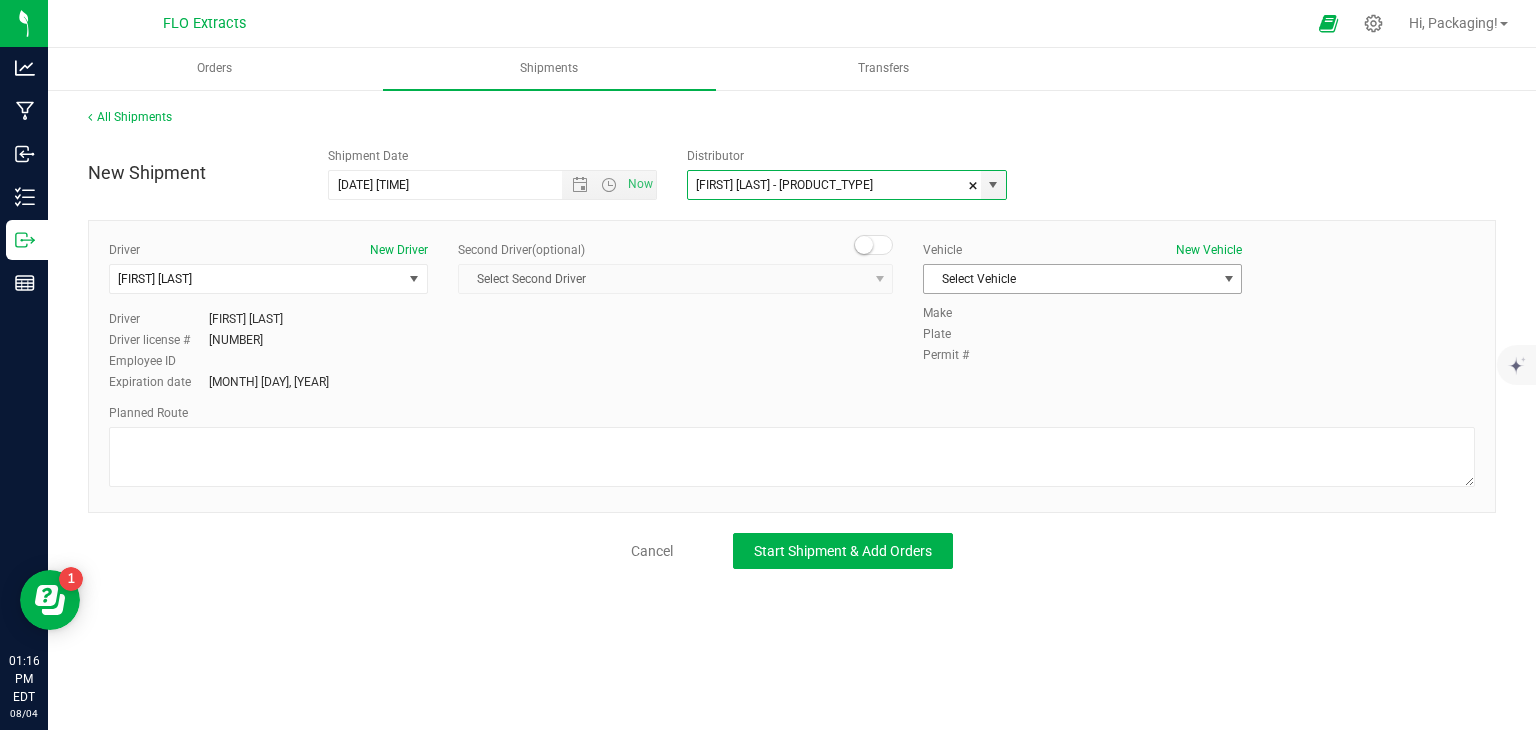 type on "[FIRST] [LAST] - [PRODUCT_TYPE]" 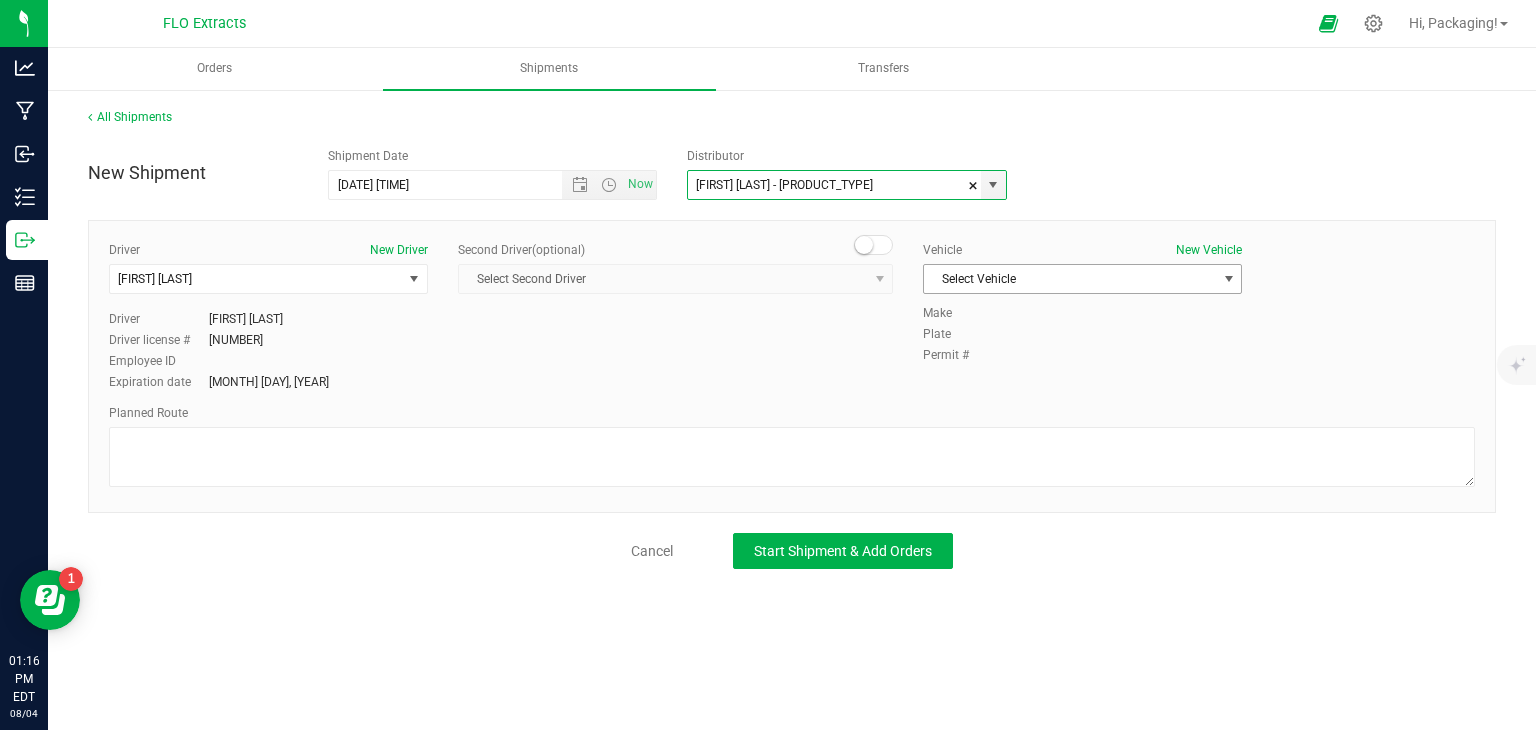 click on "Select Vehicle" at bounding box center [1070, 279] 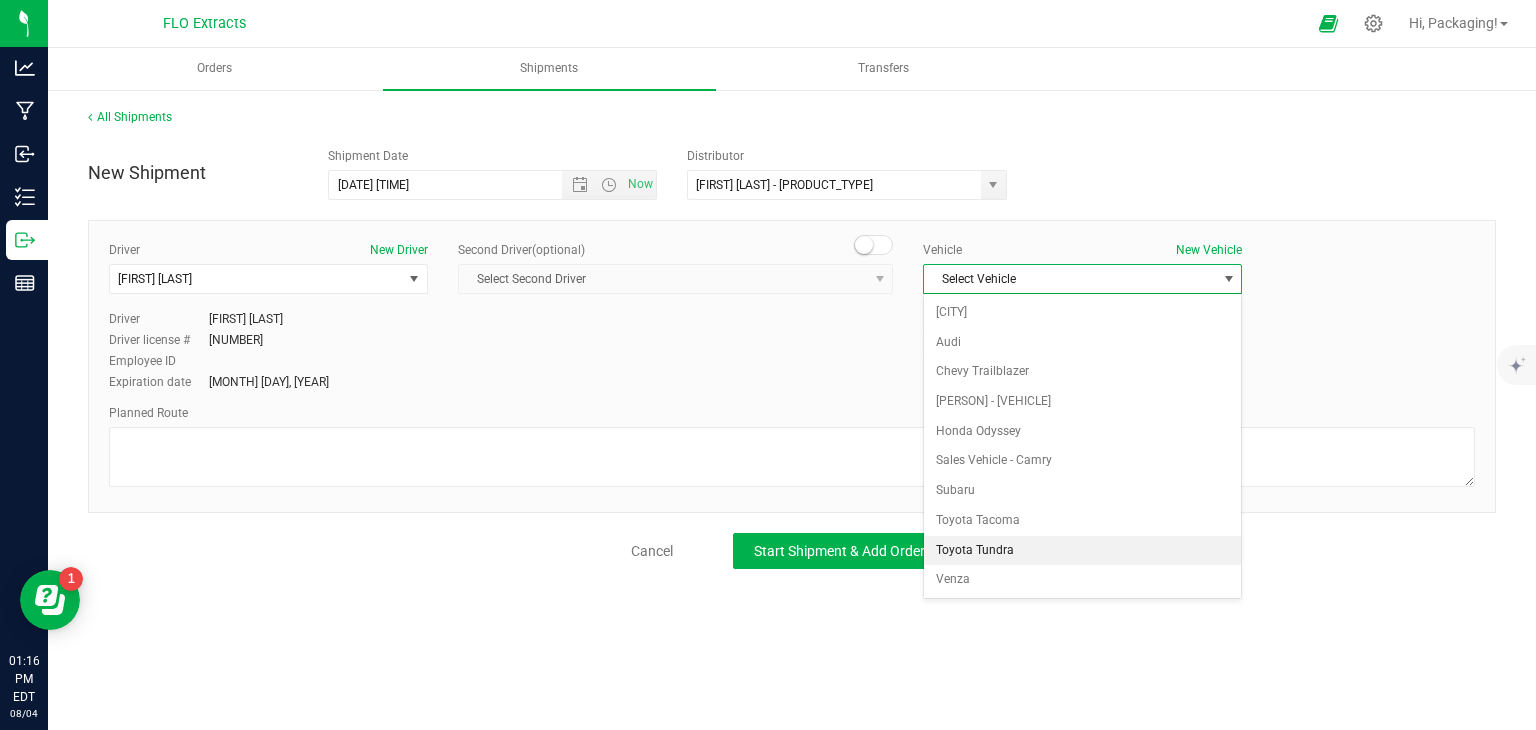 click on "Toyota Tundra" at bounding box center (1082, 551) 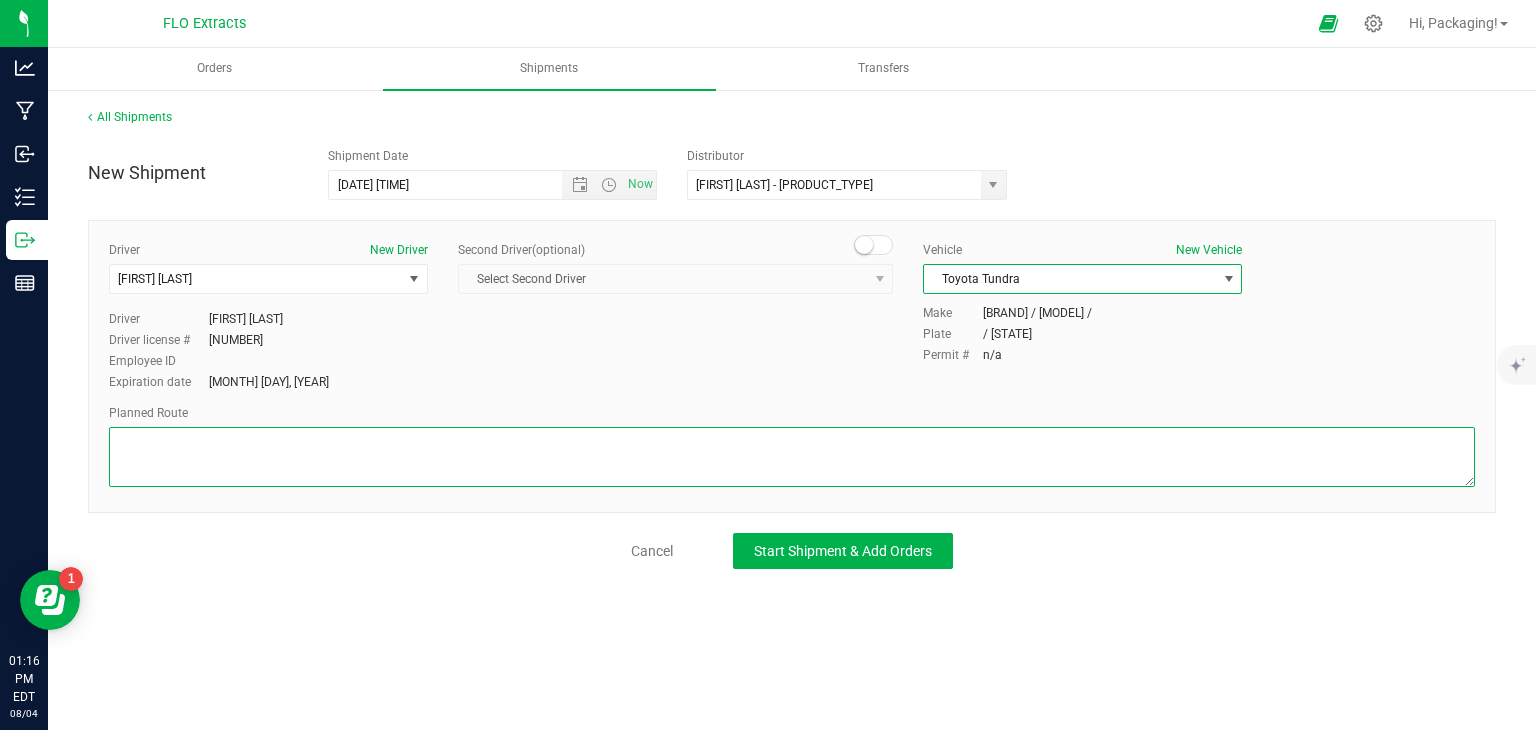 click at bounding box center (792, 457) 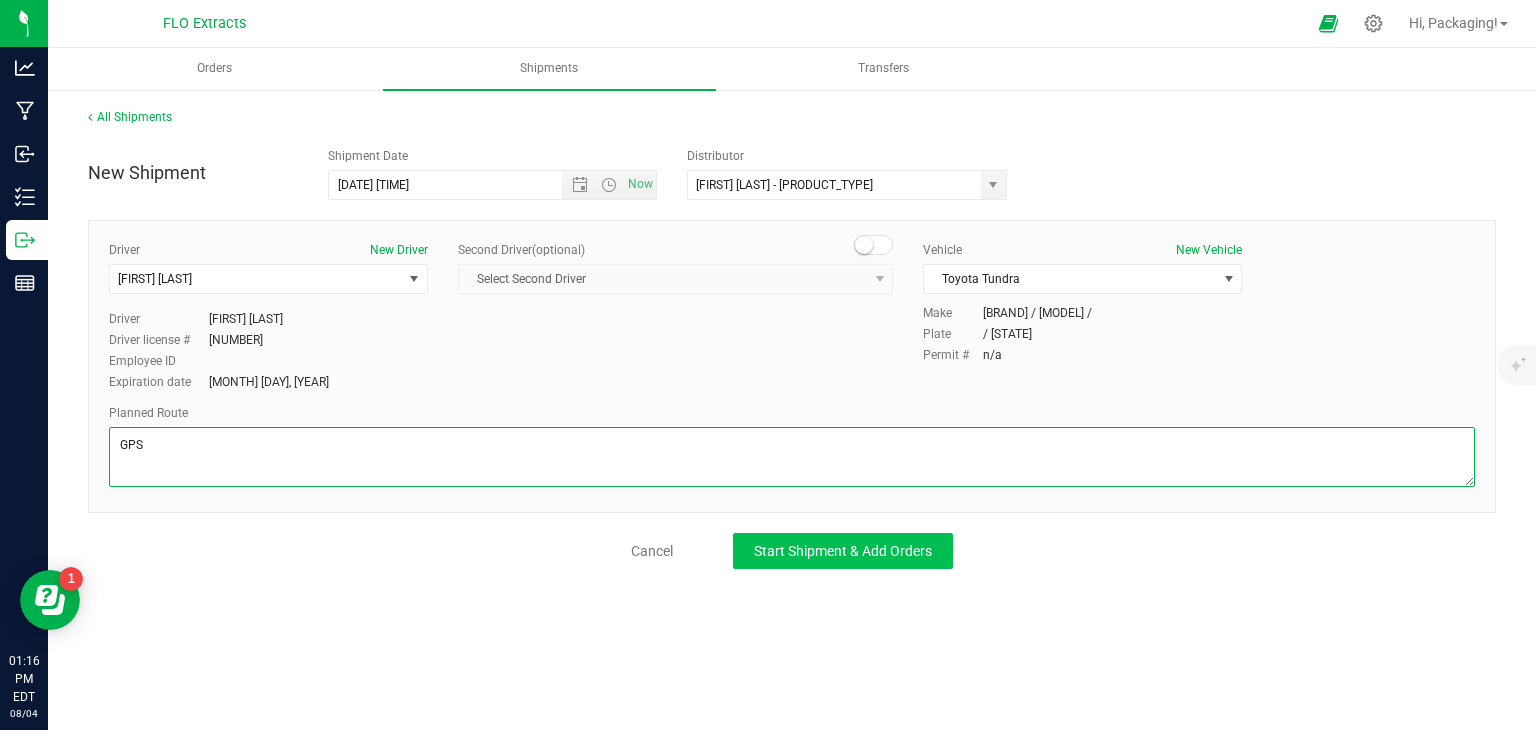 type on "GPS" 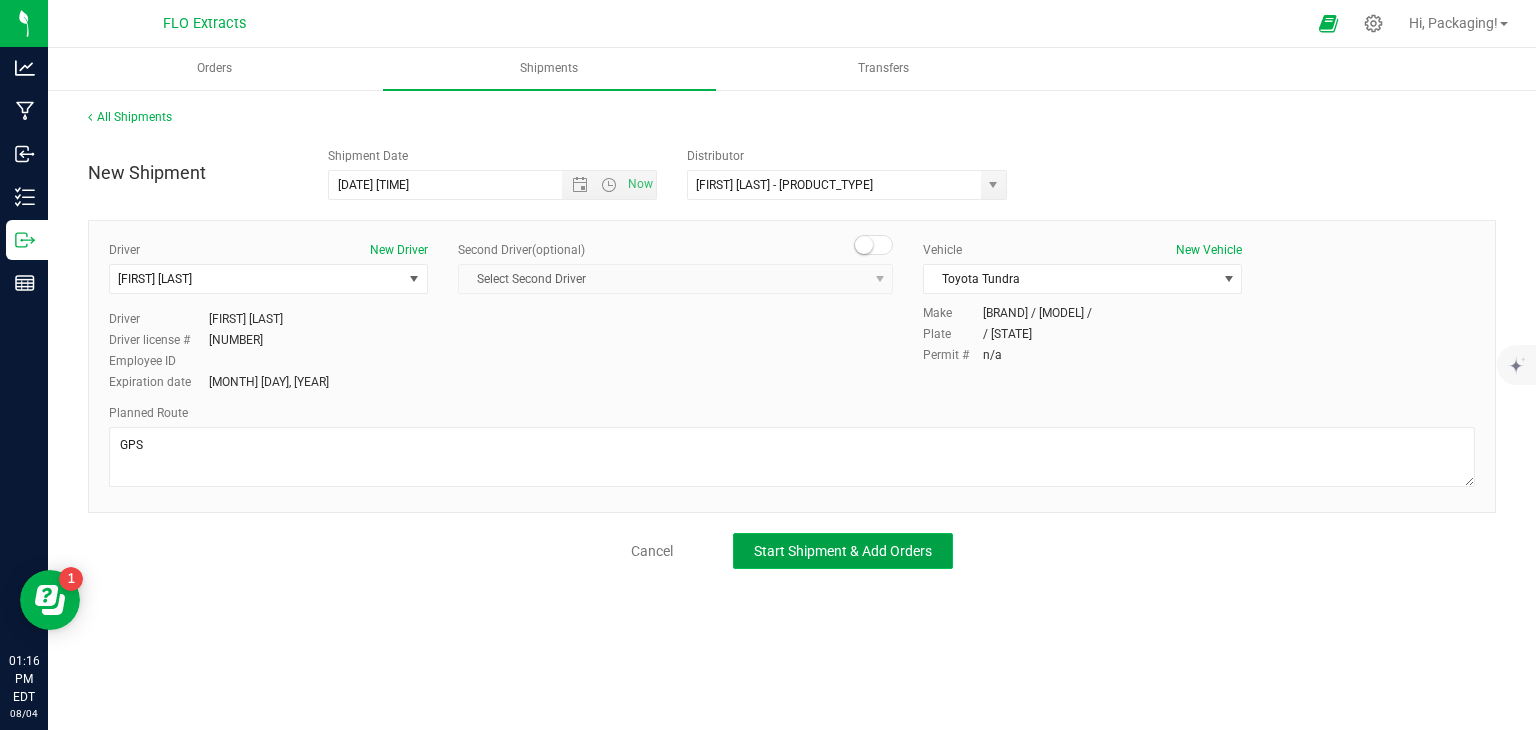 click on "Start Shipment & Add Orders" 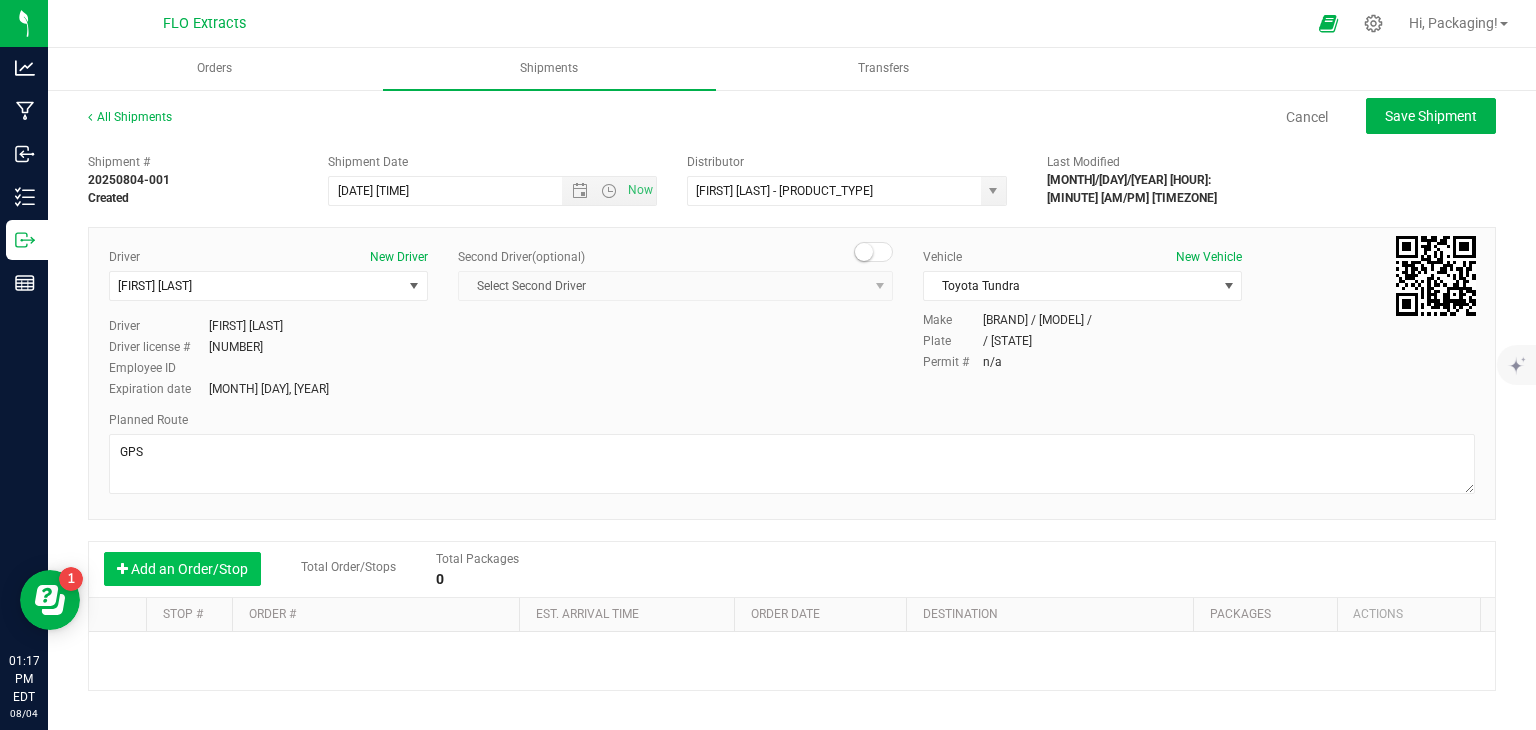 click on "Add an Order/Stop" at bounding box center (182, 569) 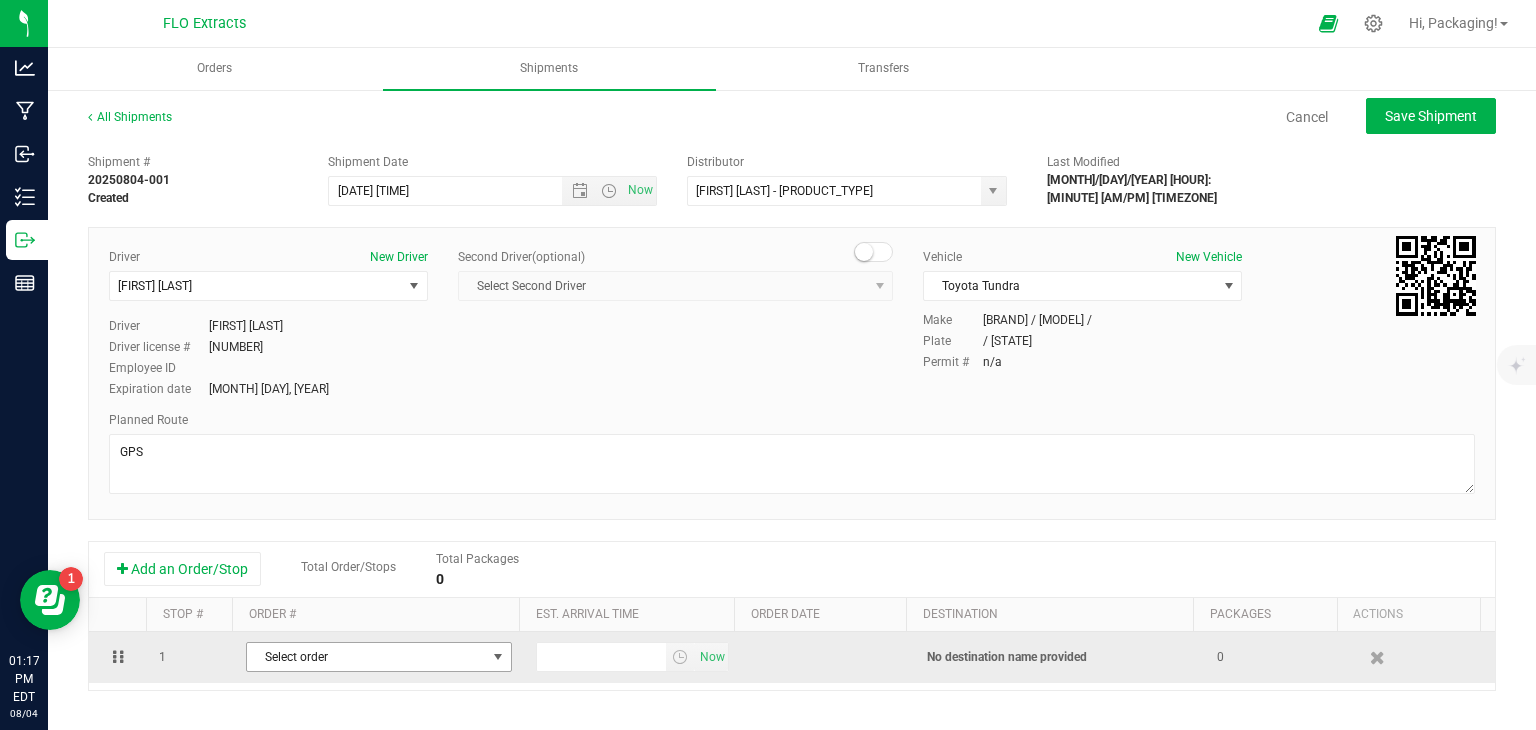 click on "Select order" at bounding box center (366, 657) 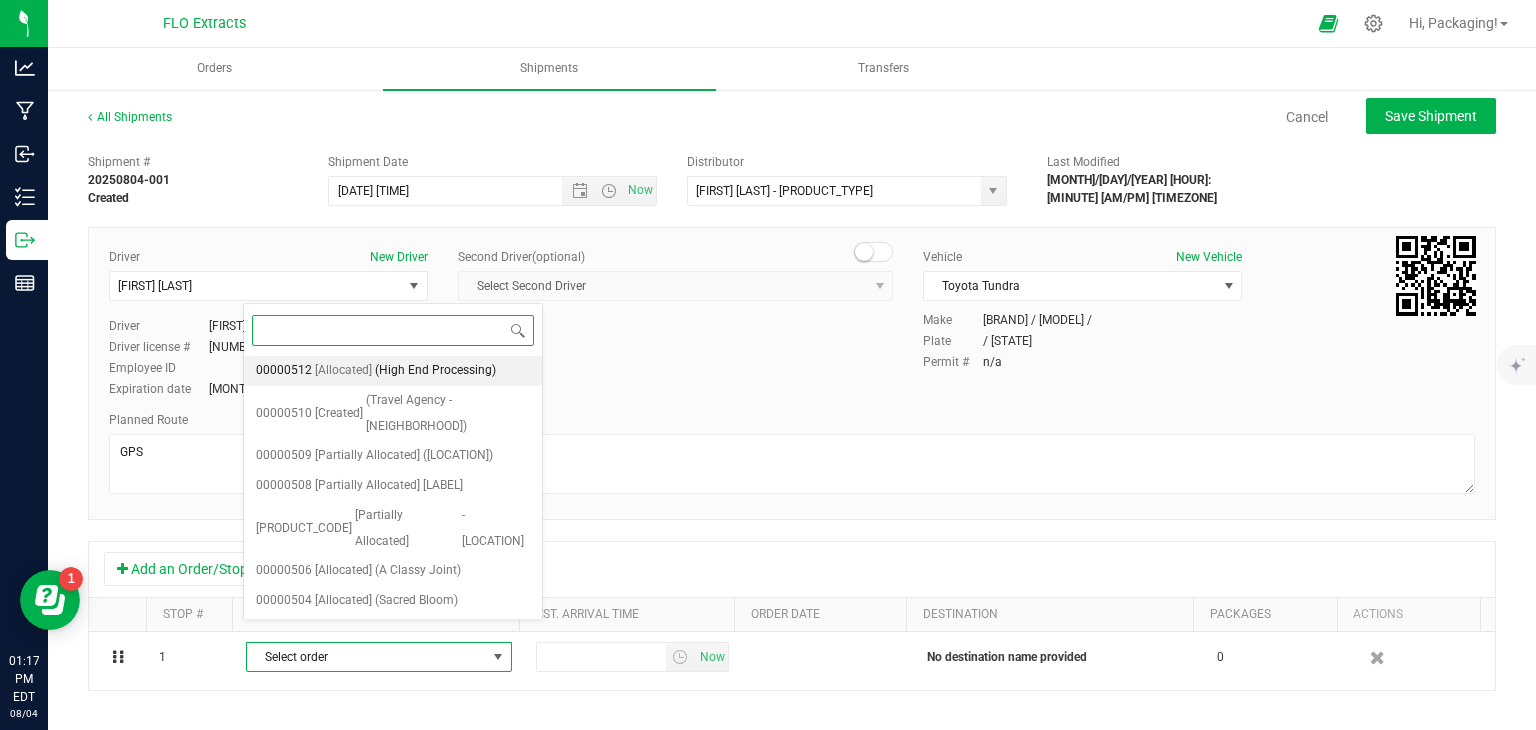 click on "(High End Processing)" at bounding box center (435, 371) 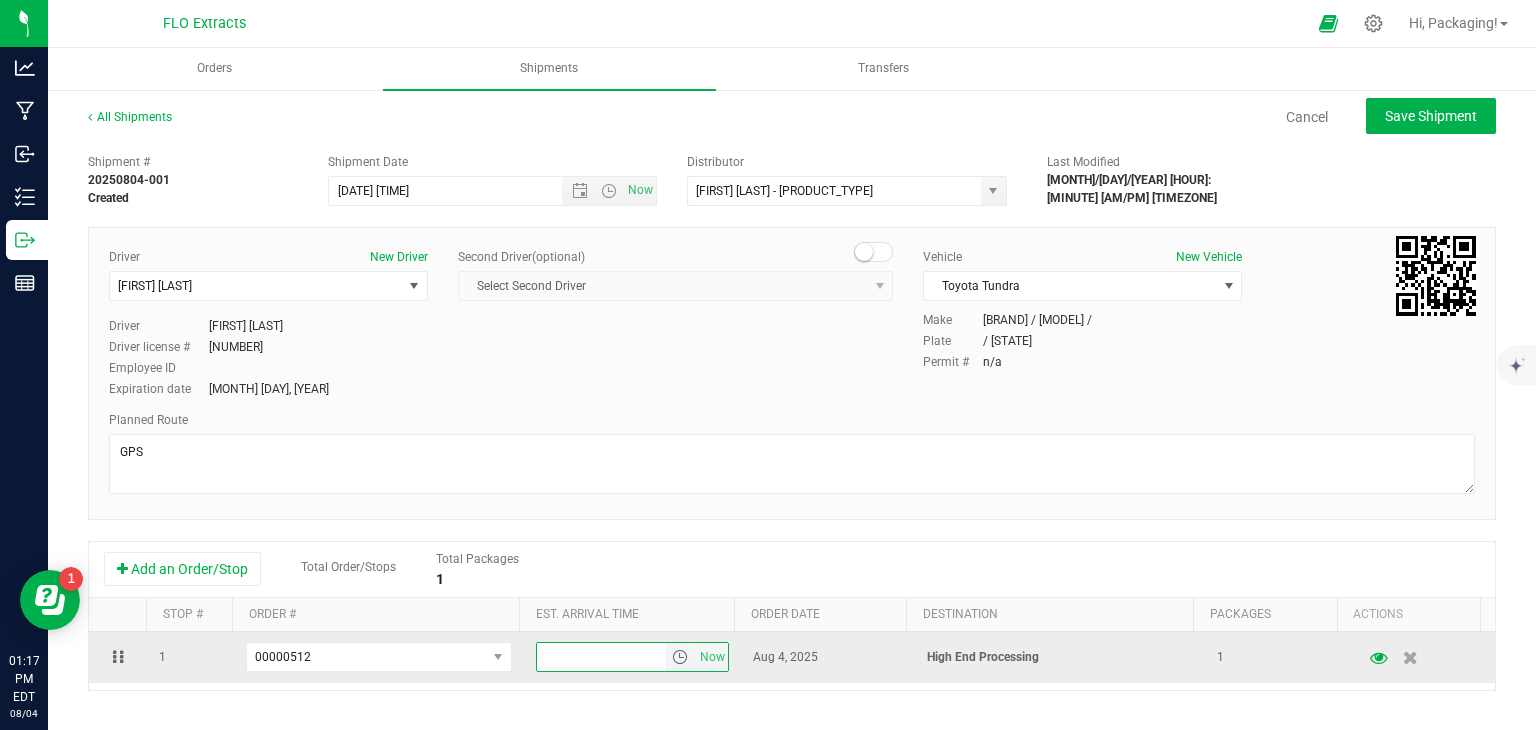 click at bounding box center [602, 657] 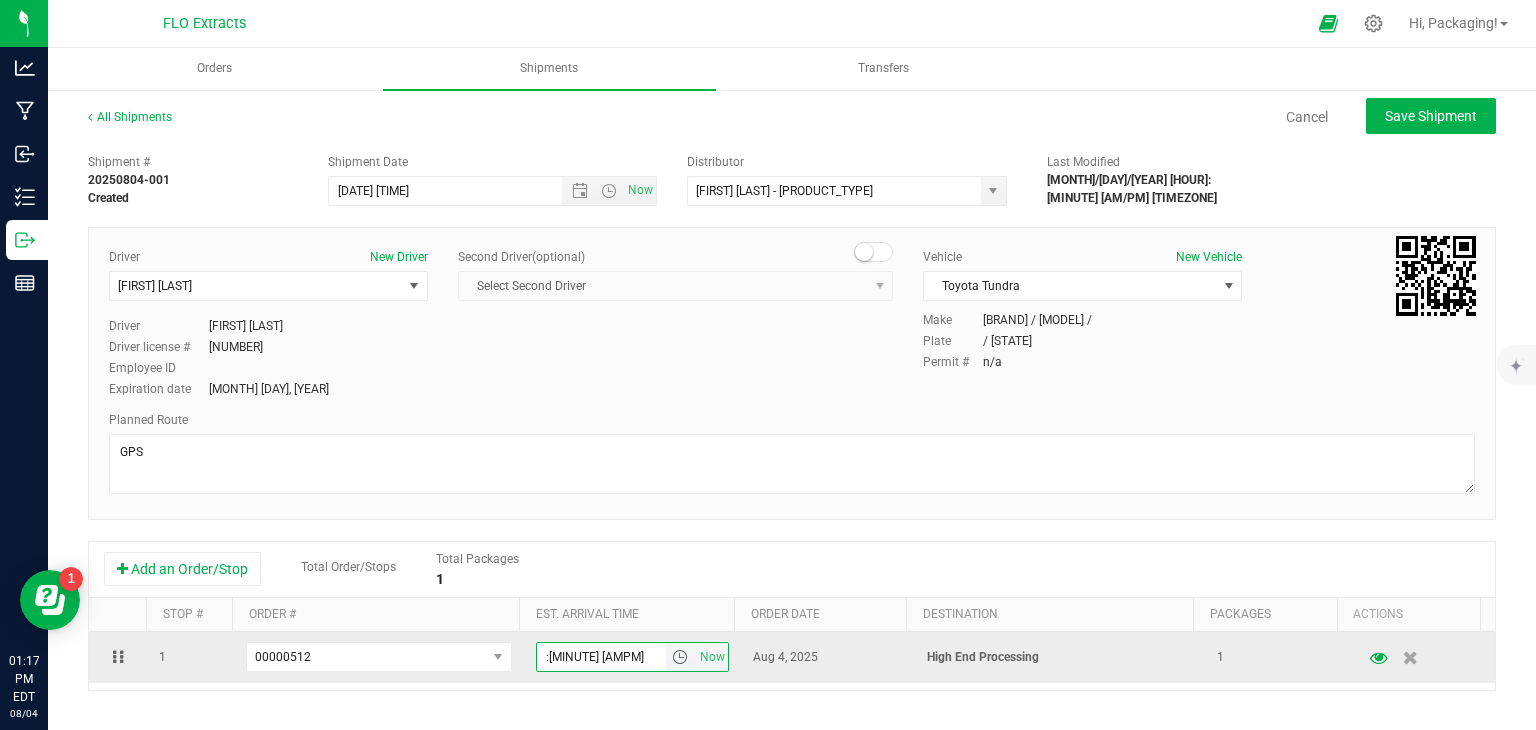 type on "2:00 PM" 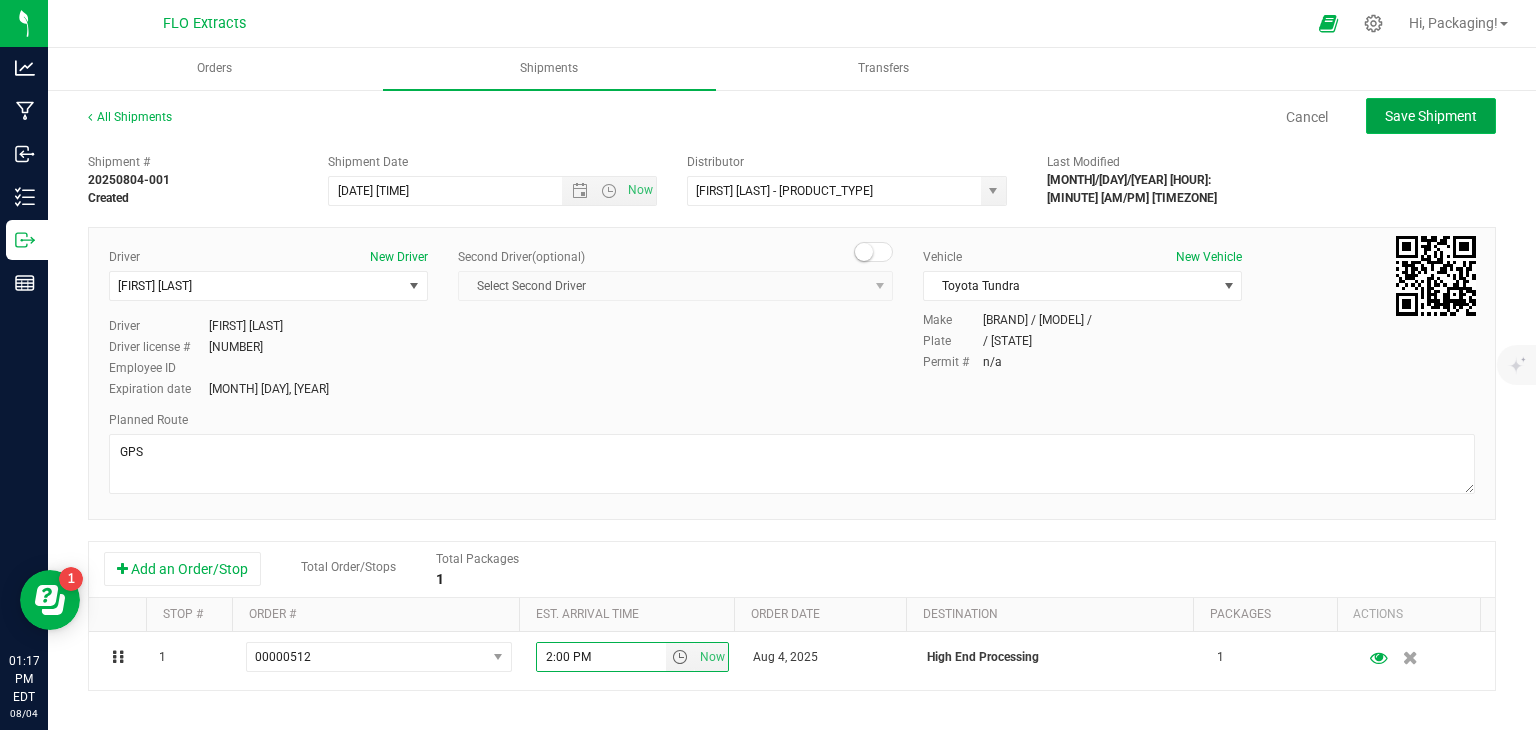 click on "Save Shipment" 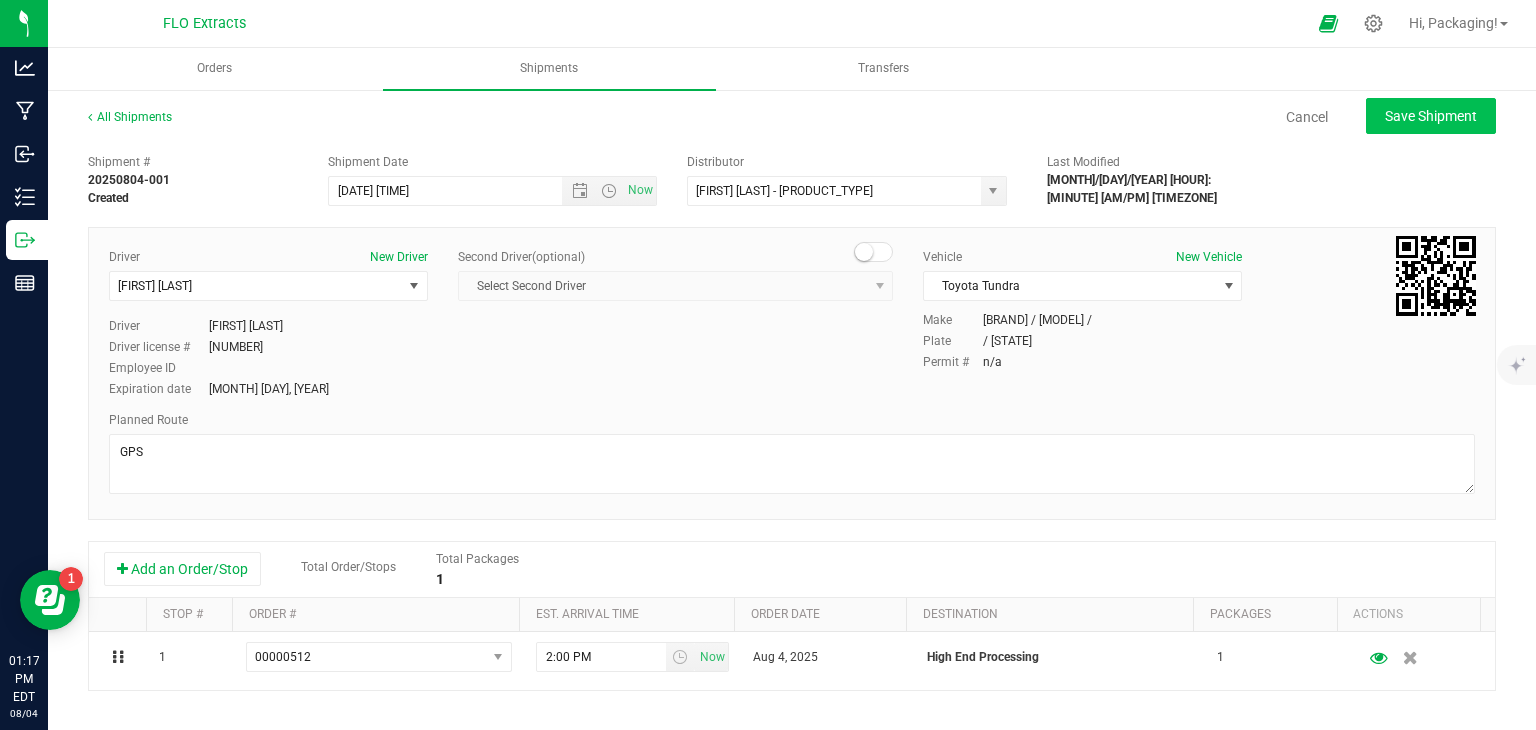 type on "[MONTH] [DAY], [YEAR] [HOUR]:[MINUTE]" 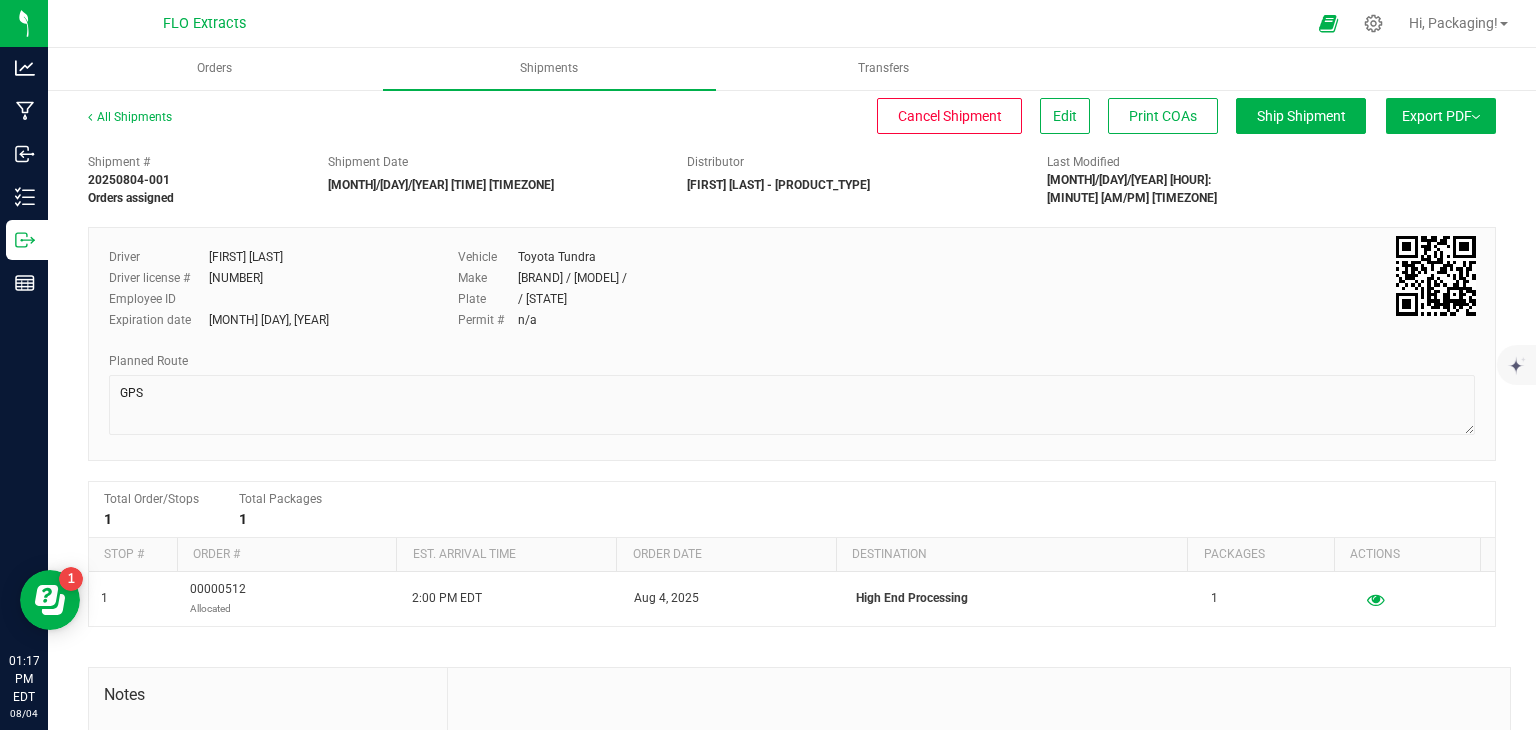 click on "Export PDF" at bounding box center [1441, 116] 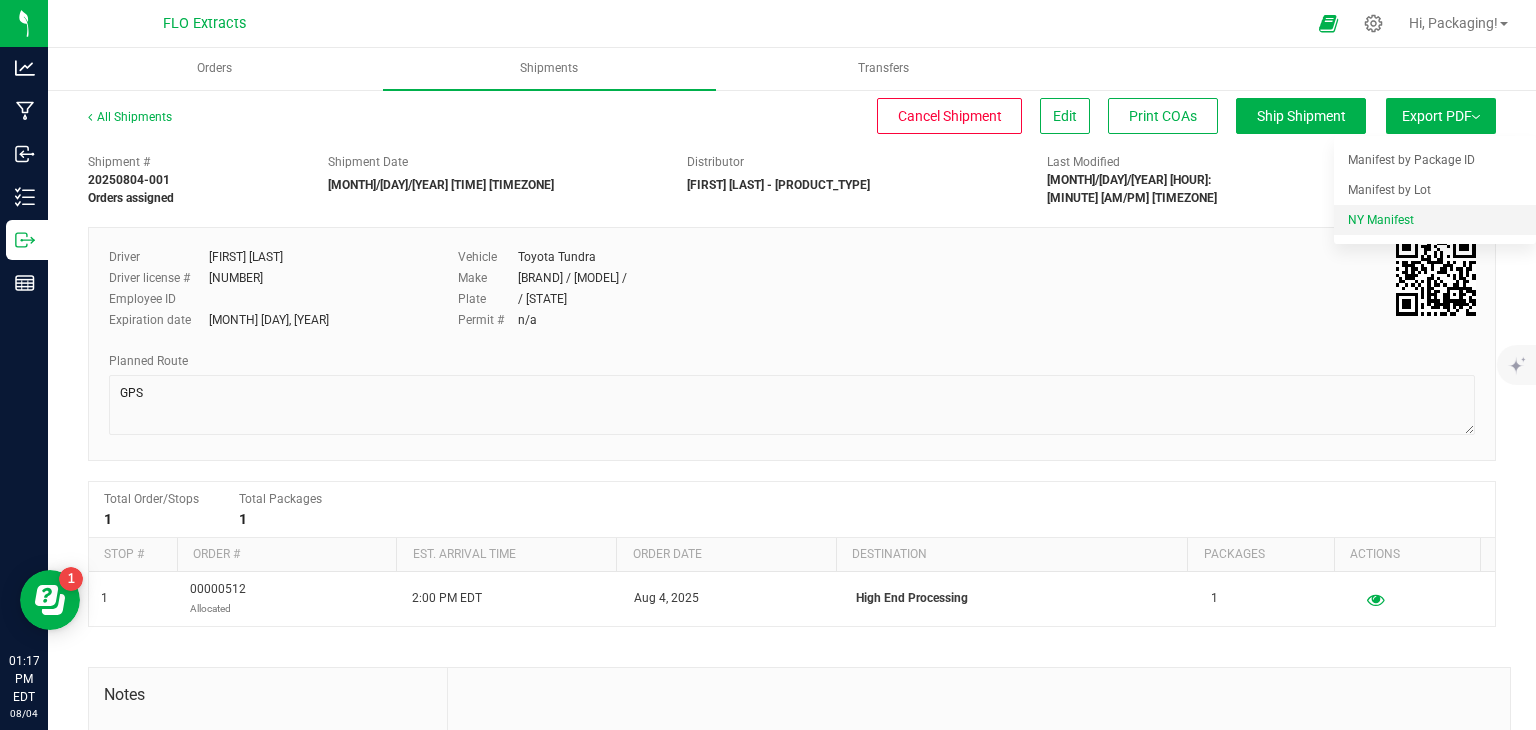 click on "NY Manifest" at bounding box center [1435, 220] 